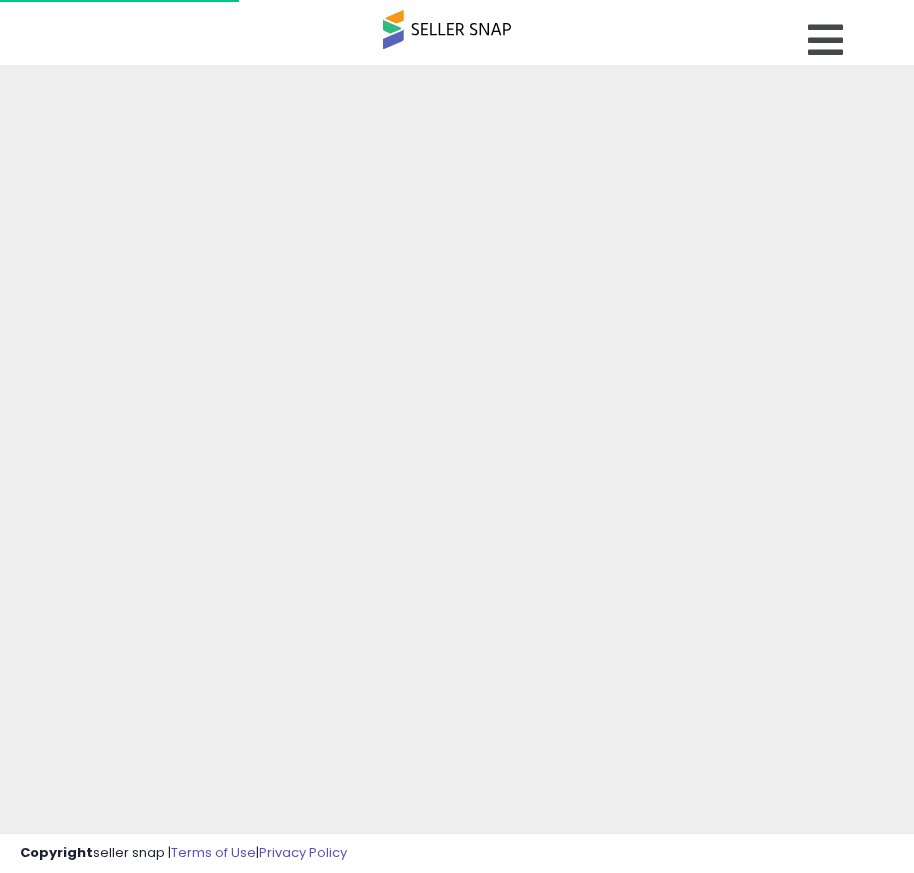 scroll, scrollTop: 0, scrollLeft: 0, axis: both 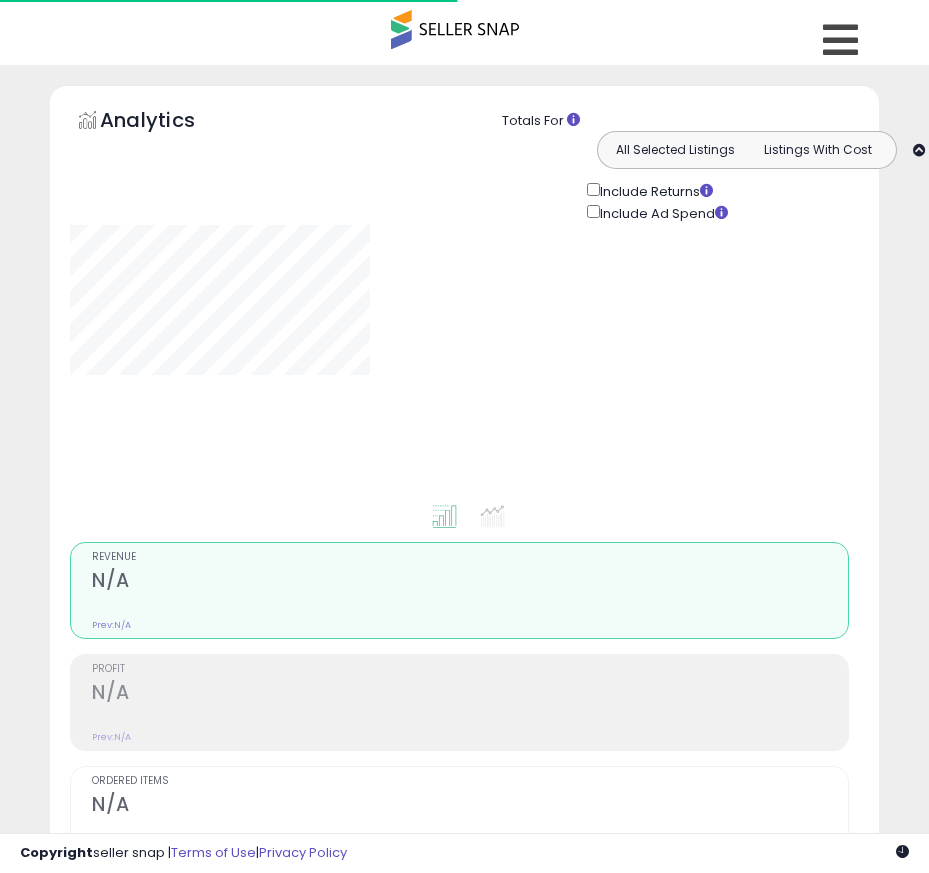 type on "**********" 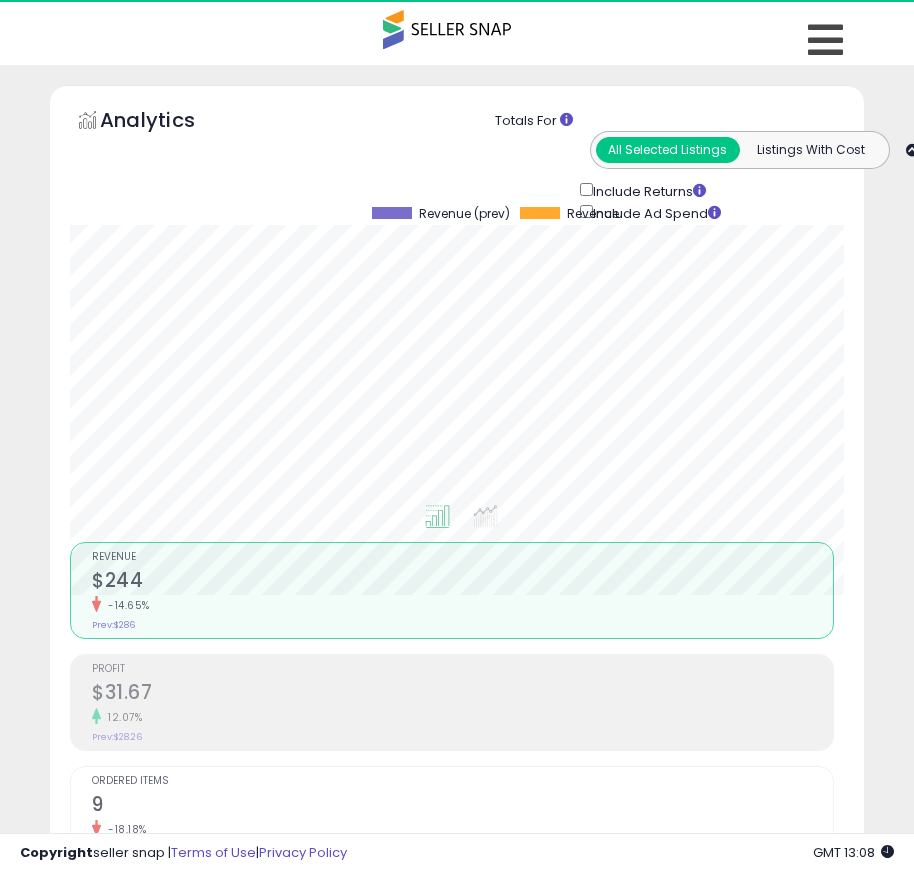 scroll, scrollTop: 999610, scrollLeft: 999196, axis: both 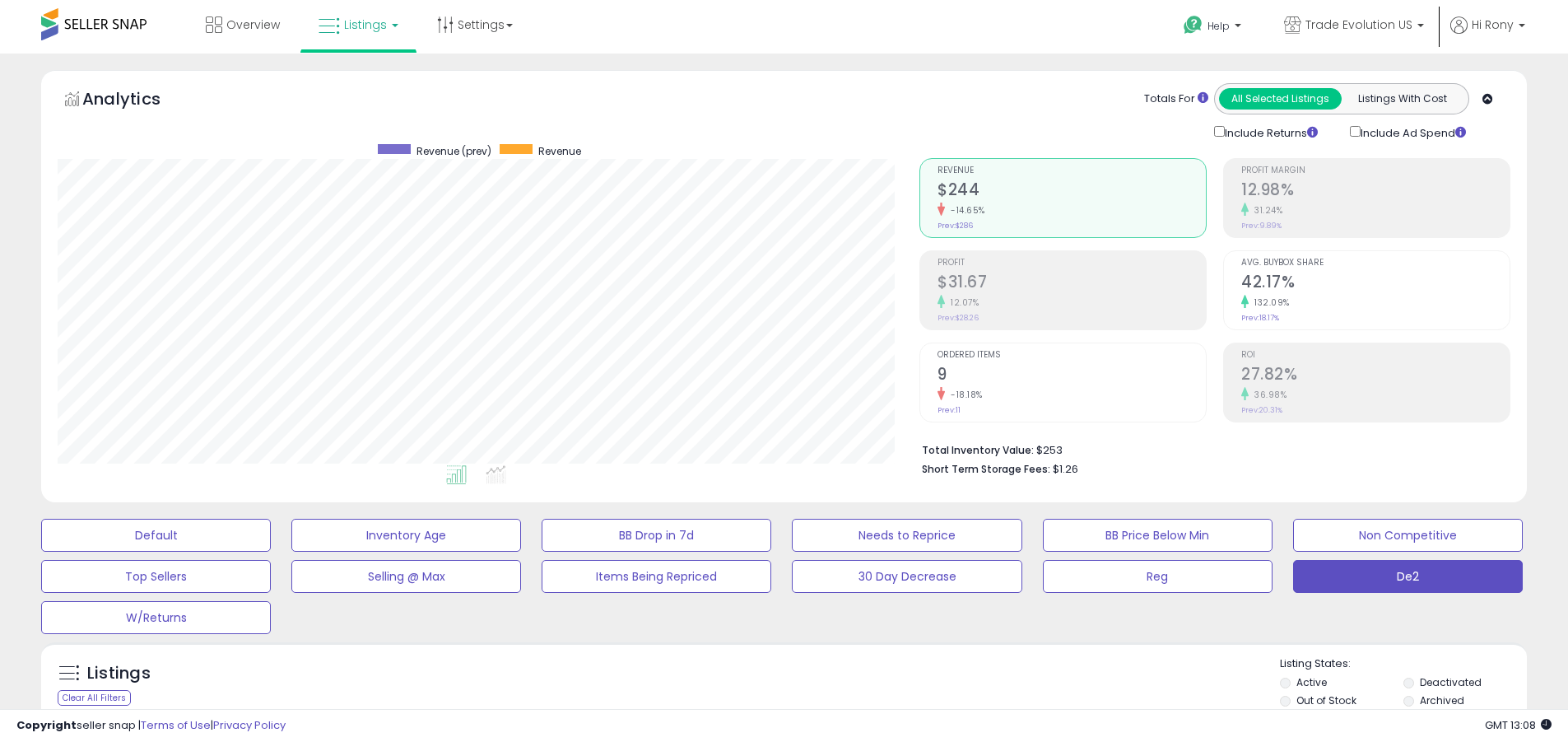 click on "Deactivated" at bounding box center (1450, 682) 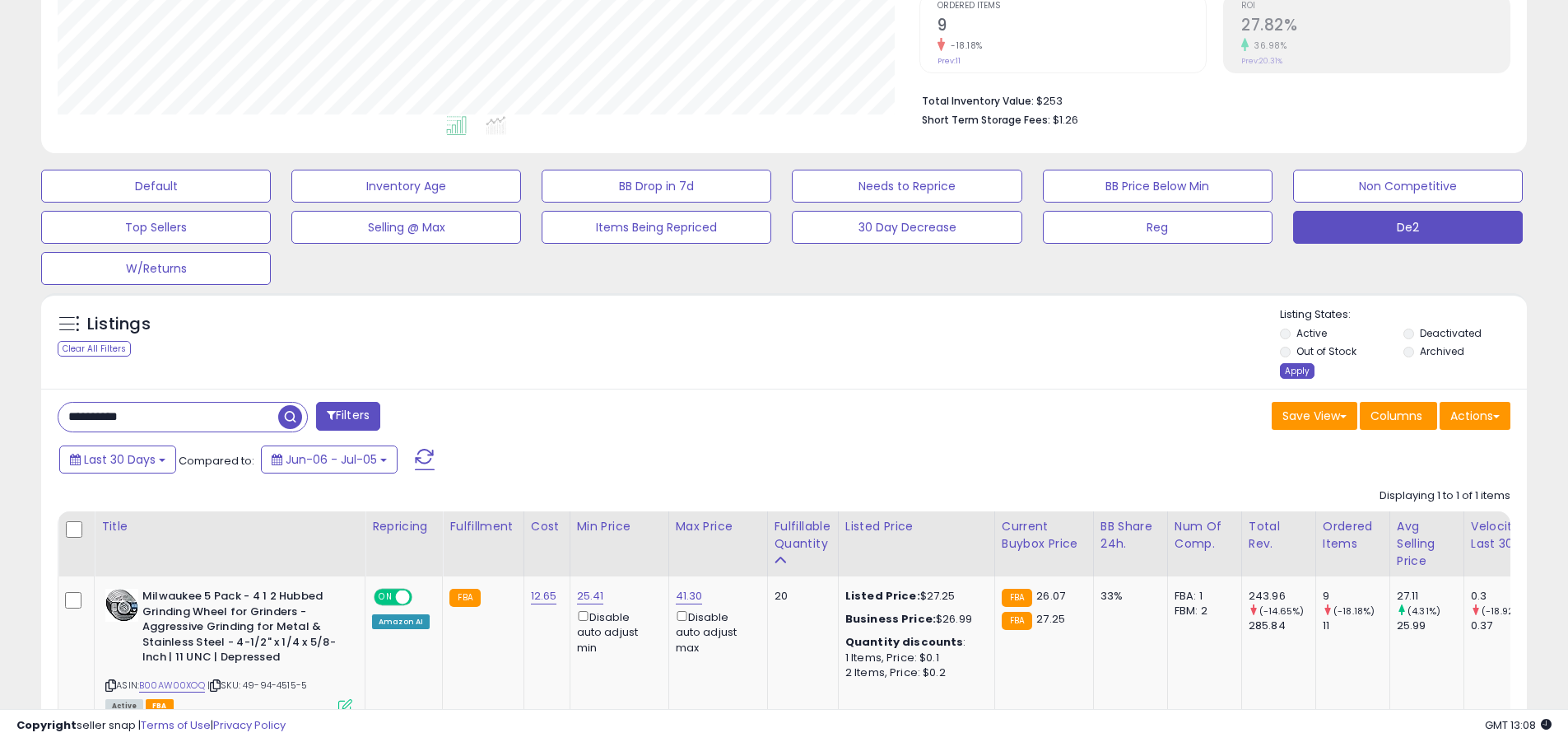 click on "Apply" at bounding box center (1297, 371) 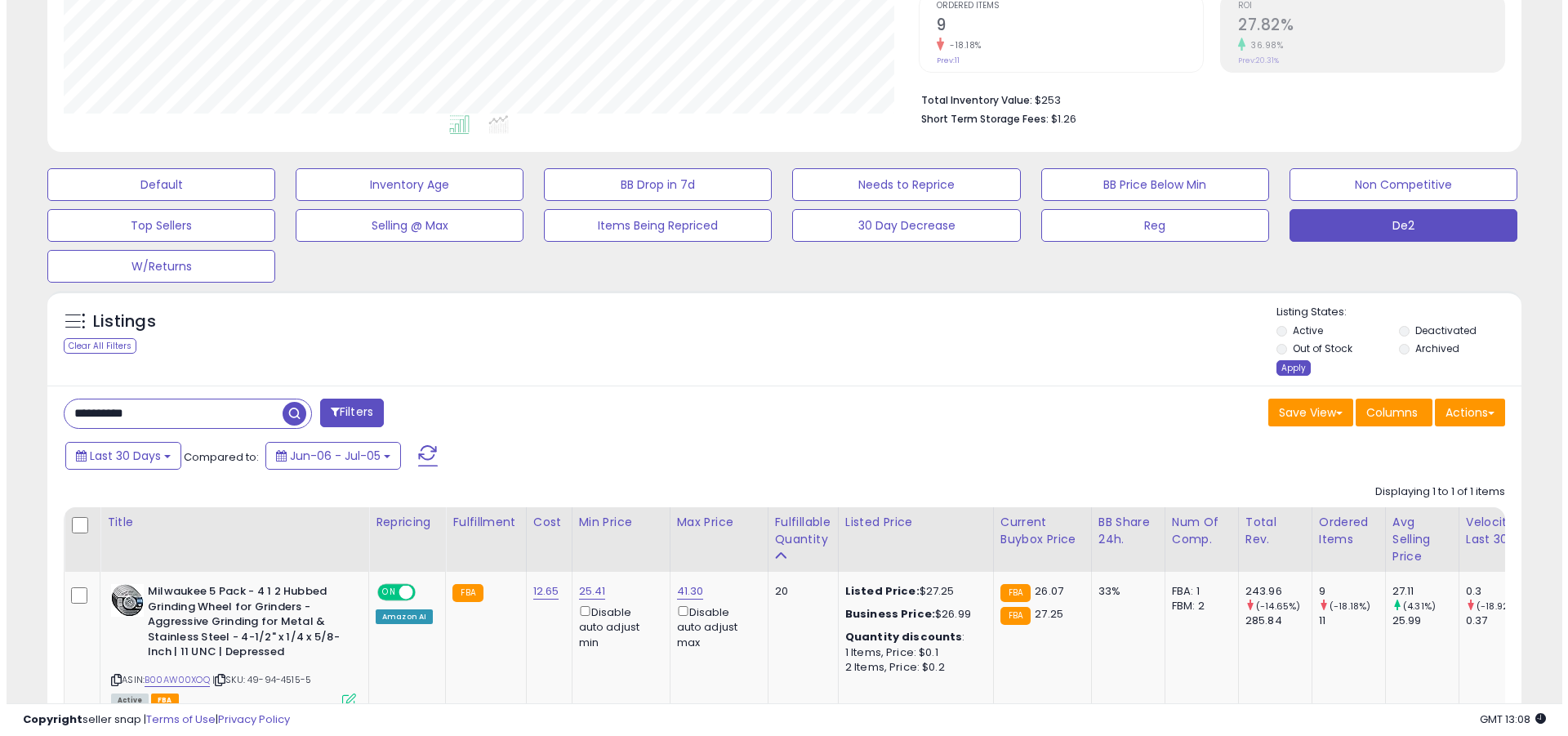 scroll, scrollTop: 301, scrollLeft: 0, axis: vertical 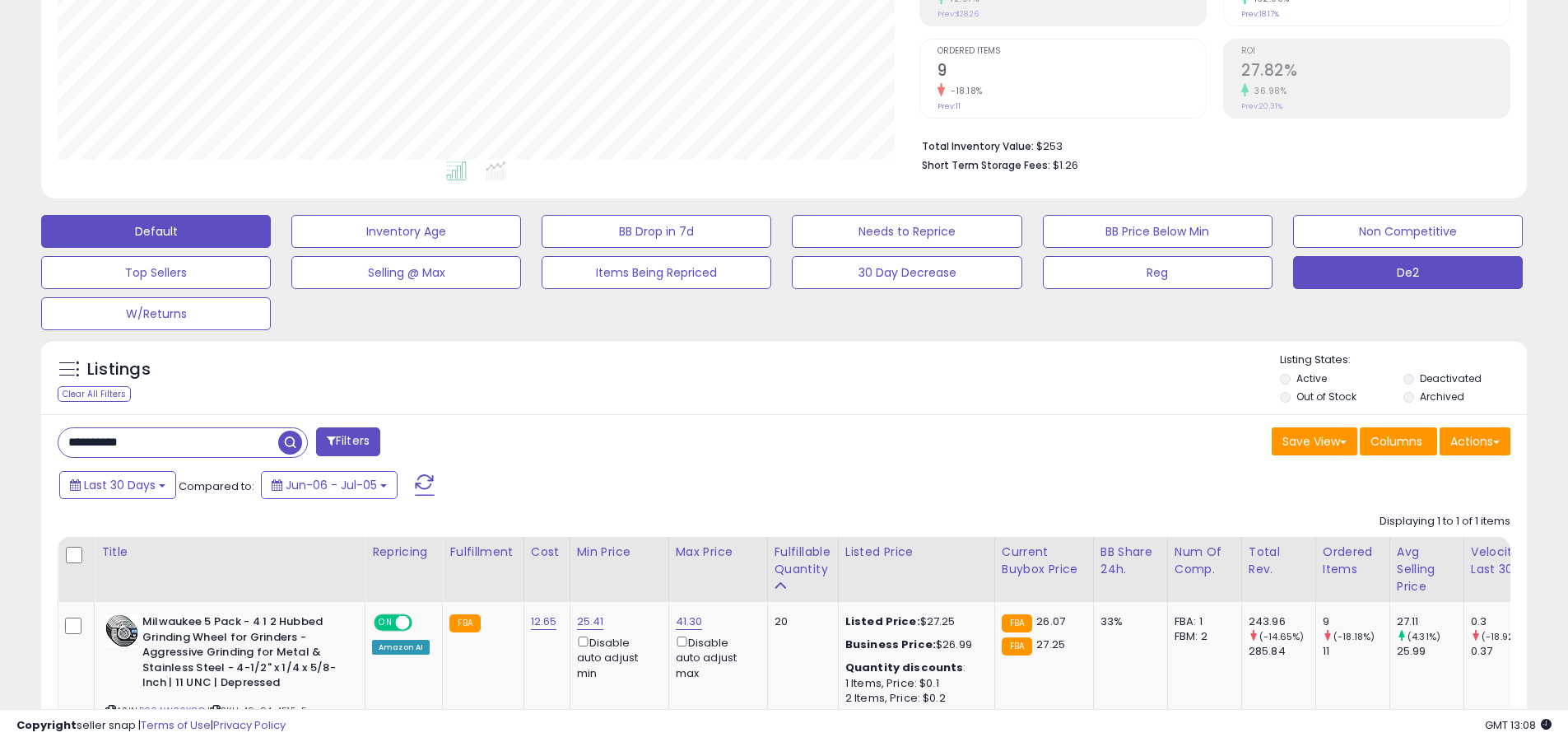 click on "Default" at bounding box center (156, 231) 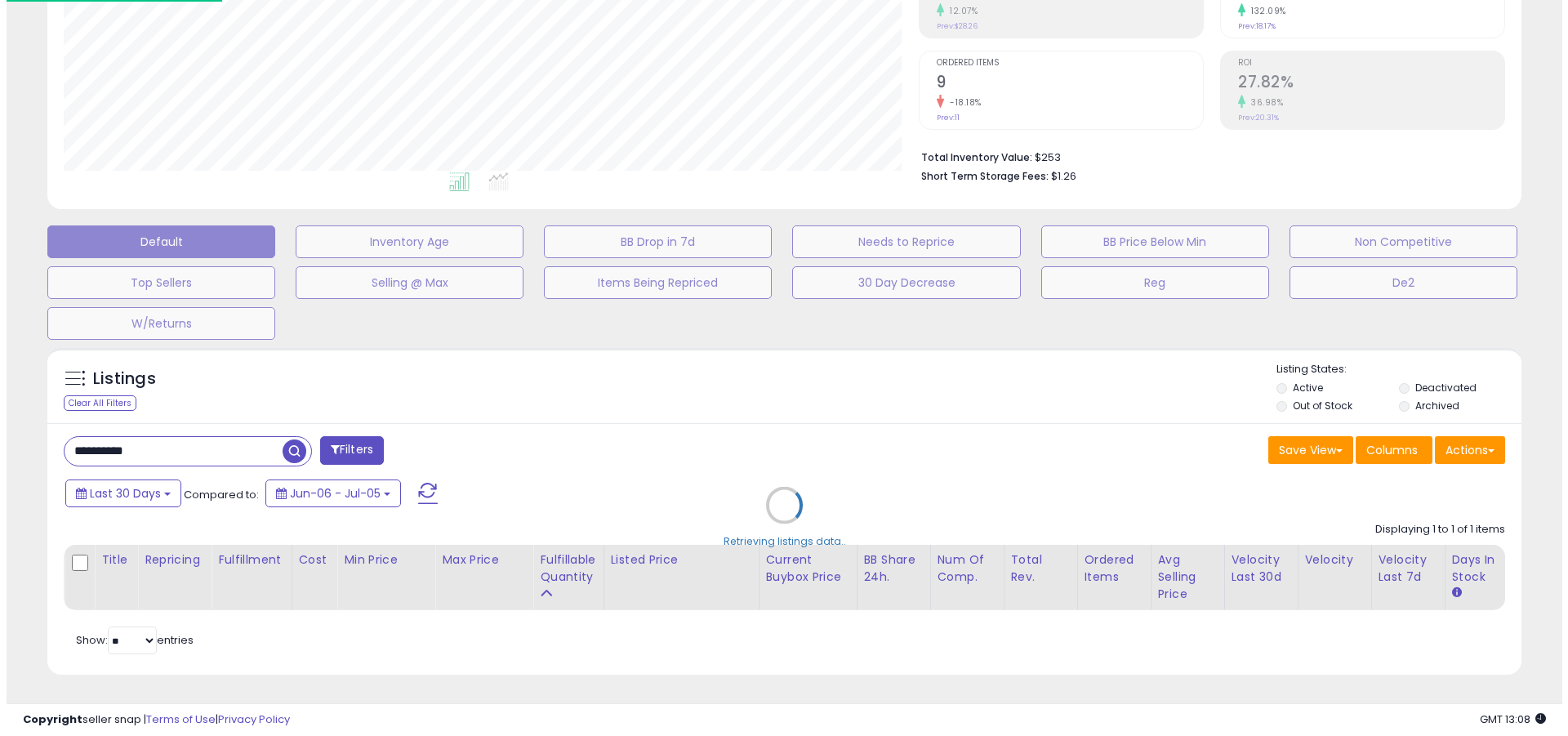 scroll, scrollTop: 816535, scrollLeft: 815804, axis: both 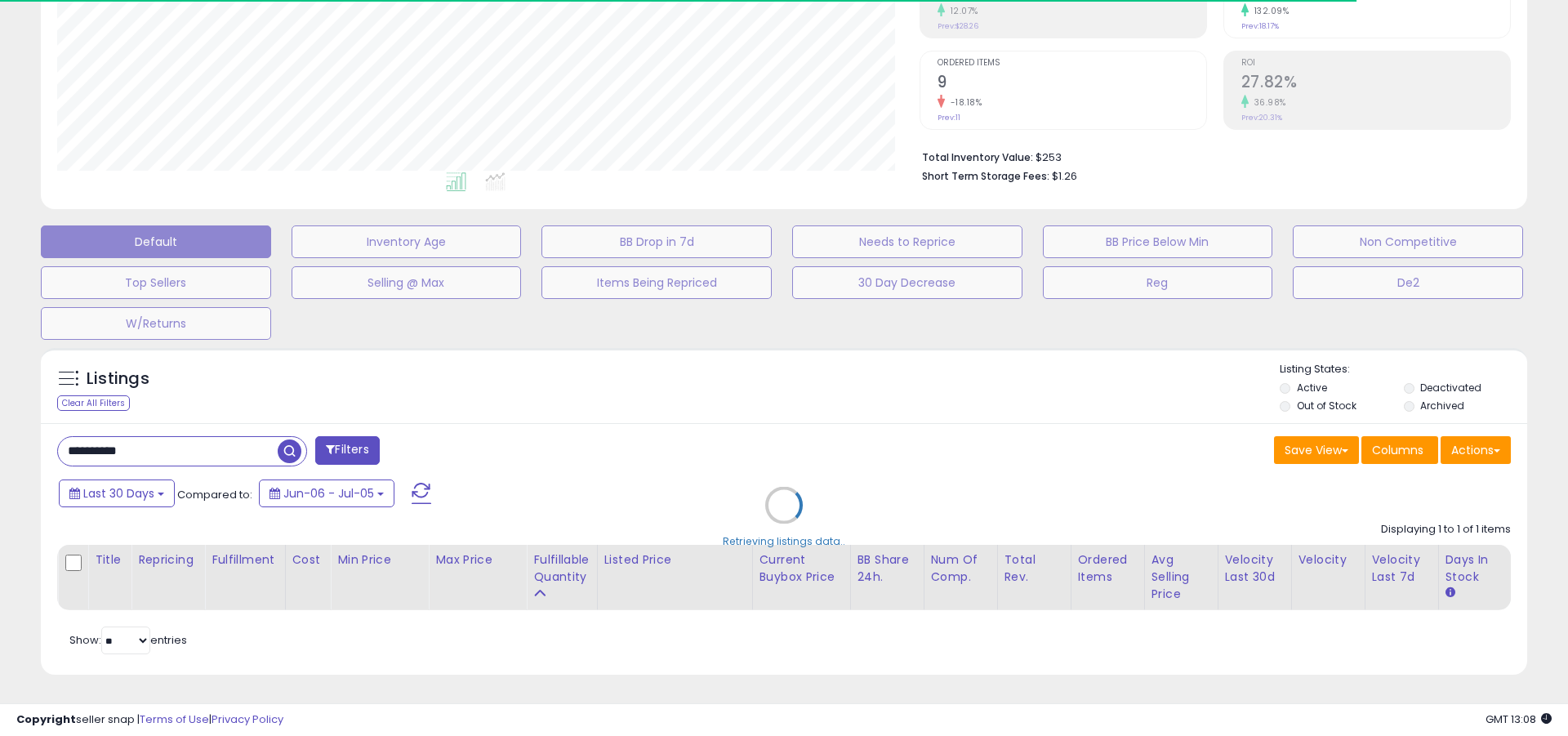 type 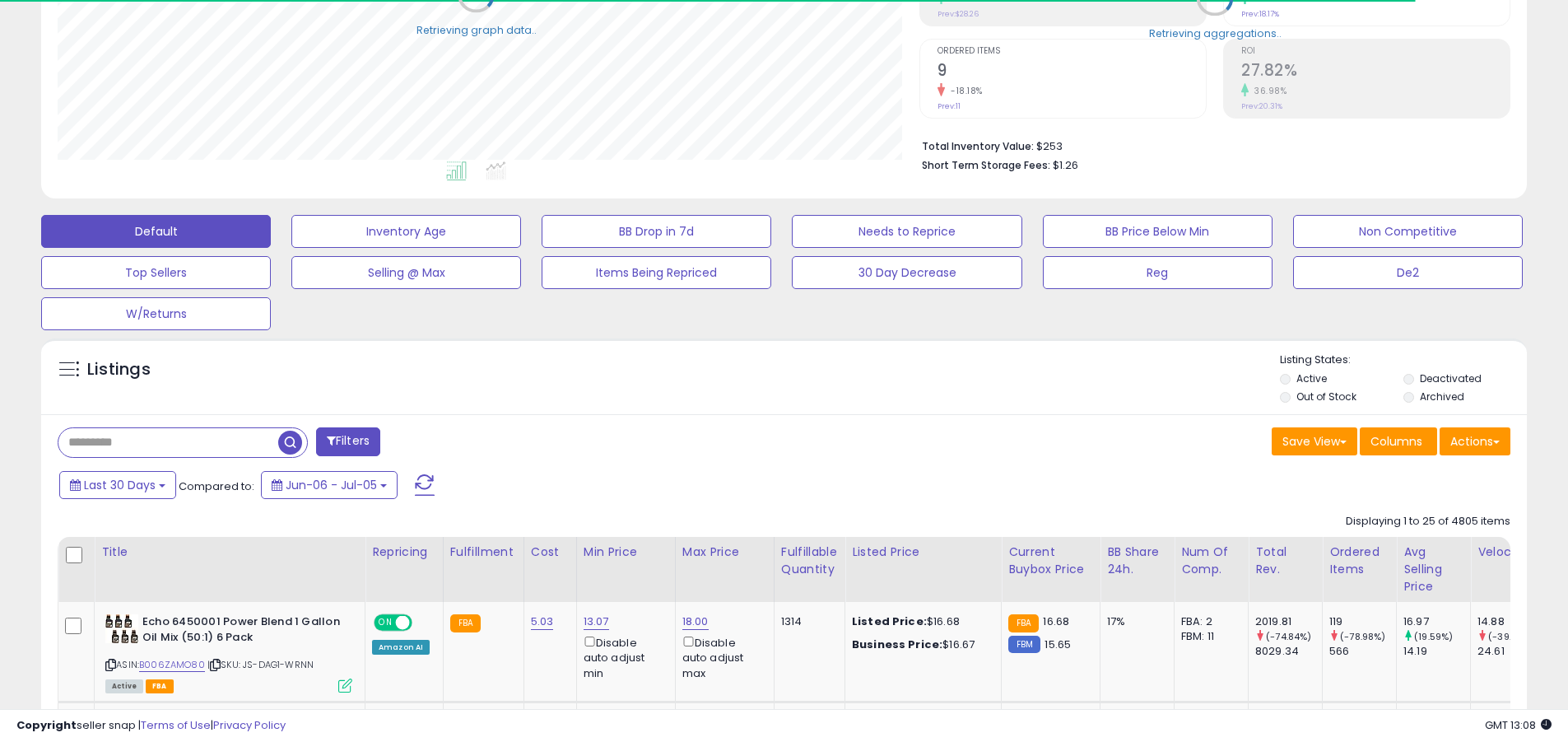 scroll, scrollTop: 338, scrollLeft: 862, axis: both 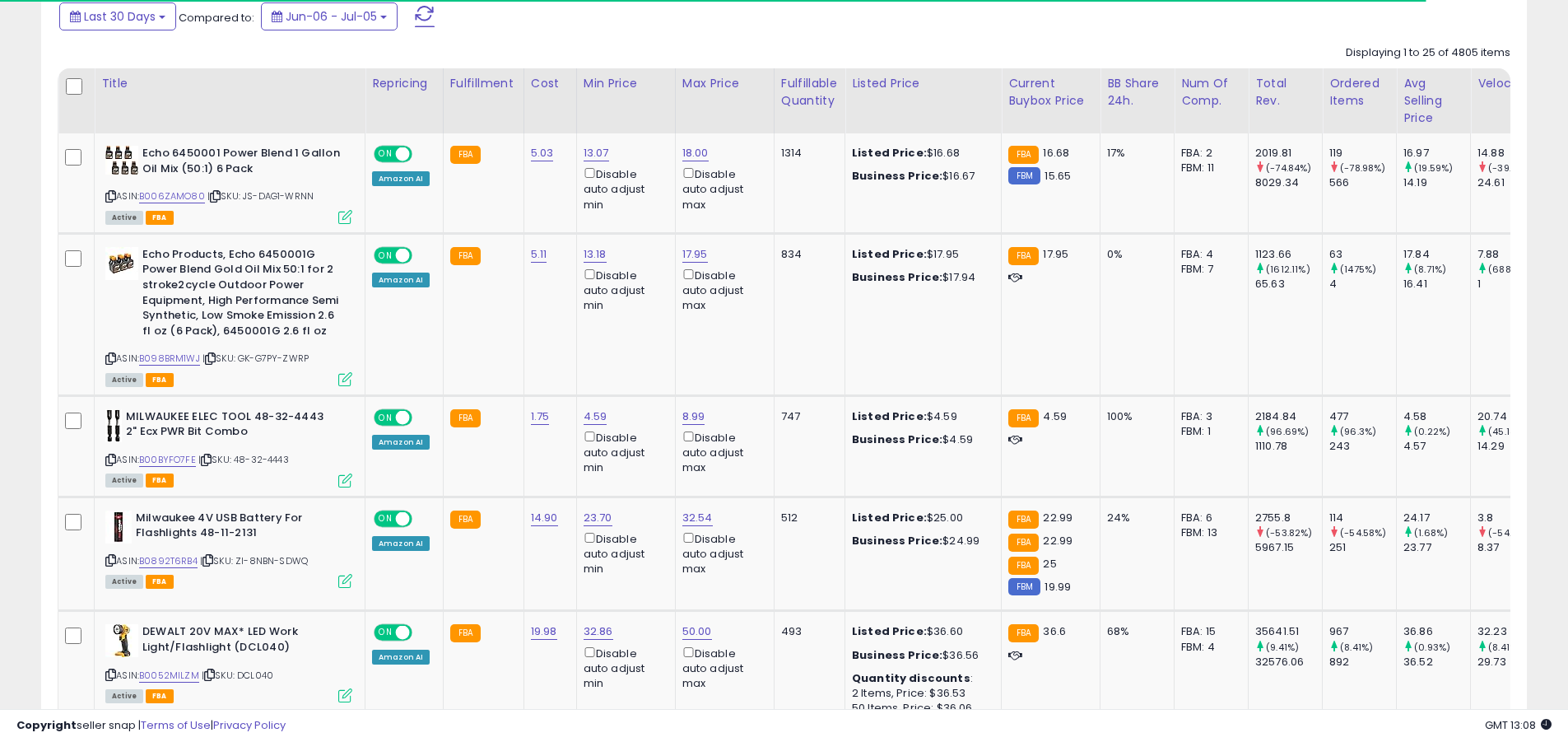 click at bounding box center [425, 16] 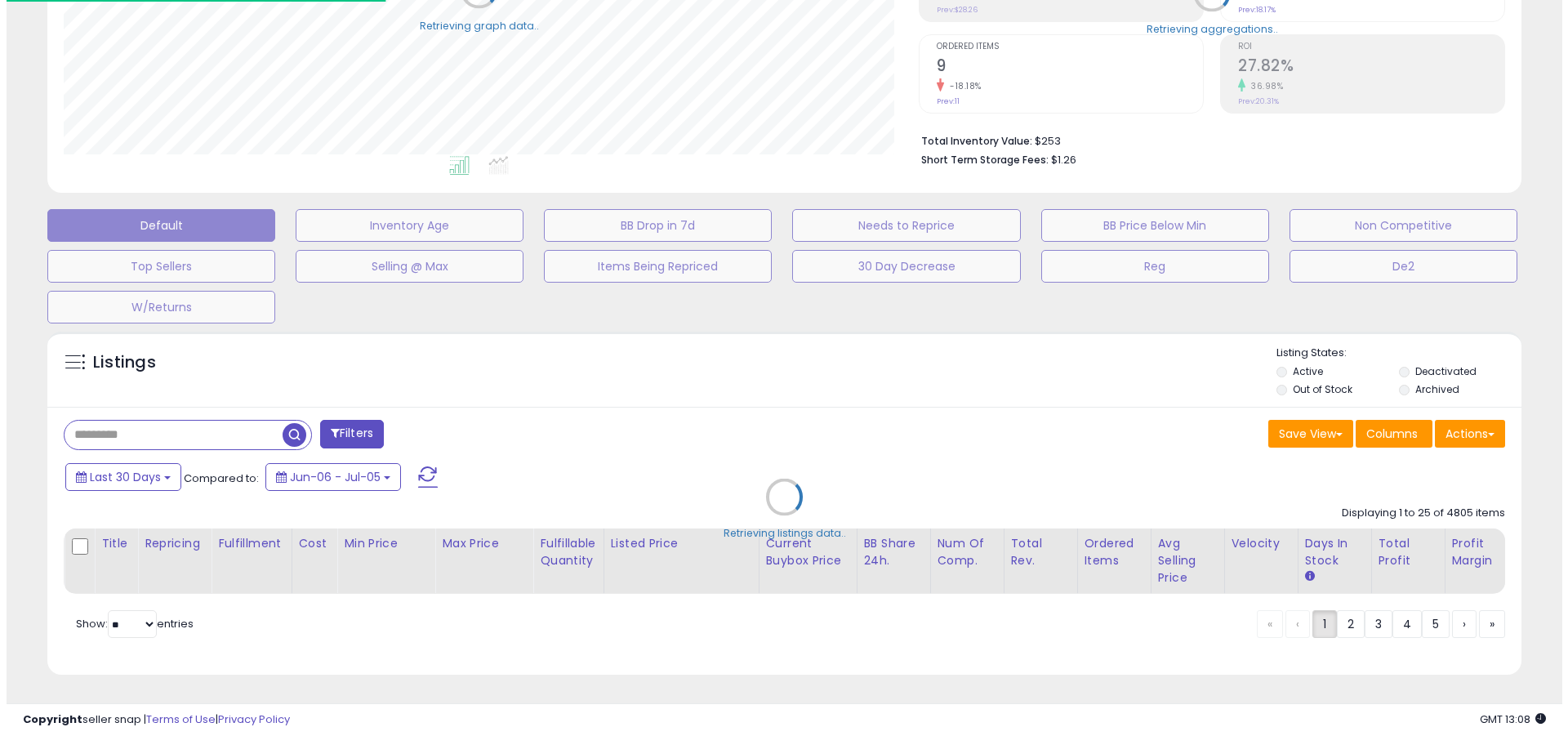 scroll, scrollTop: 318, scrollLeft: 0, axis: vertical 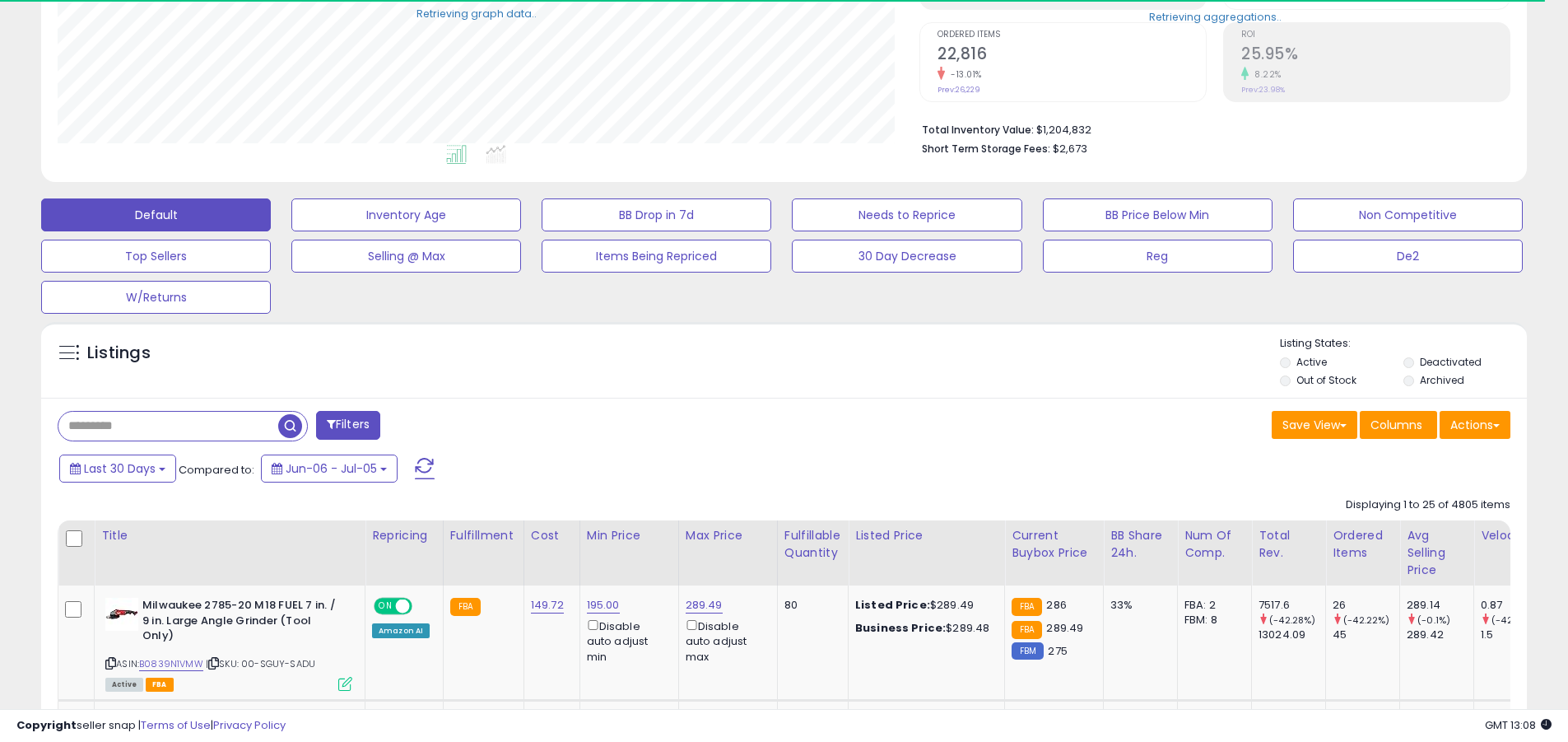click at bounding box center (168, 426) 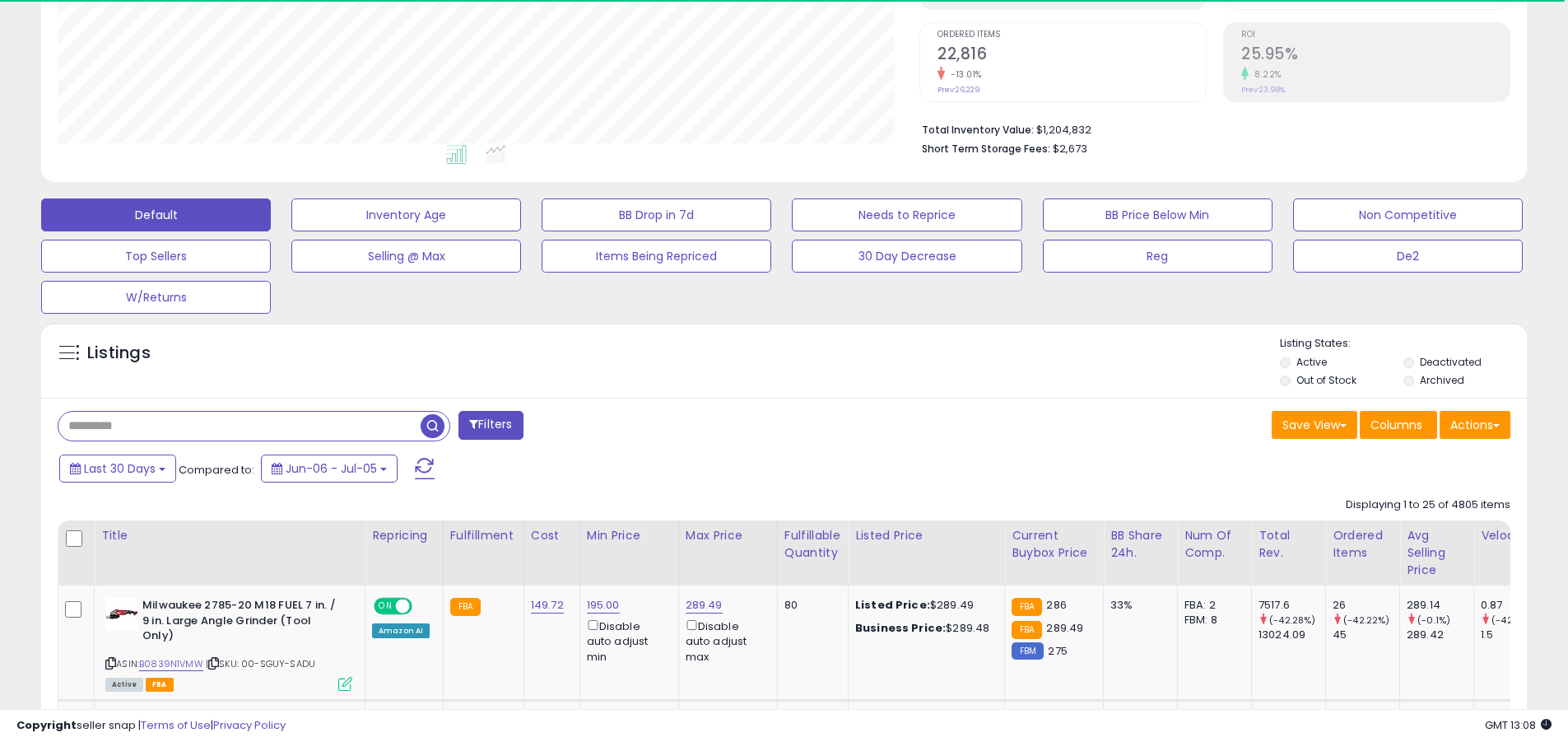 scroll, scrollTop: 823192, scrollLeft: 822235, axis: both 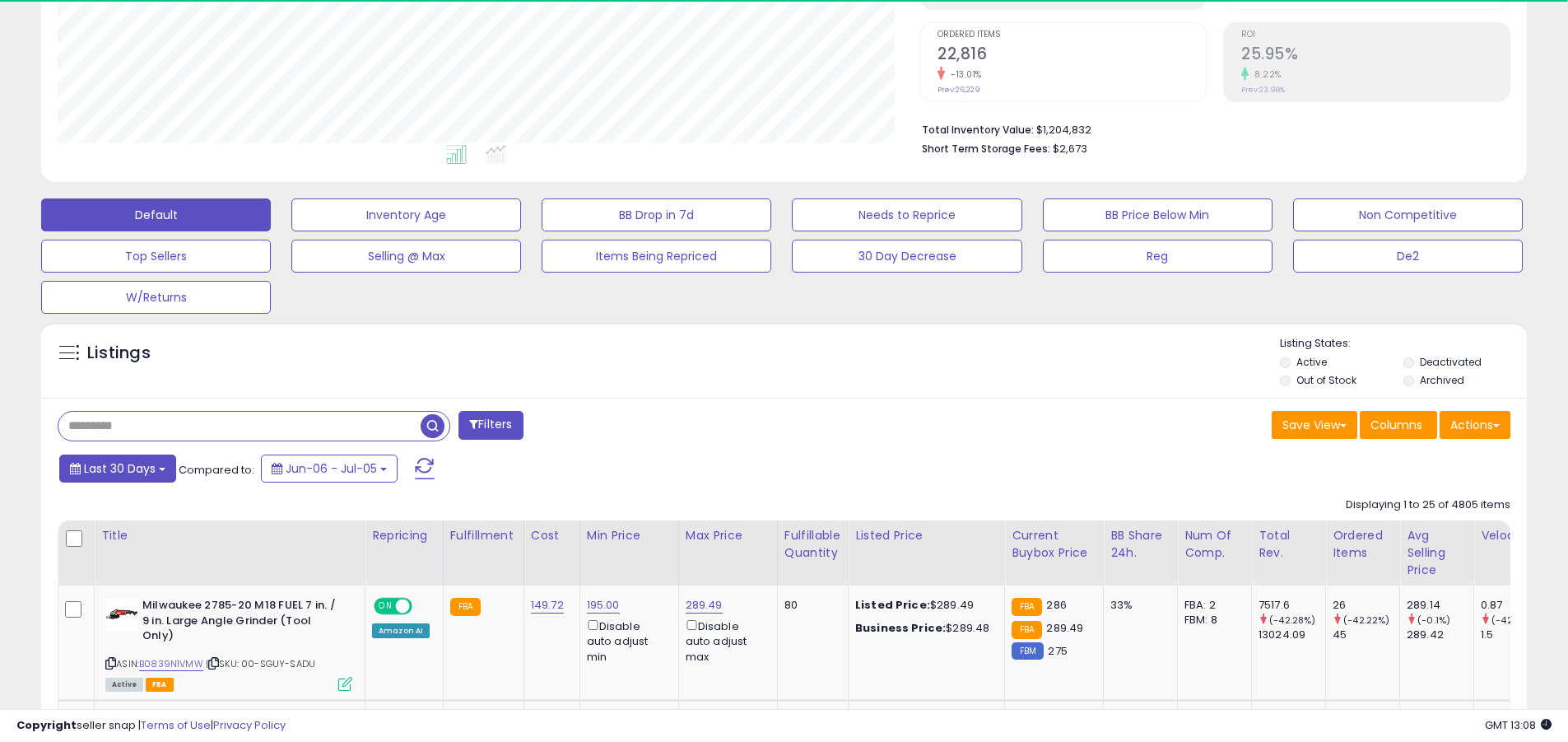 click on "Last 30 Days" at bounding box center (119, 469) 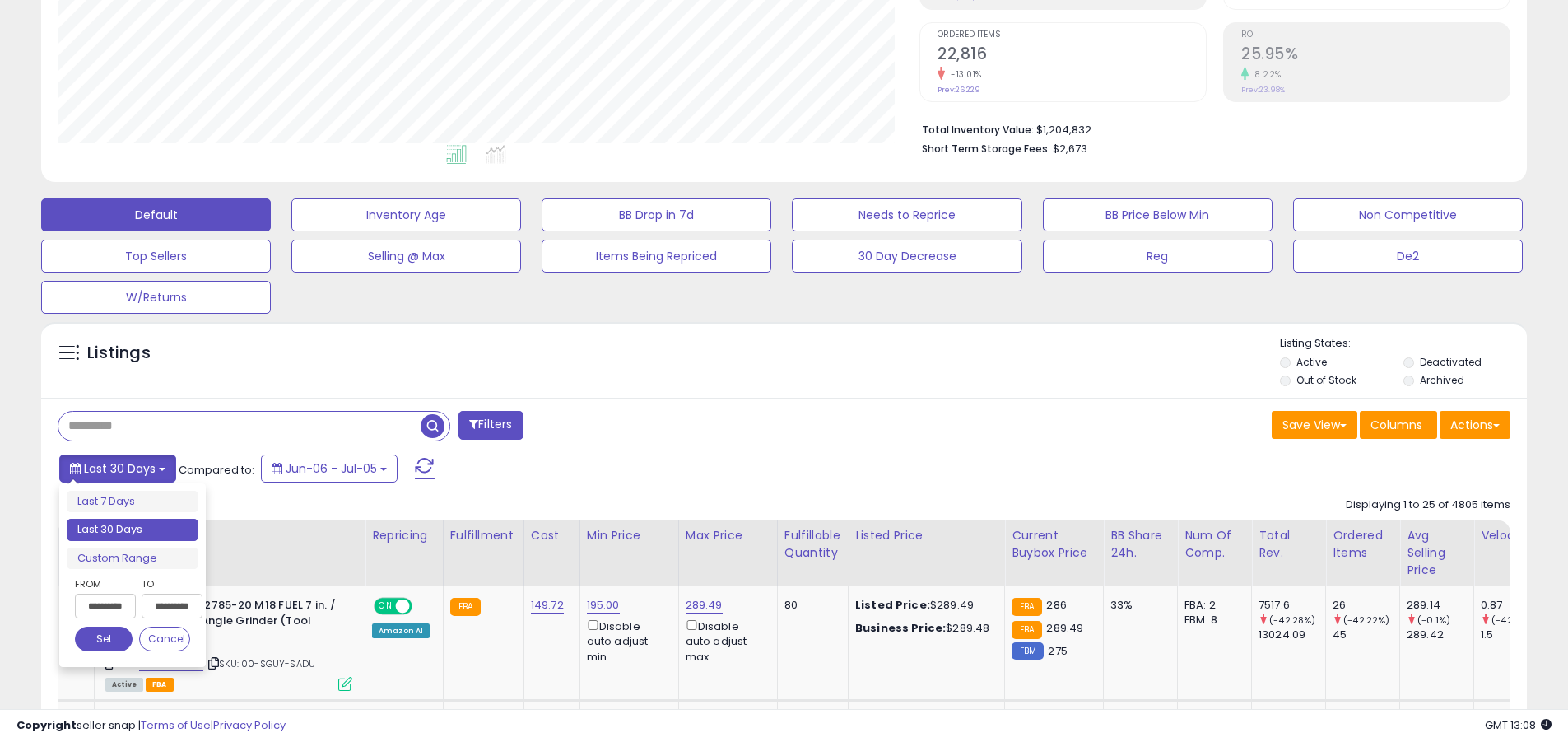 scroll, scrollTop: 823192, scrollLeft: 822235, axis: both 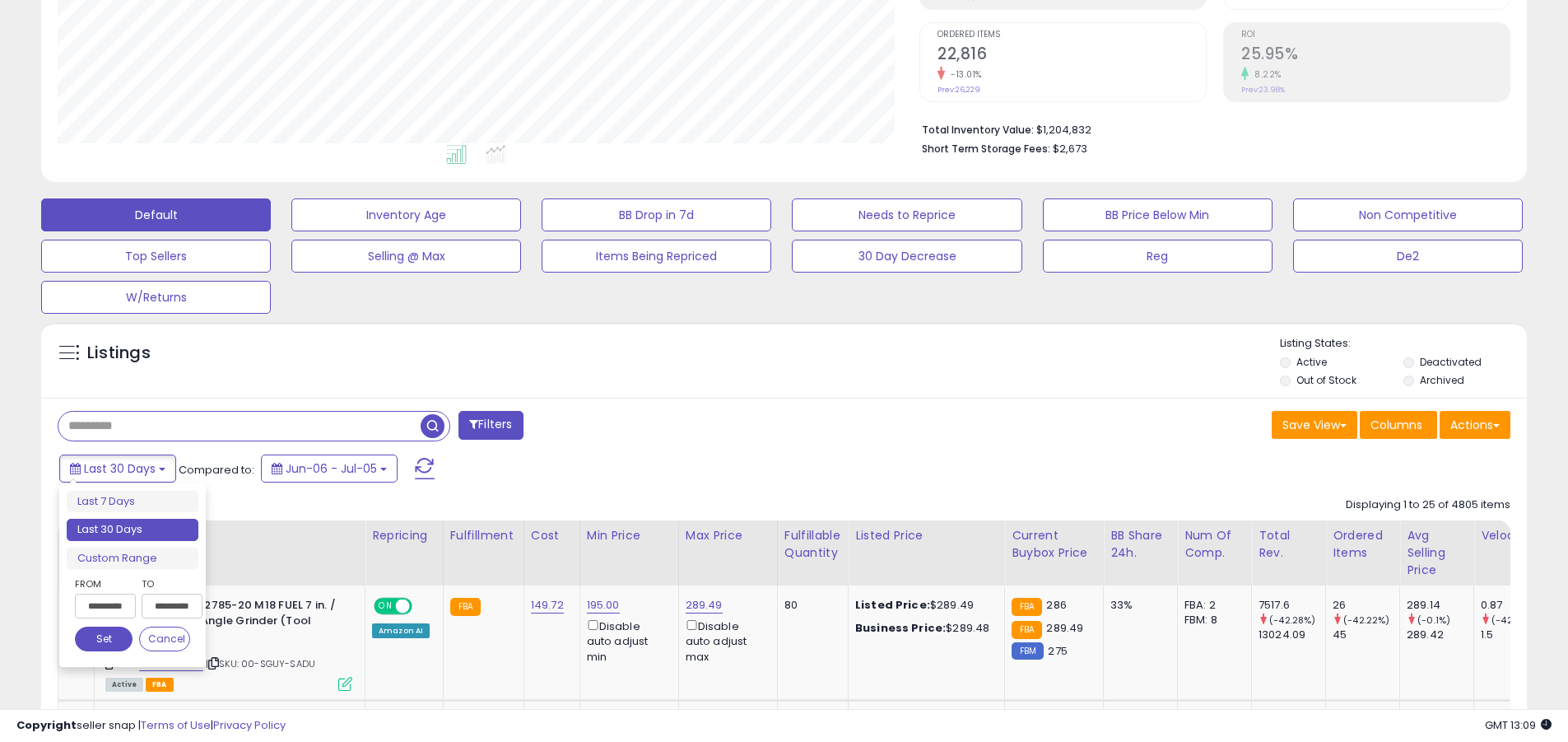 click on "Last 30 Days" at bounding box center [133, 530] 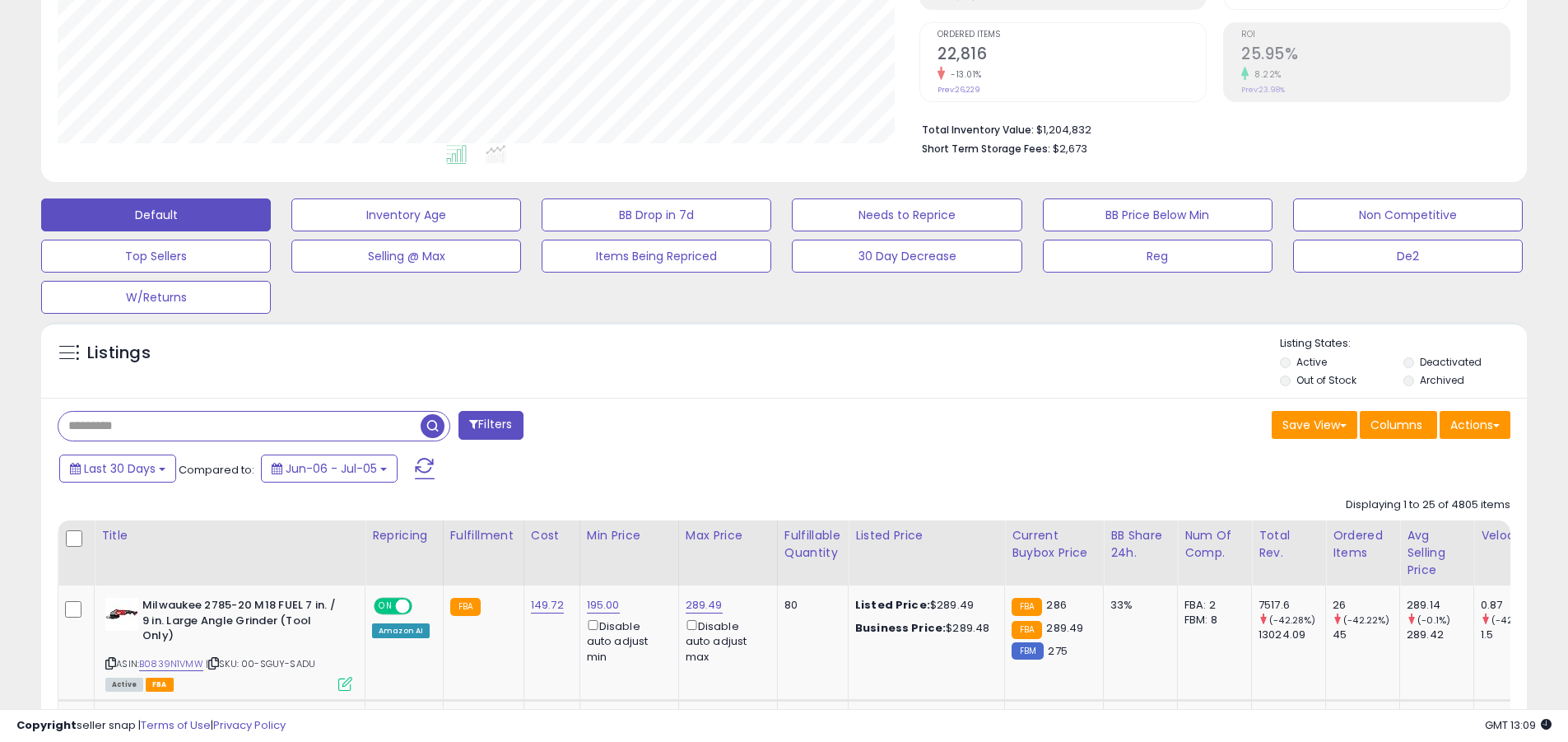 click at bounding box center [240, 426] 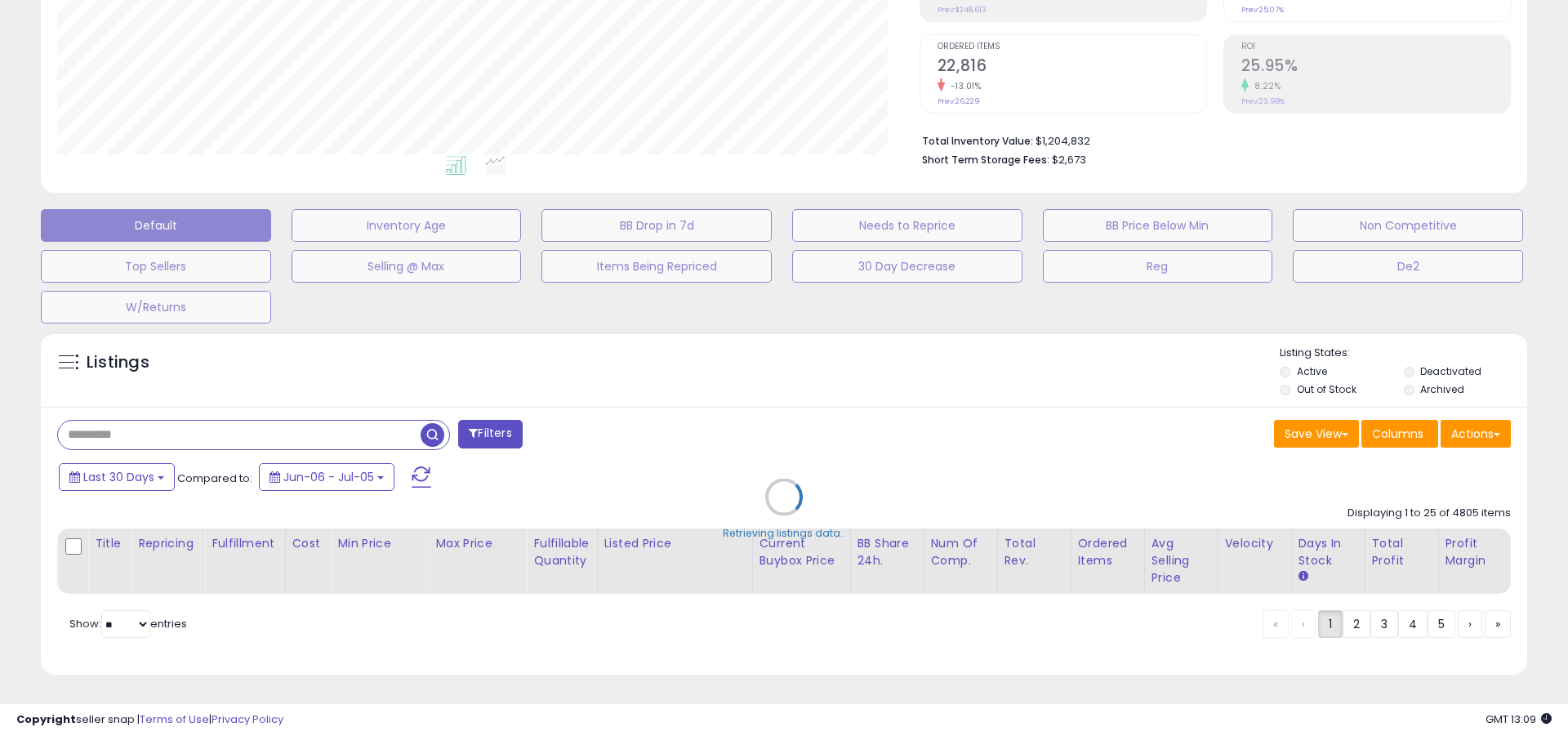 scroll, scrollTop: 816535, scrollLeft: 815804, axis: both 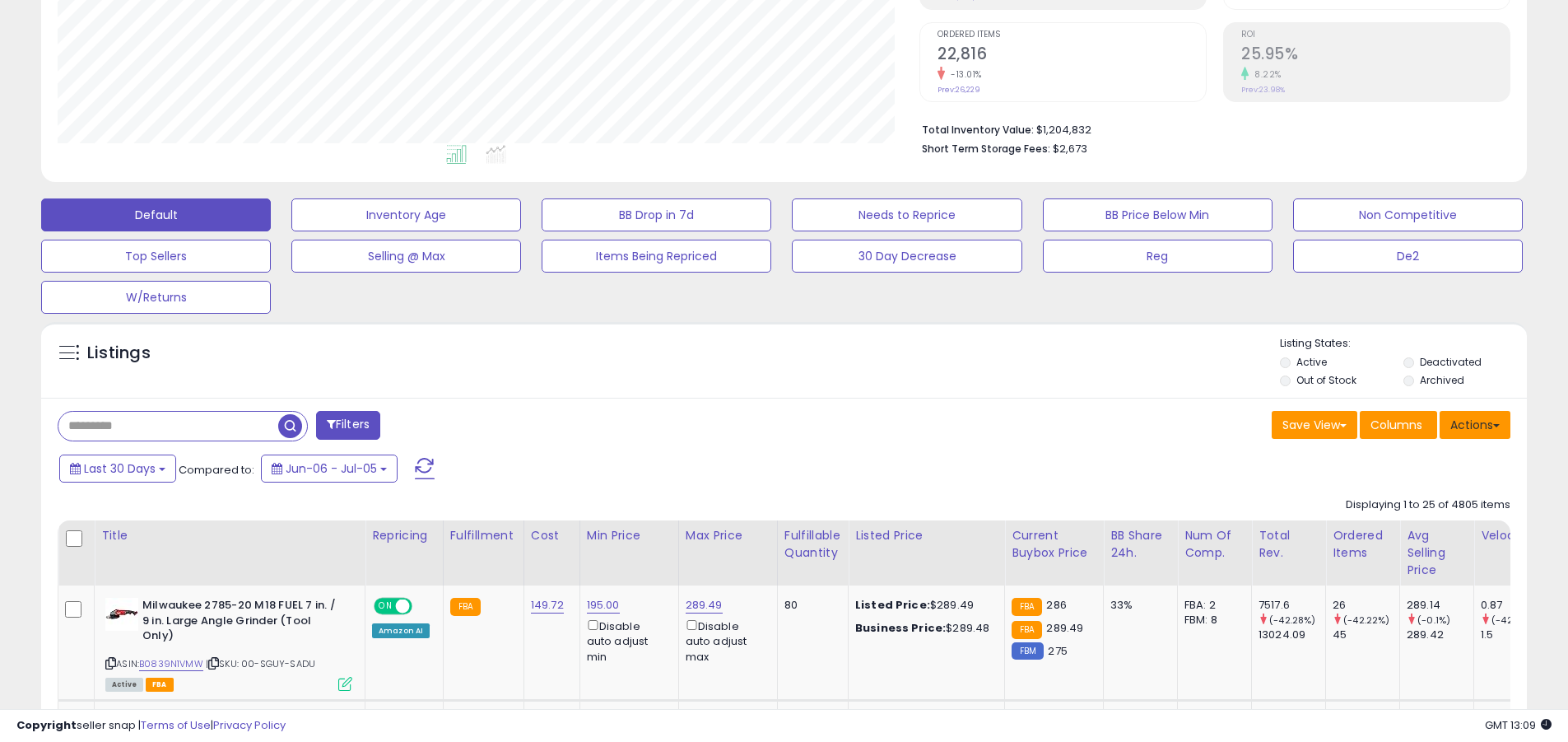 click on "Actions" at bounding box center (1475, 425) 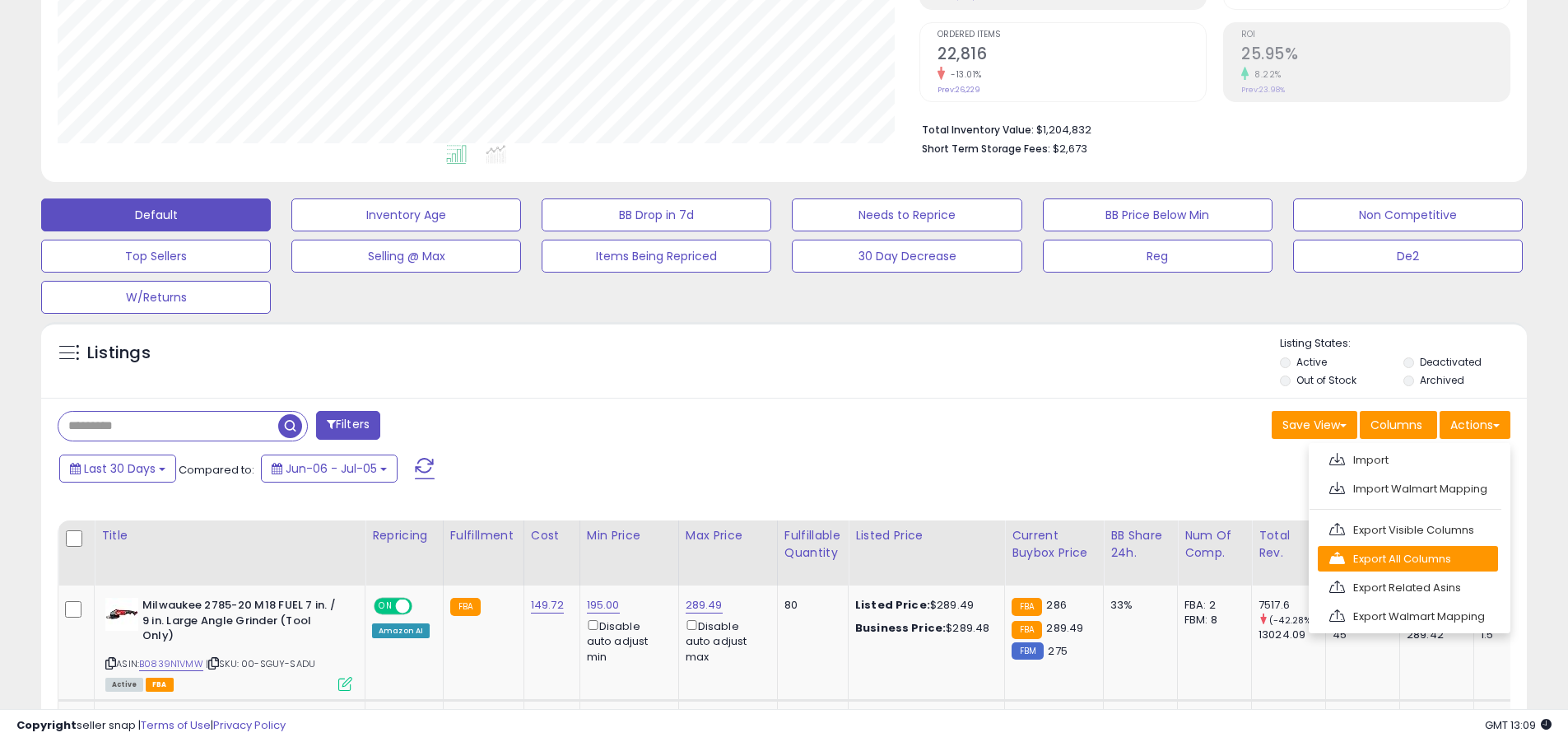 click on "Export All Columns" at bounding box center (1407, 558) 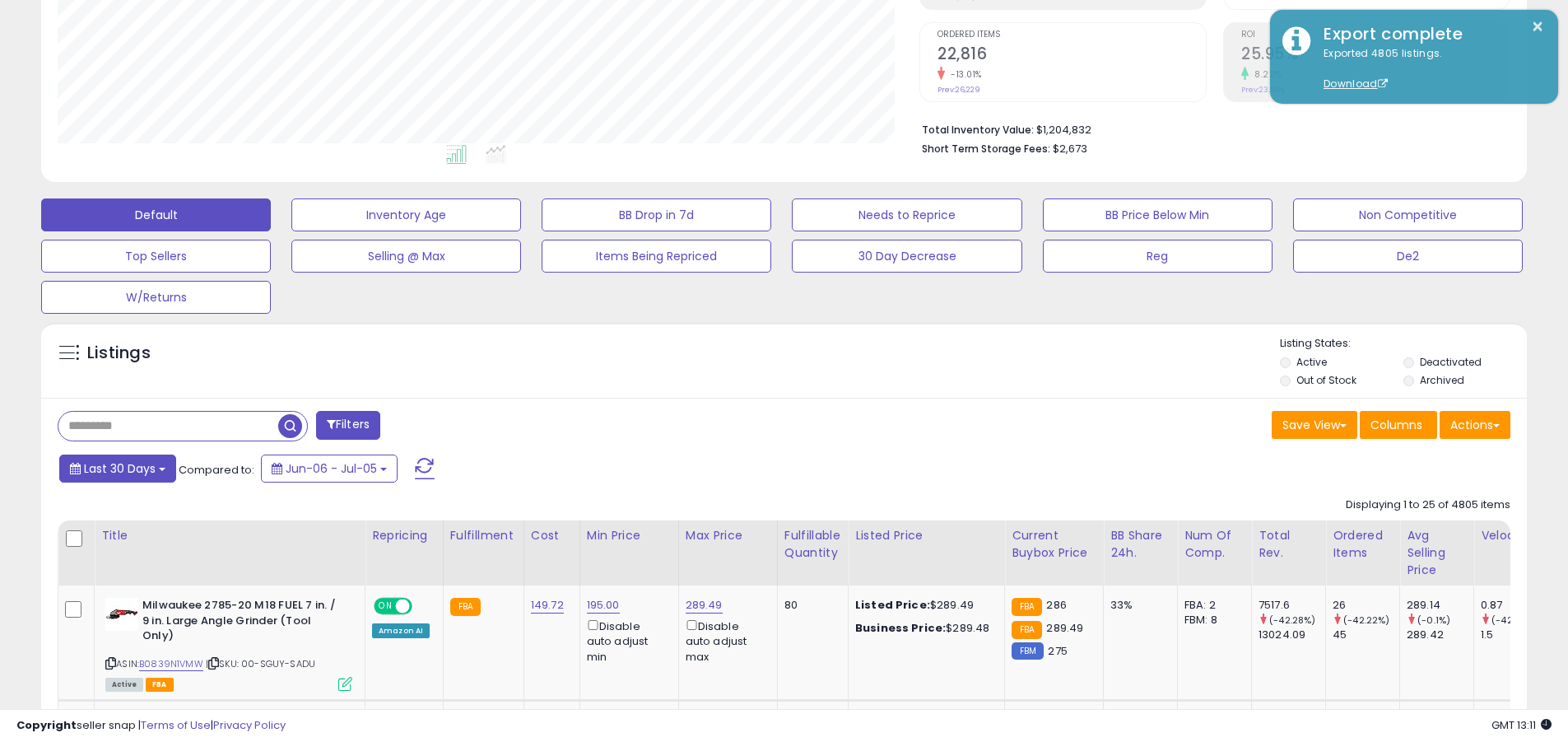 click on "Last 30 Days" at bounding box center (119, 469) 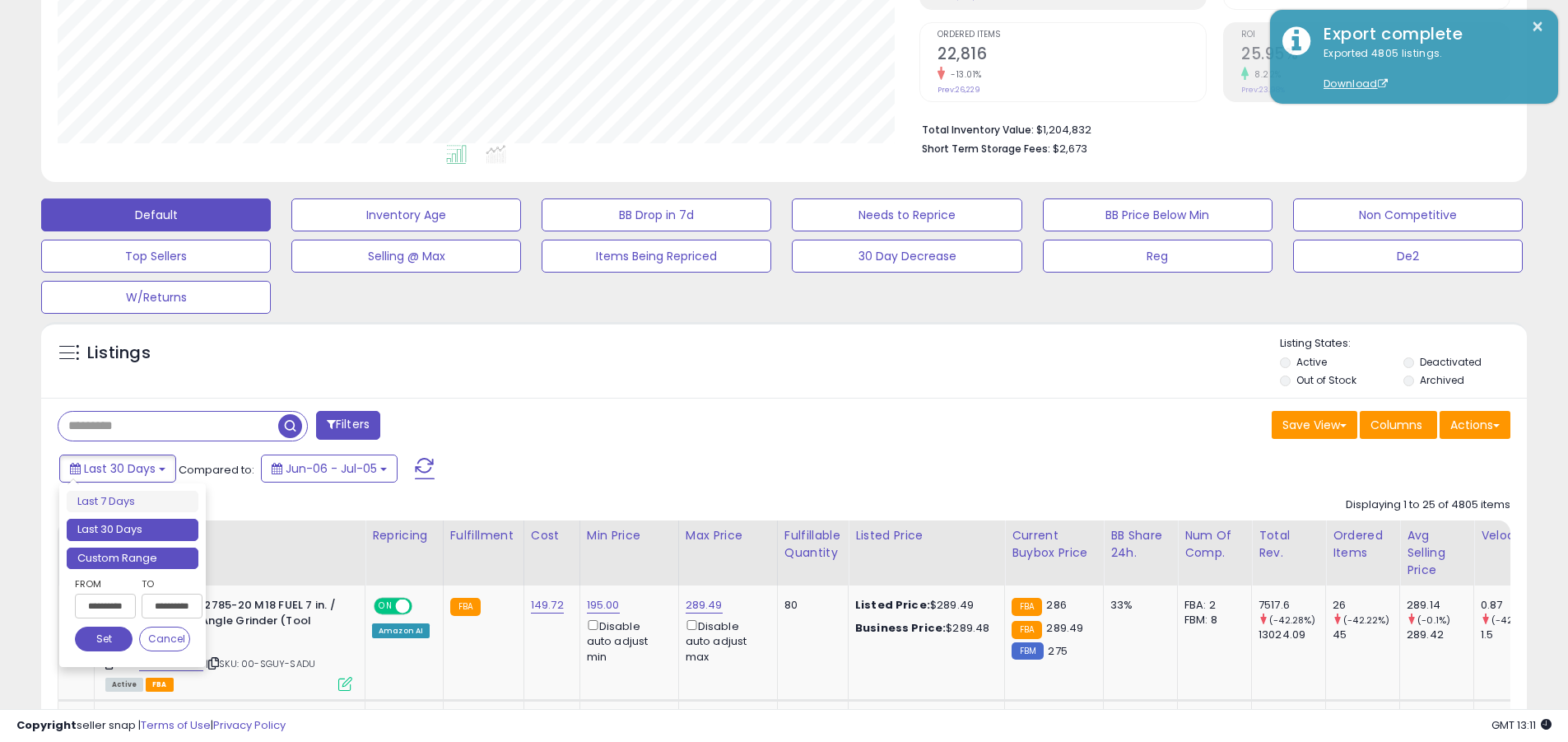 click on "Custom Range" at bounding box center (133, 558) 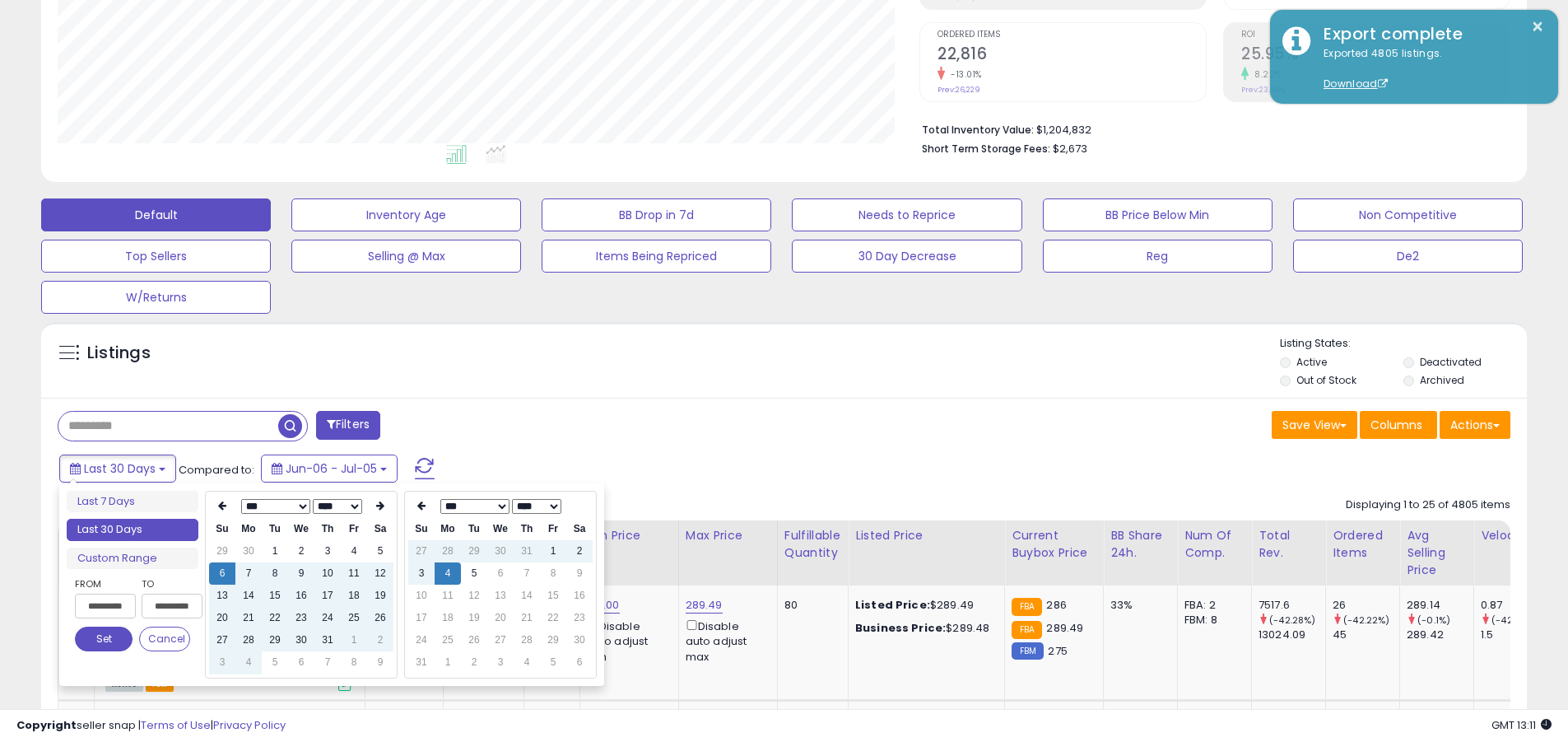 click on "**********" at bounding box center [105, 606] 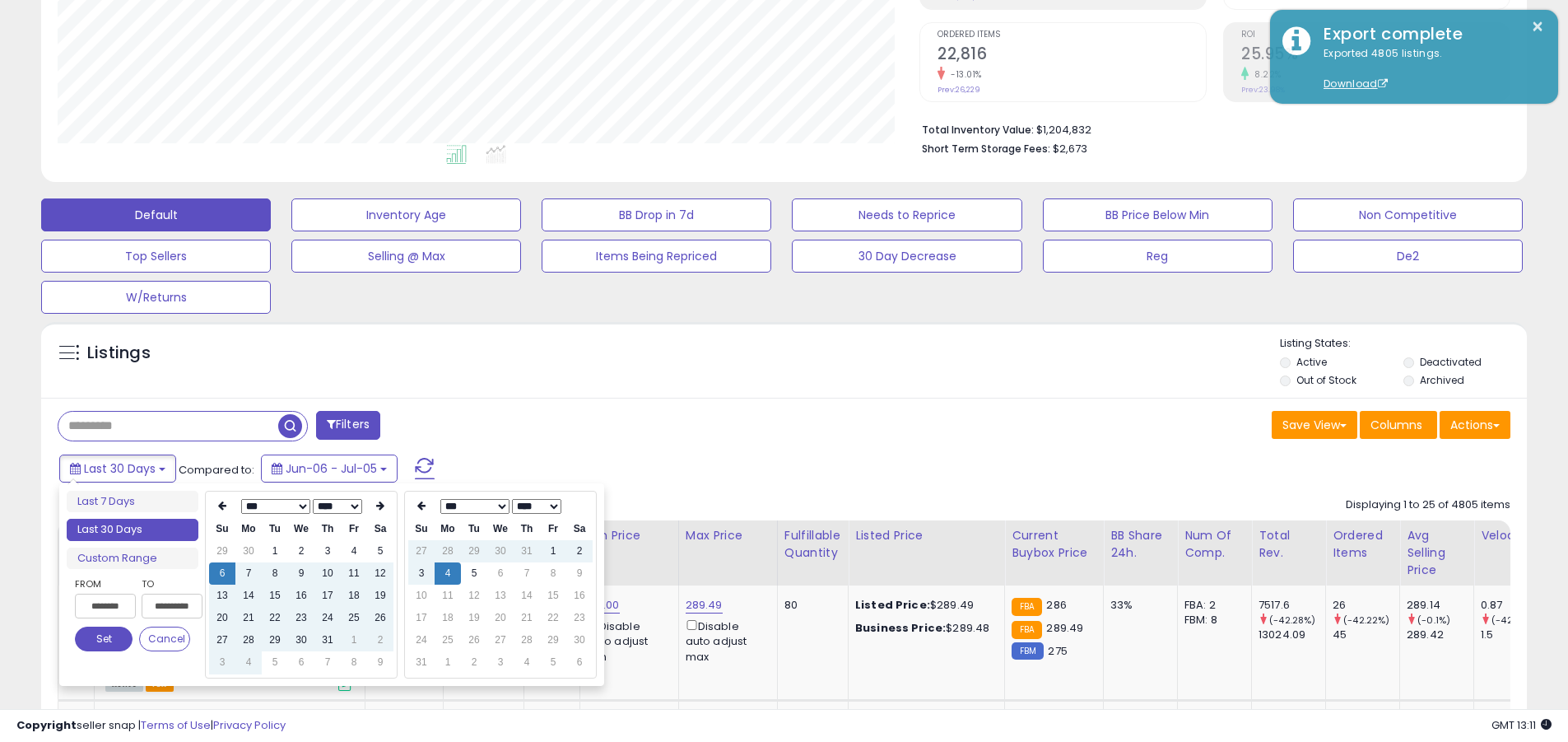 type on "**********" 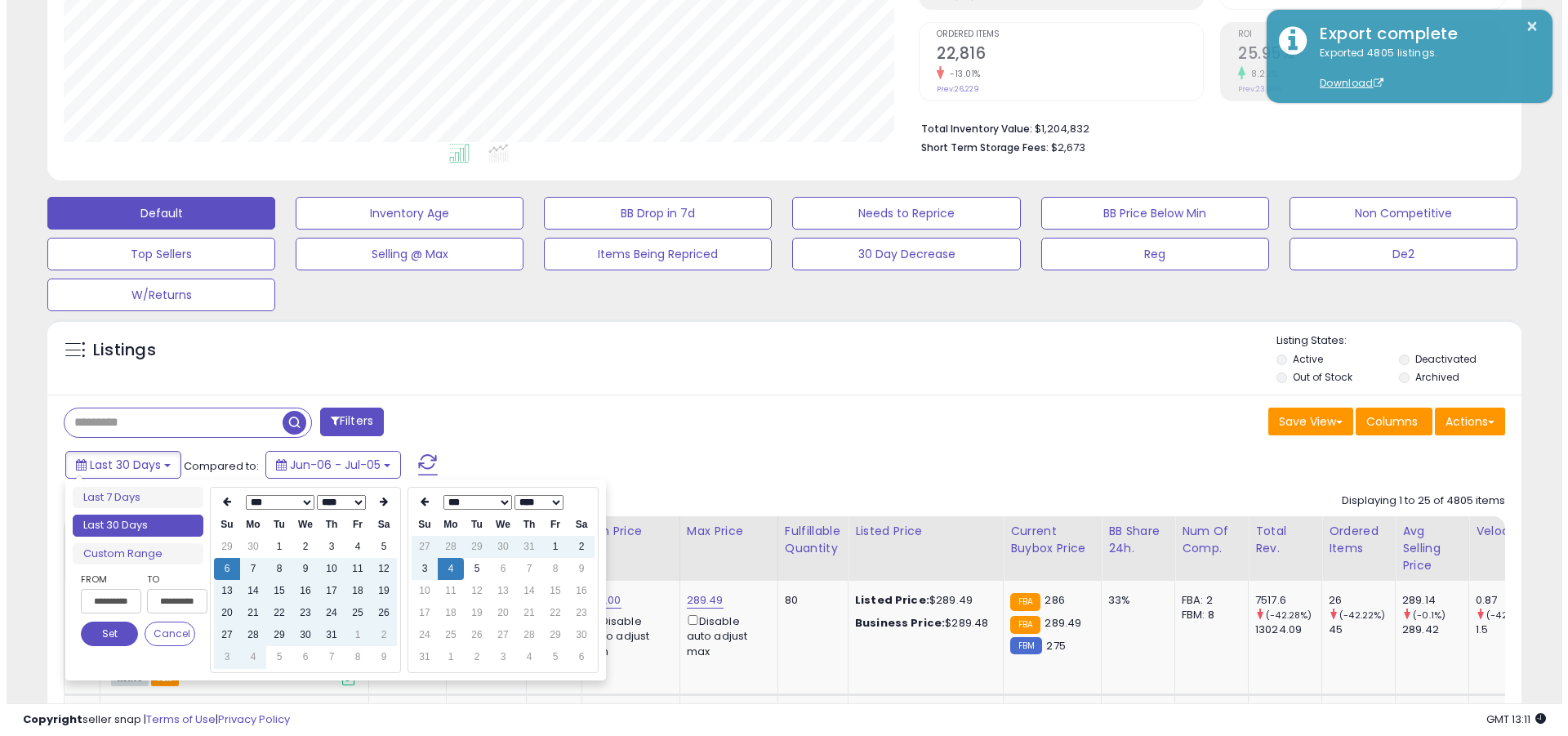 scroll, scrollTop: 0, scrollLeft: 3, axis: horizontal 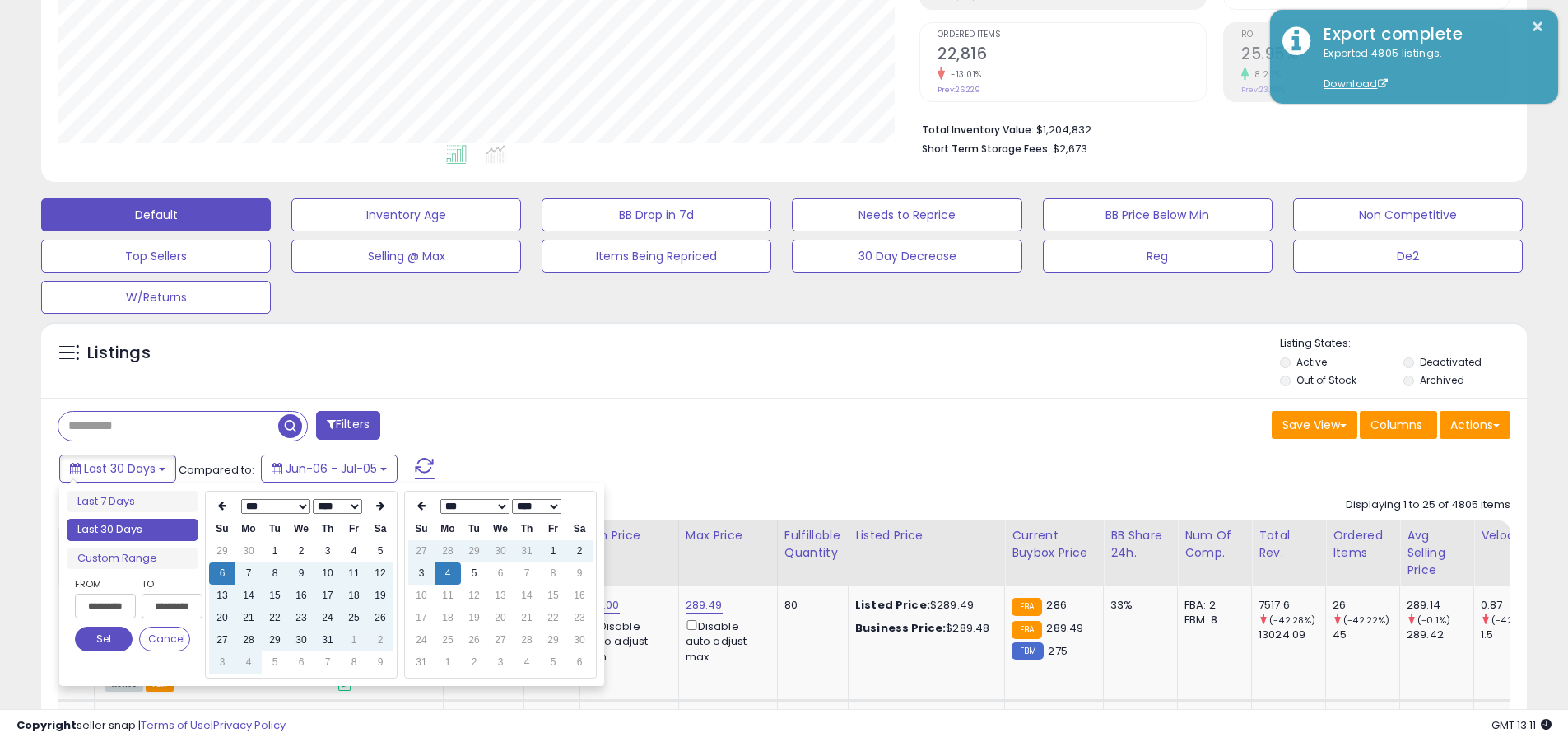 click on "Set" at bounding box center (104, 639) 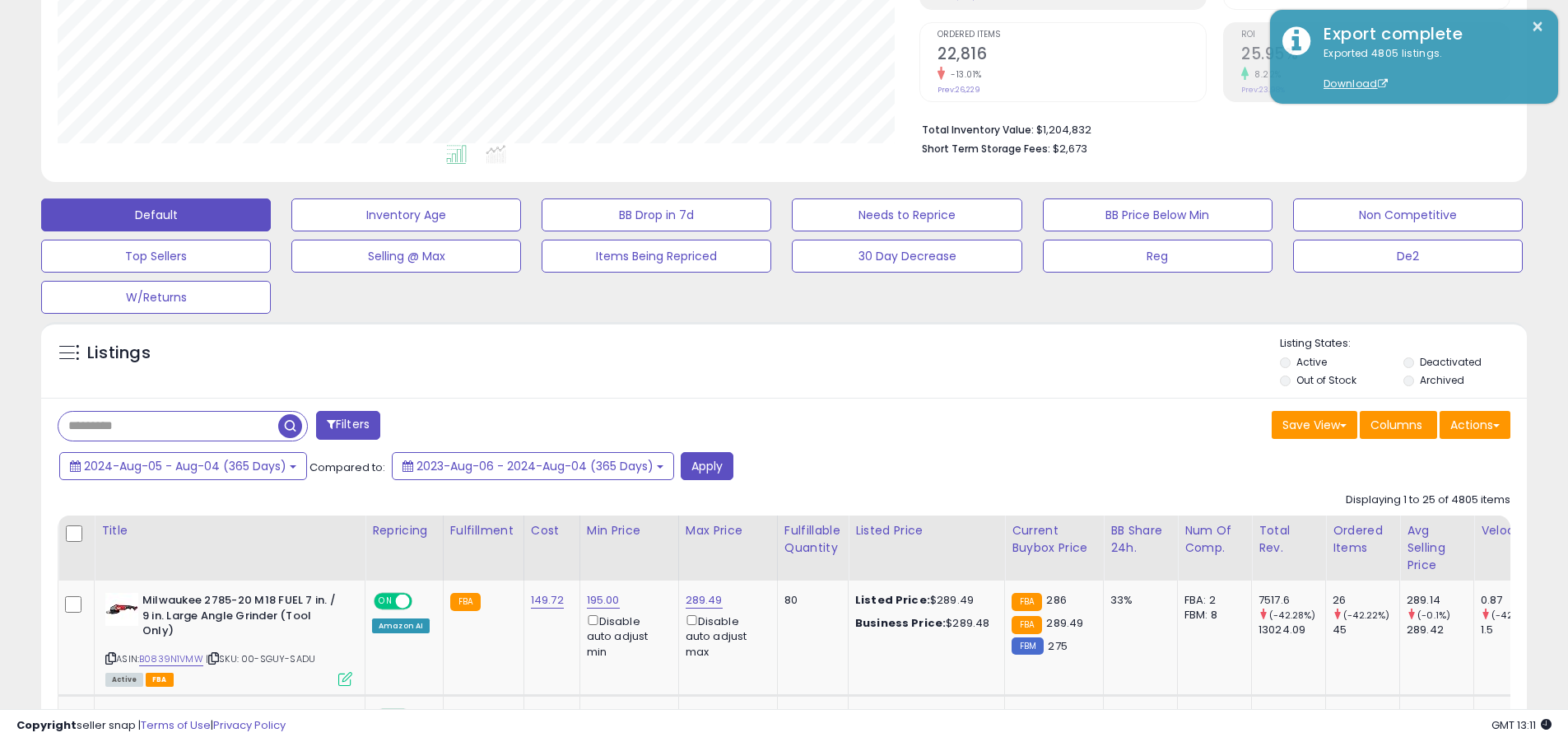 click at bounding box center [168, 426] 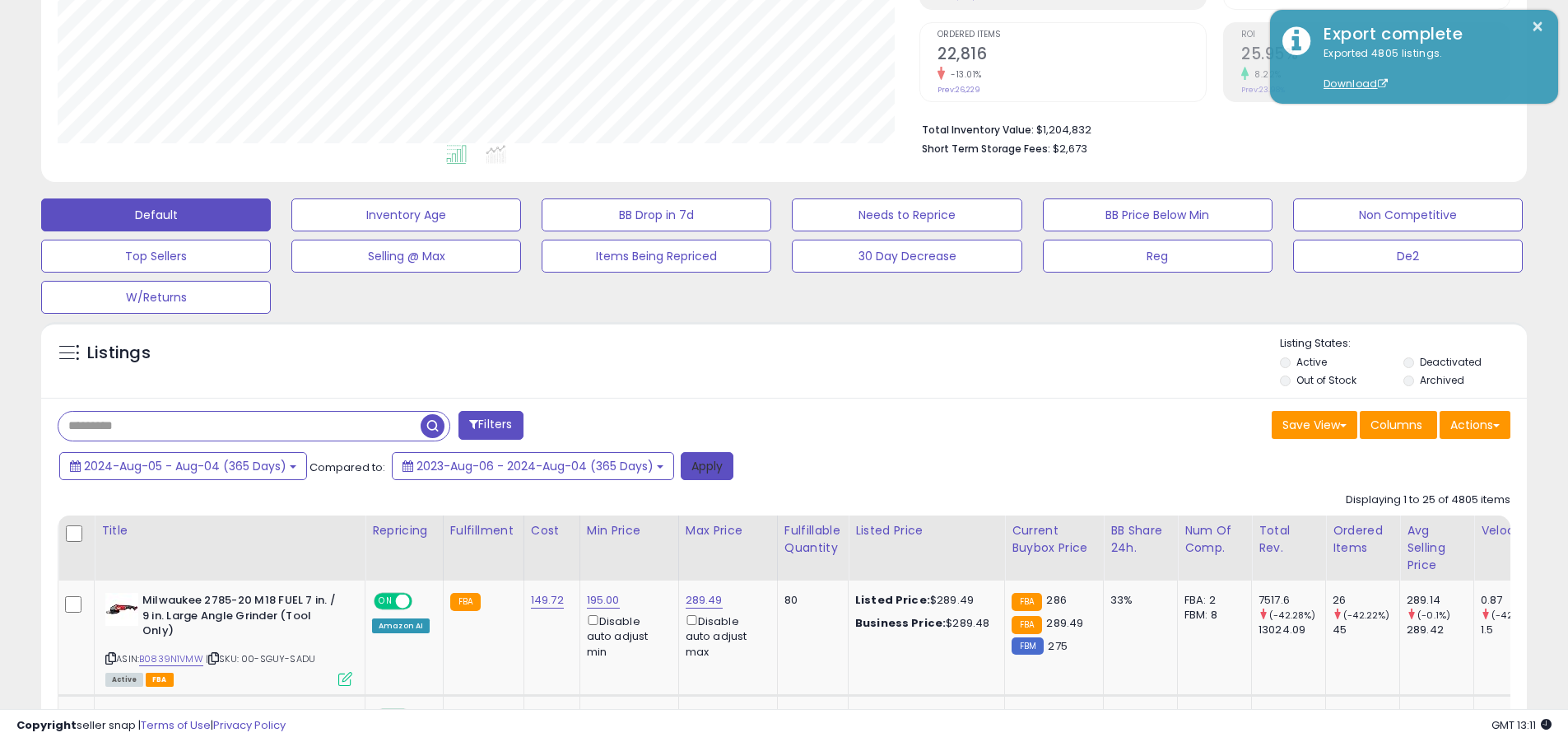 click on "Apply" at bounding box center (707, 466) 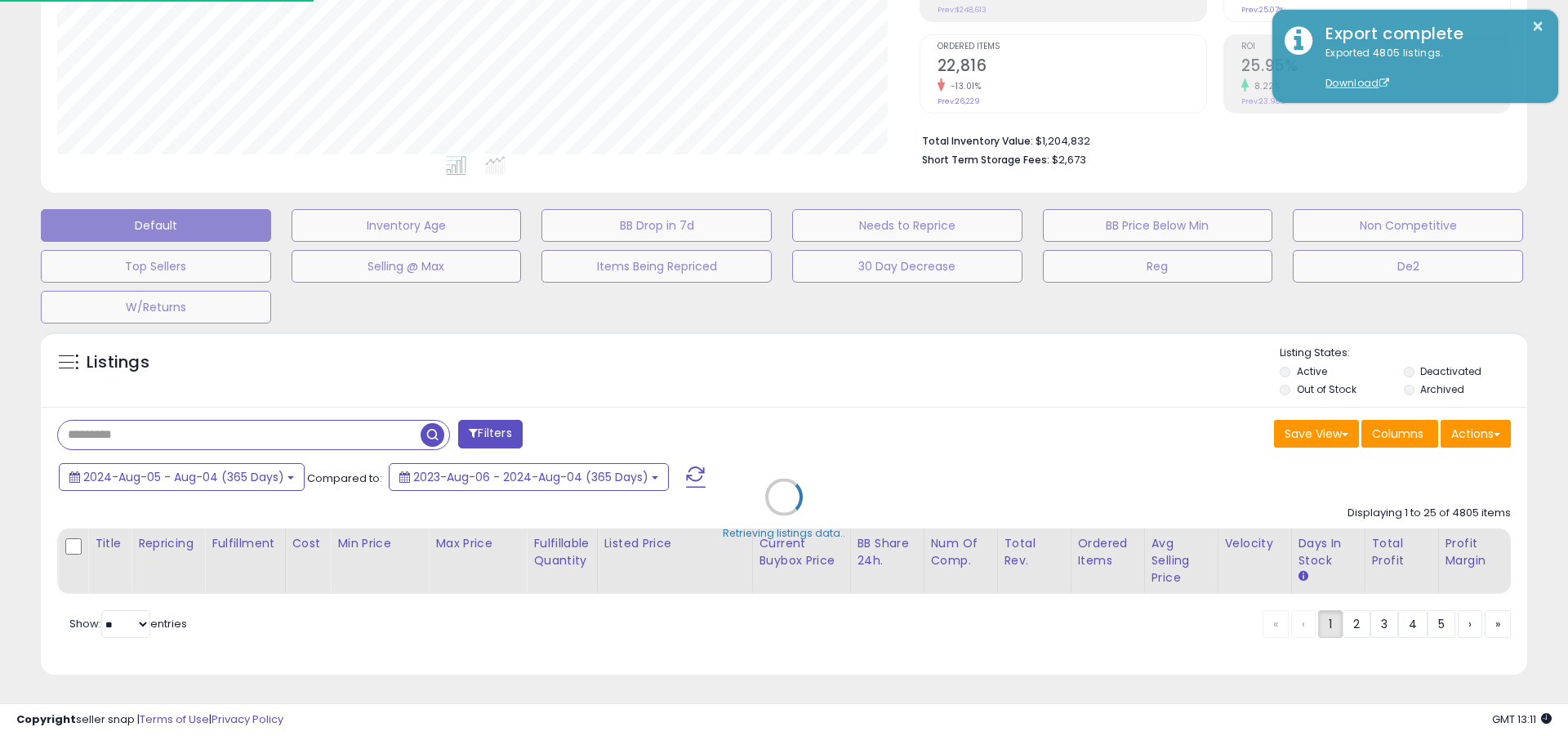 scroll, scrollTop: 816535, scrollLeft: 815804, axis: both 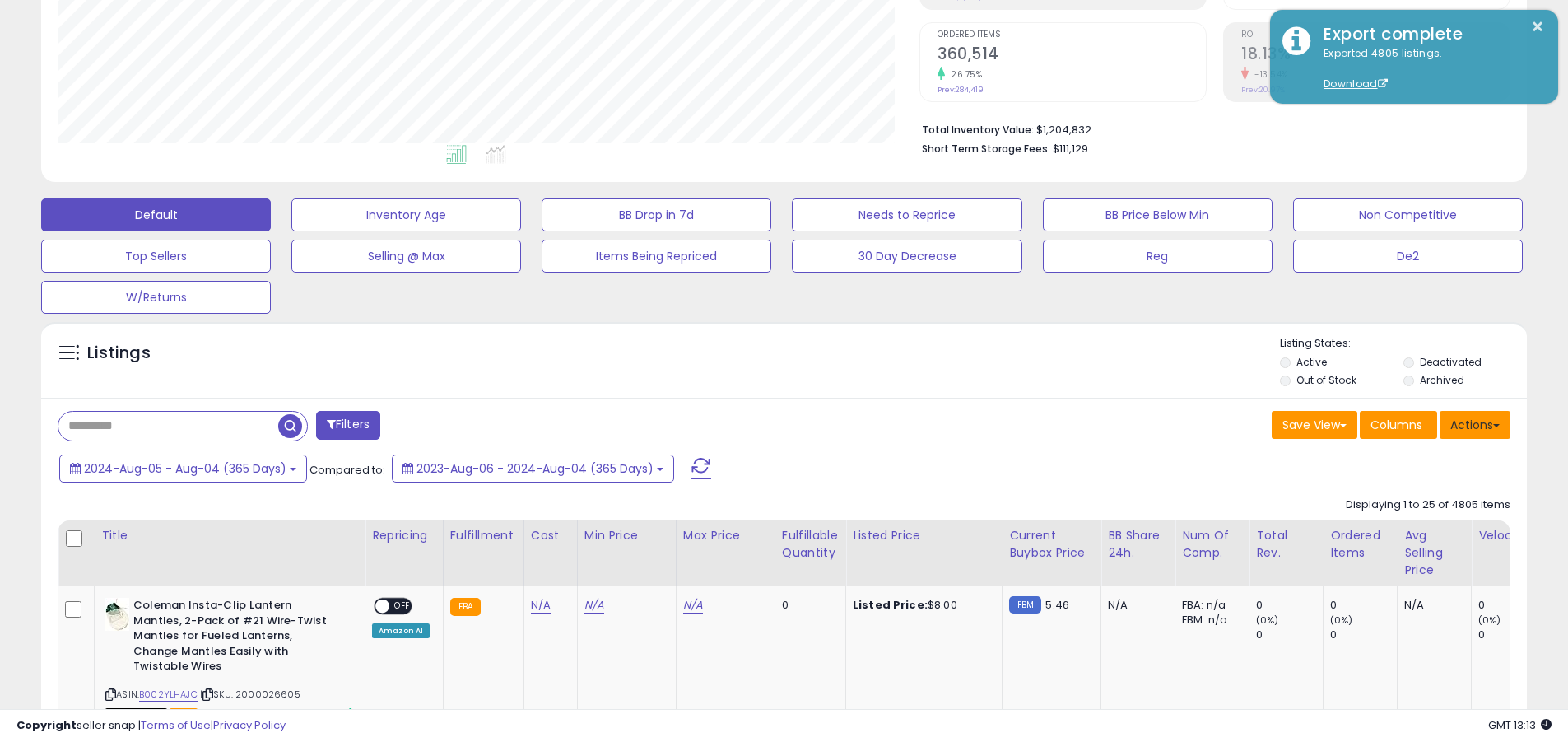 click on "Actions" at bounding box center (1475, 425) 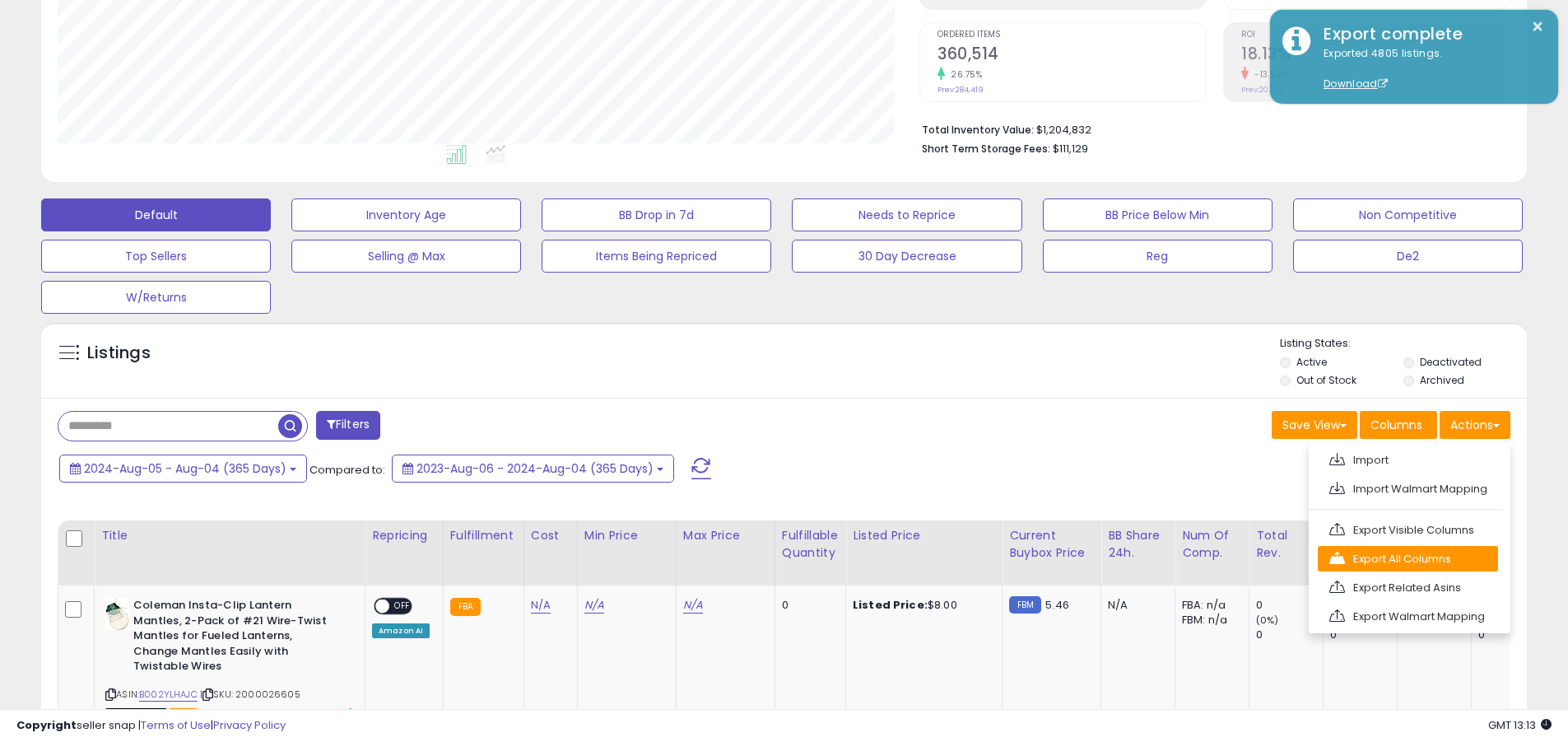 click on "Export All Columns" at bounding box center (1407, 558) 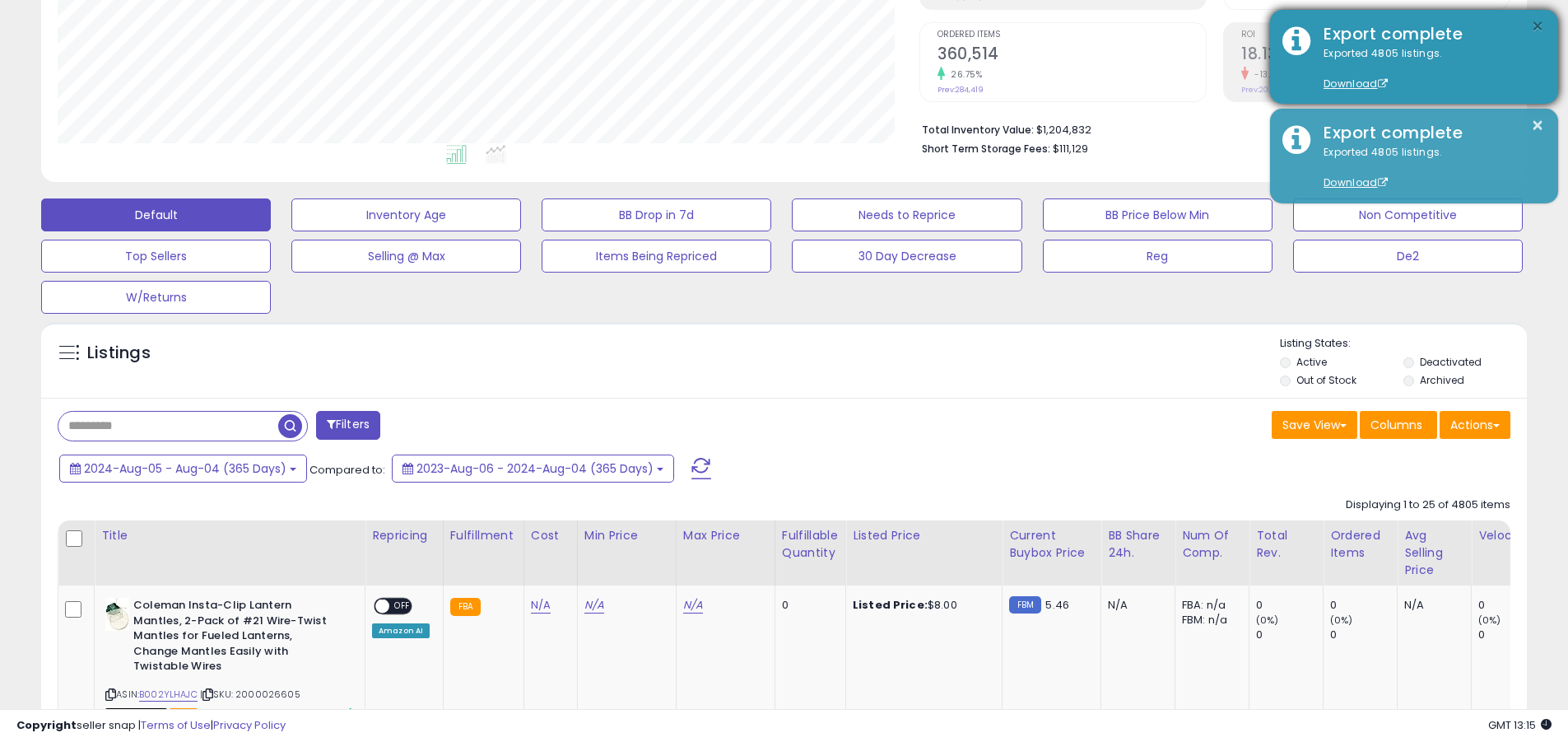 click on "×" at bounding box center (1538, 26) 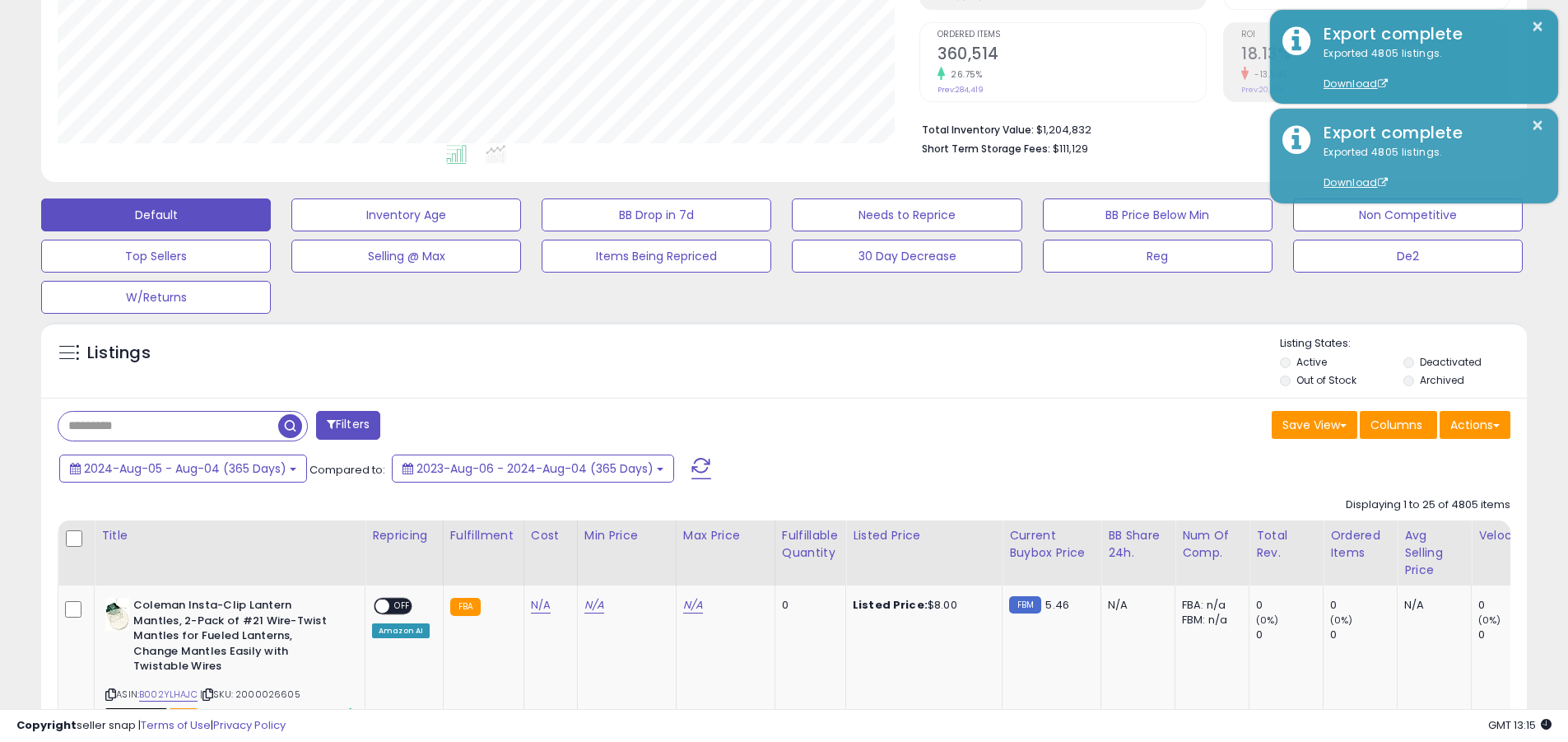 click at bounding box center [168, 426] 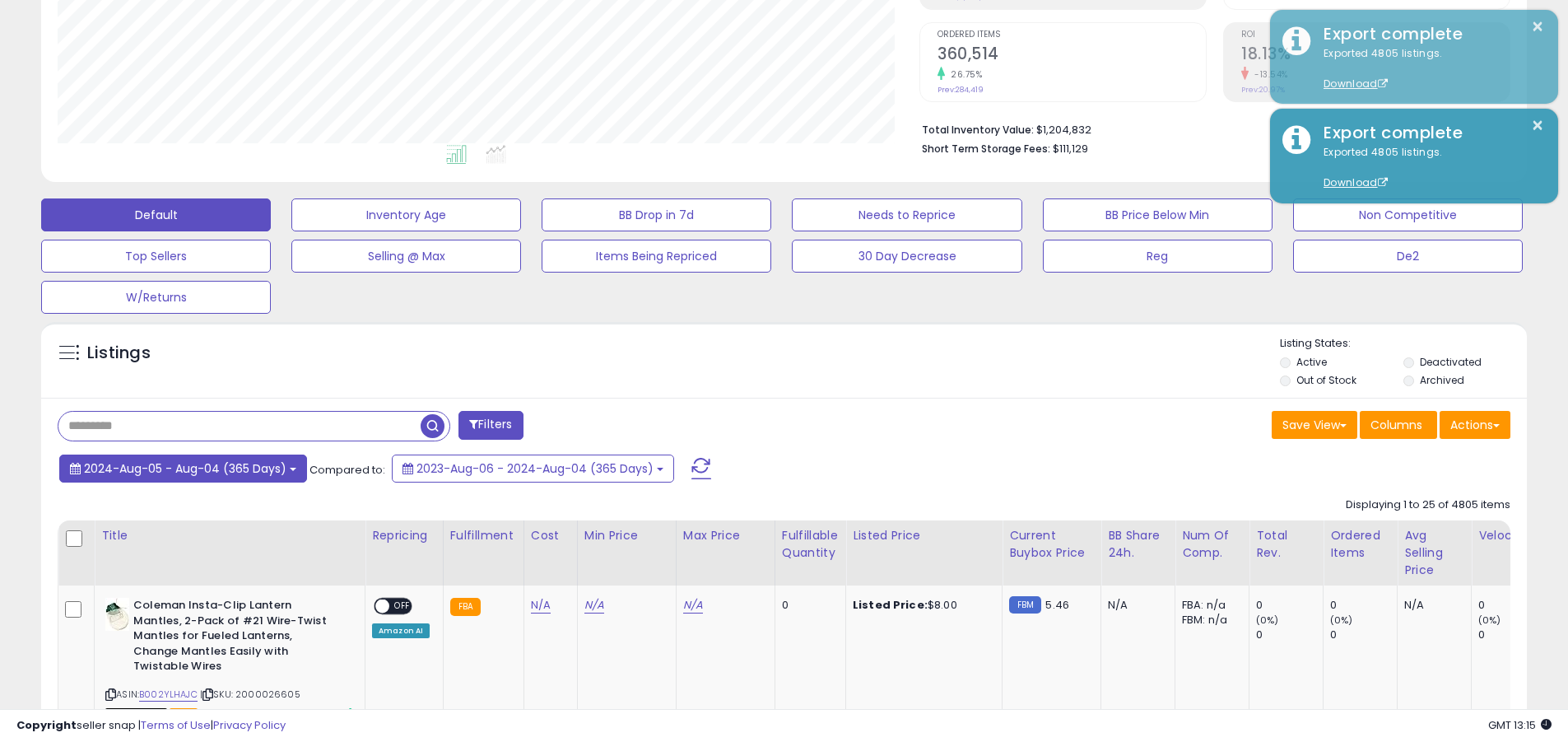 click on "2024-Aug-05 - Aug-04 (365 Days)" at bounding box center (185, 469) 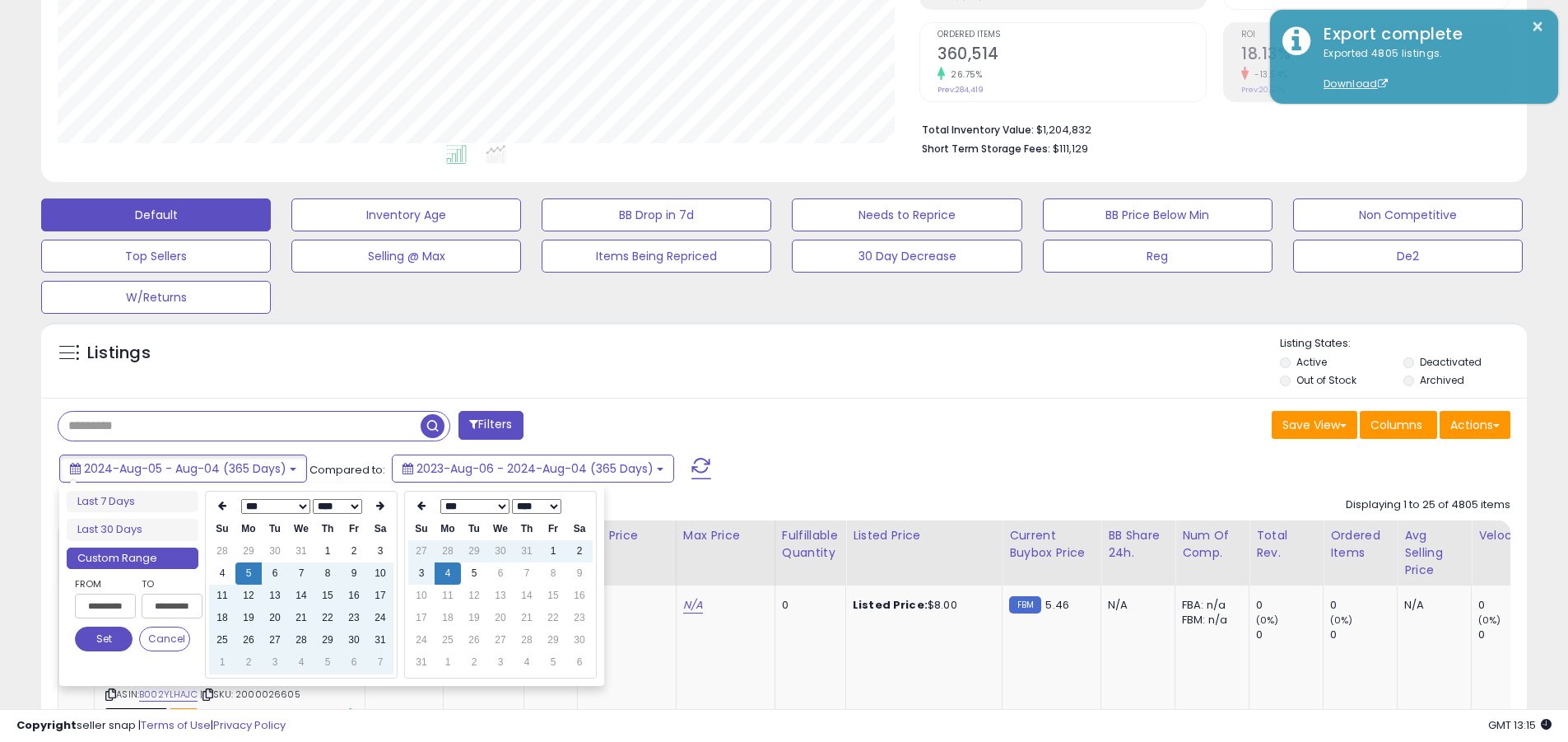 click on "**********" at bounding box center [105, 606] 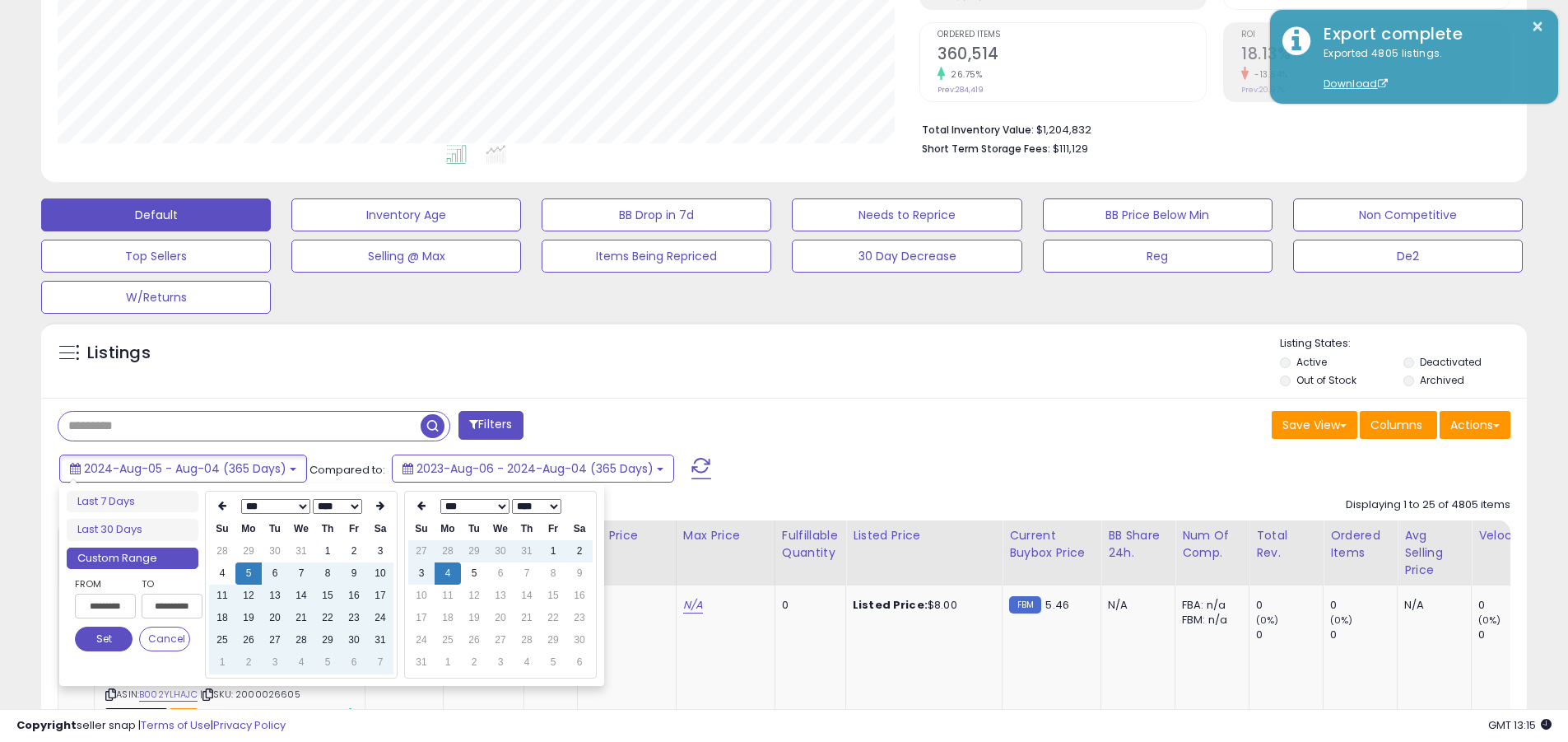 type on "**********" 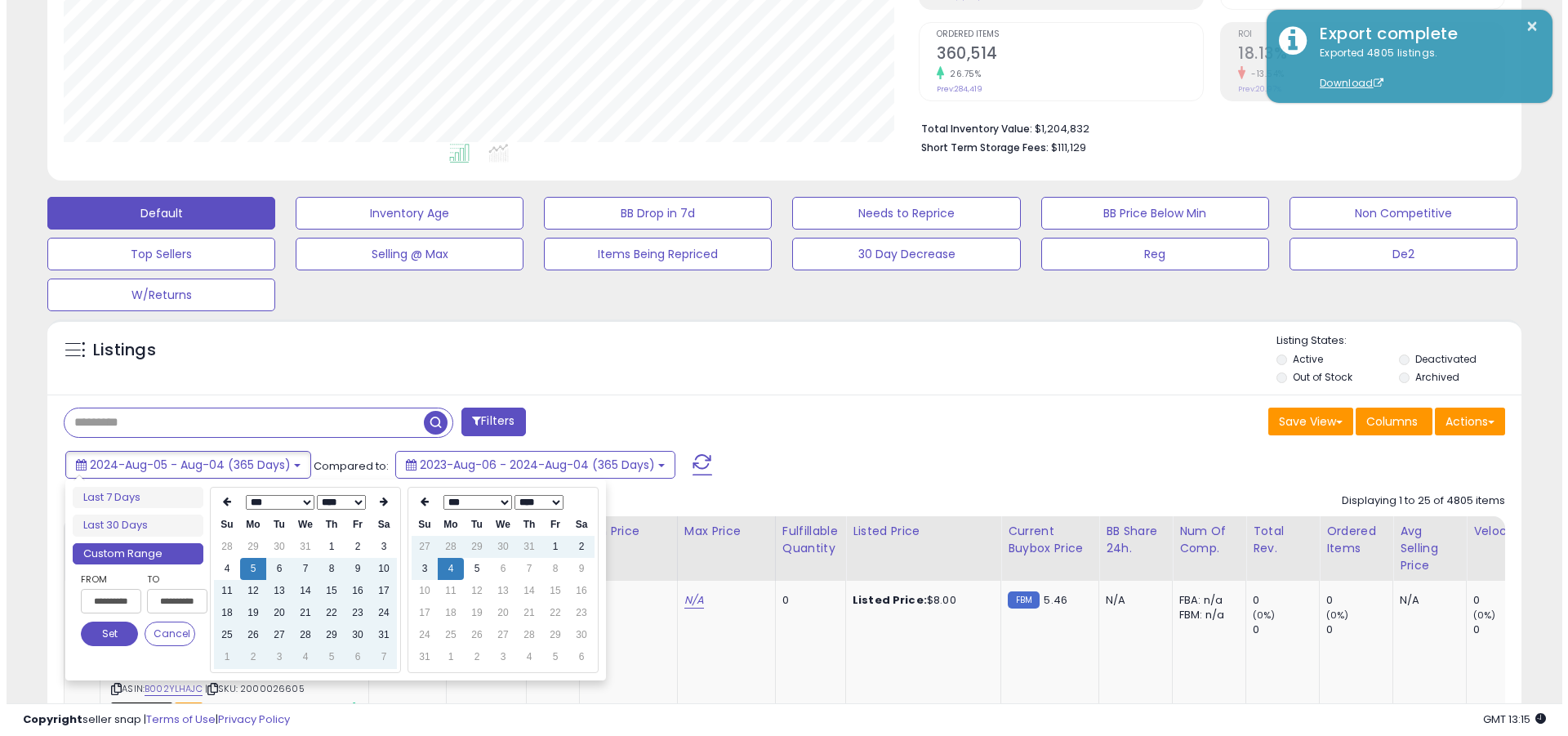 scroll, scrollTop: 0, scrollLeft: 1, axis: horizontal 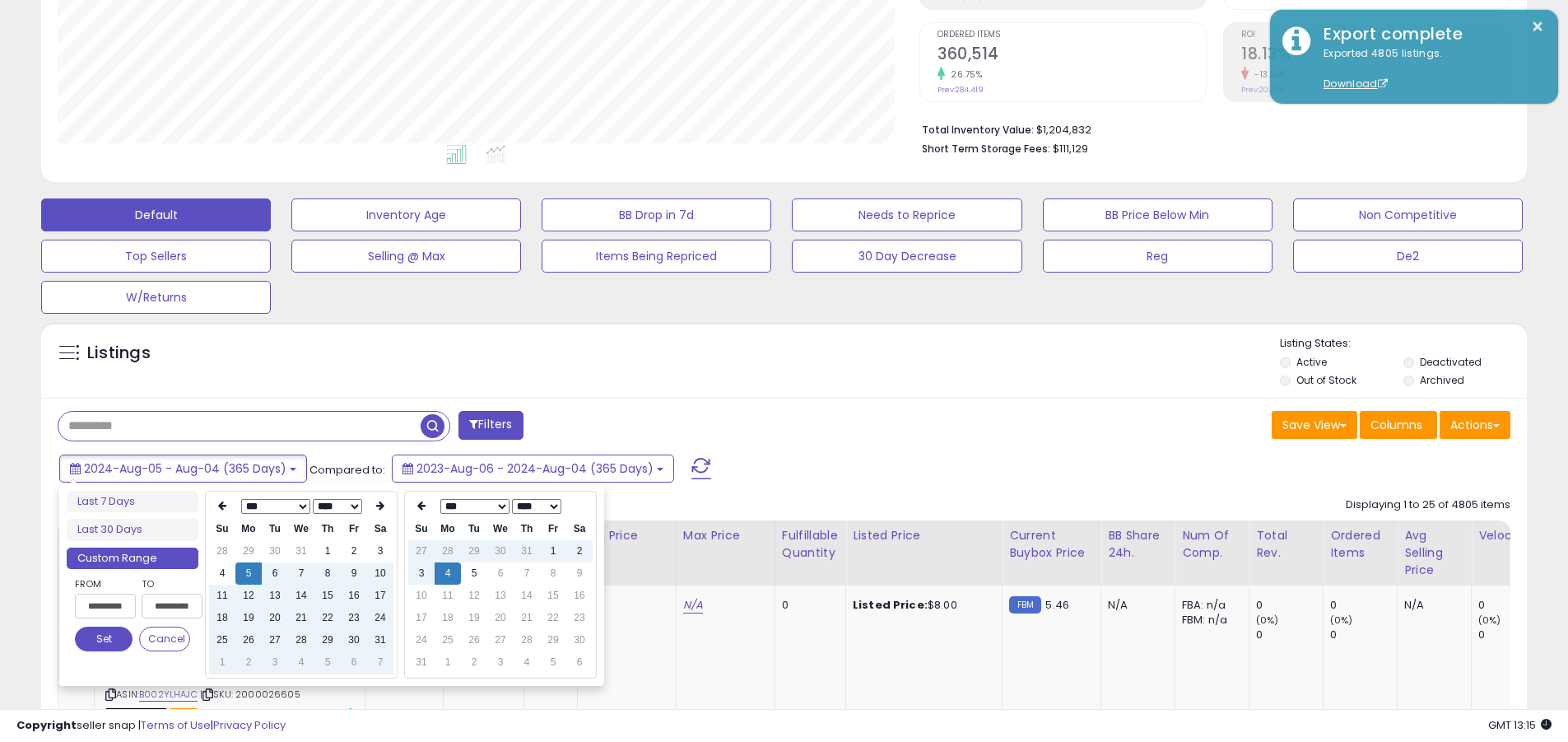 click on "Set" at bounding box center (104, 639) 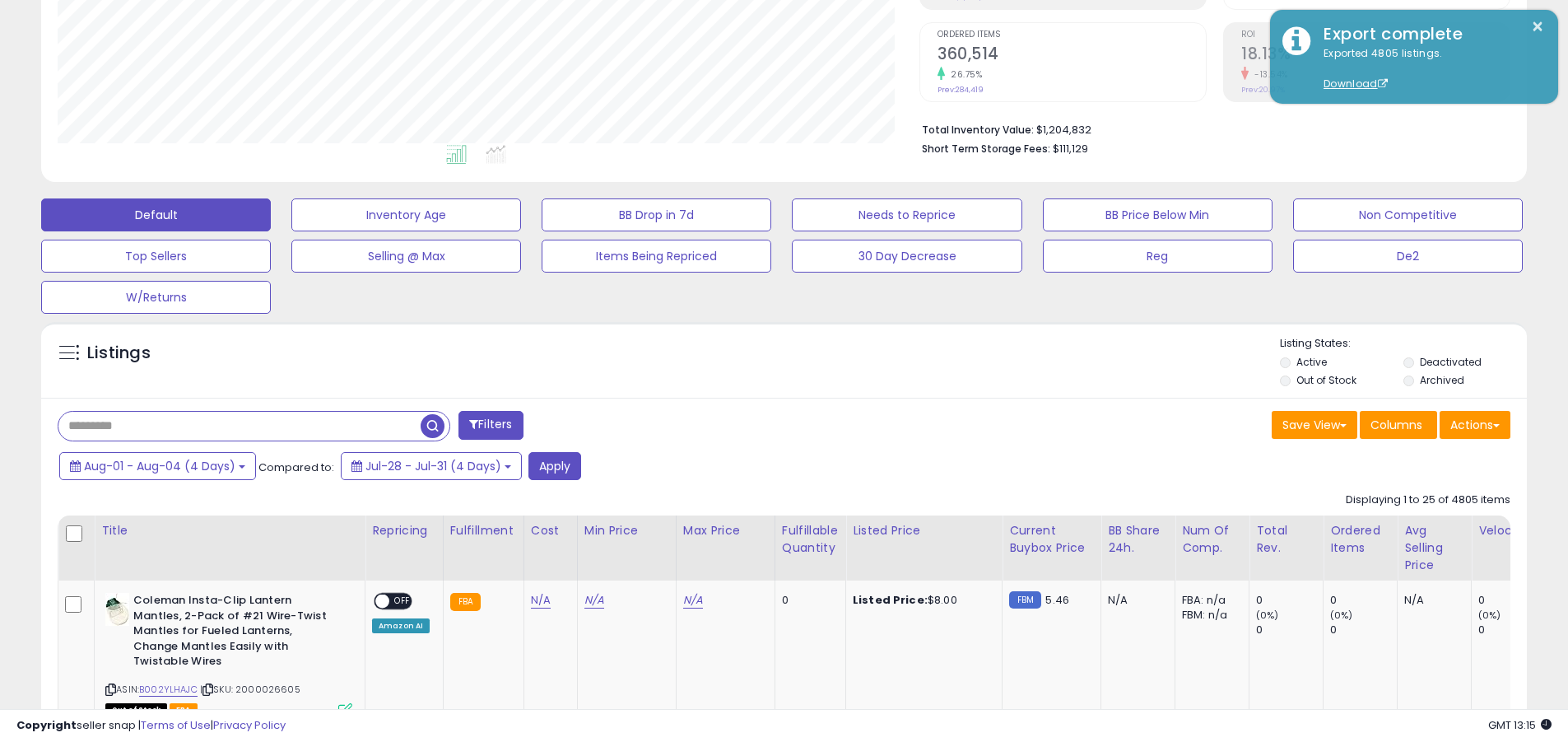 click at bounding box center [240, 426] 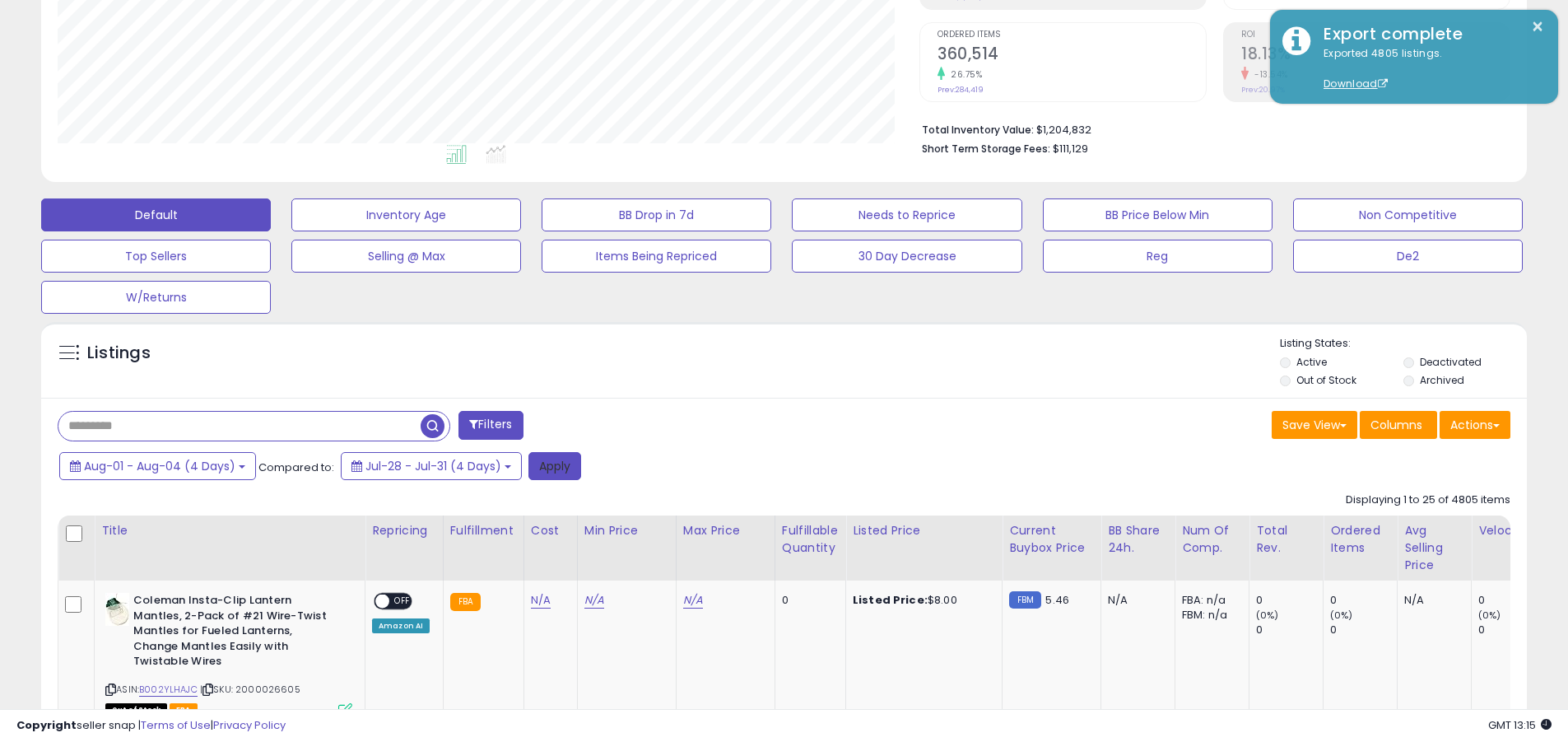 click on "Apply" at bounding box center [555, 466] 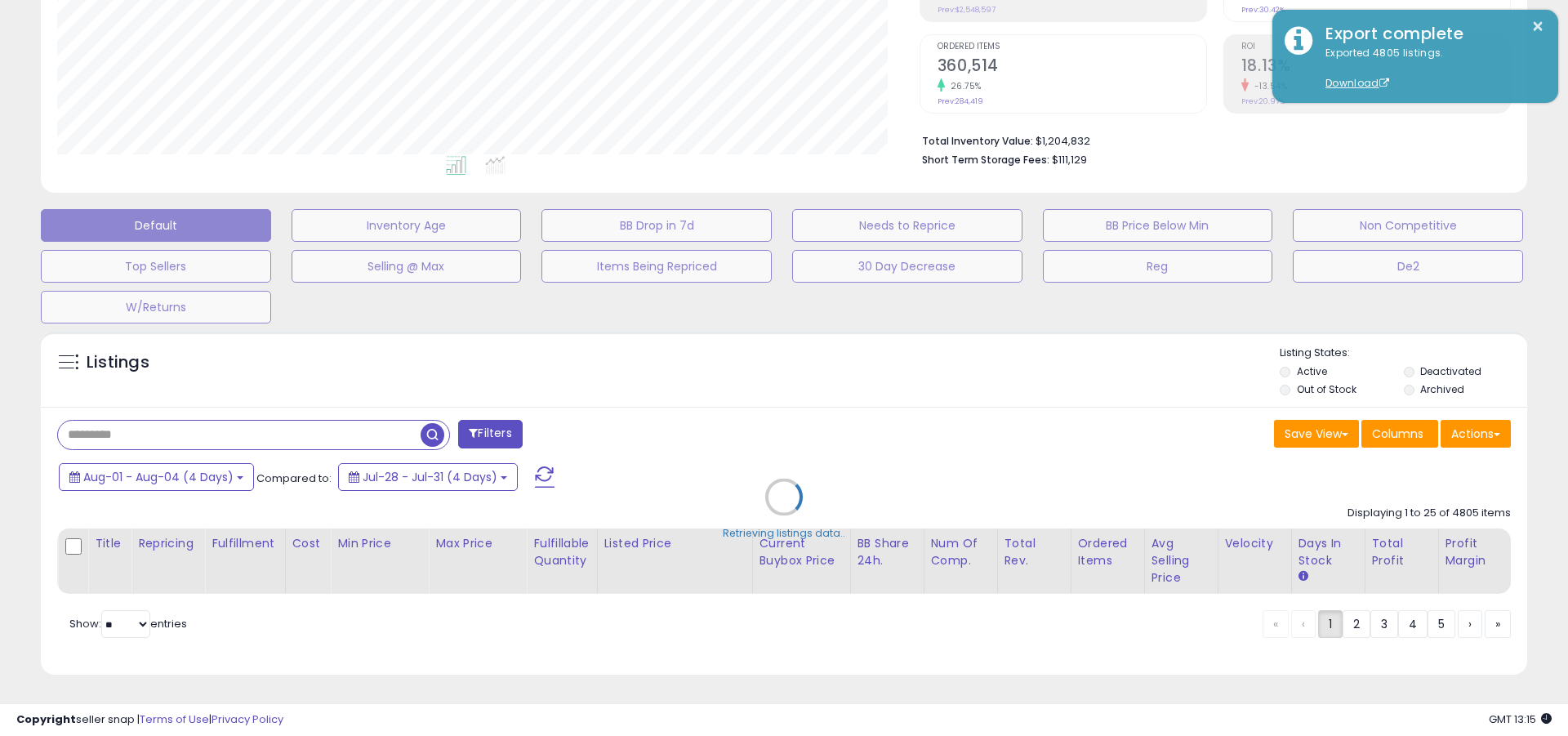 scroll, scrollTop: 816535, scrollLeft: 815804, axis: both 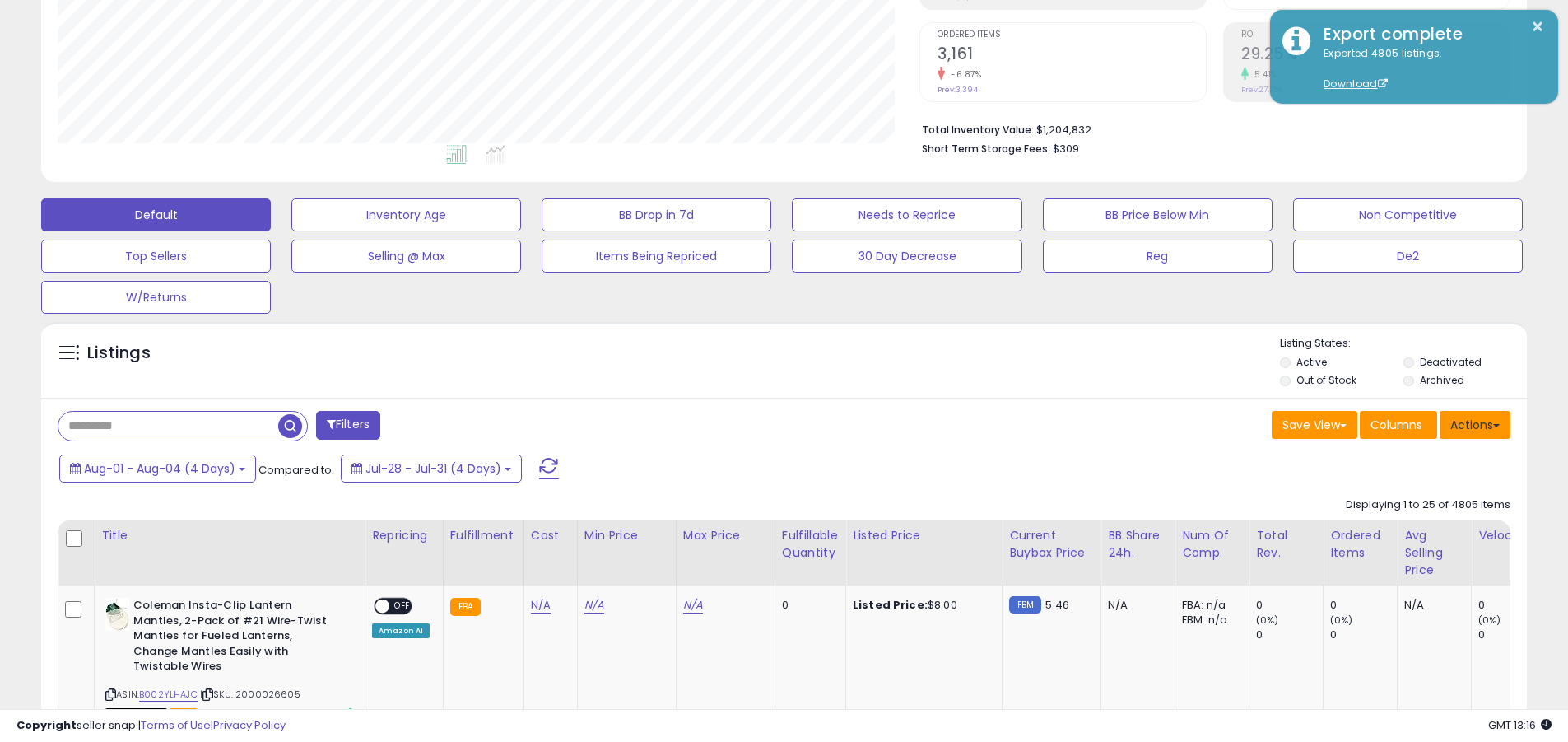 click on "Actions" at bounding box center [1475, 425] 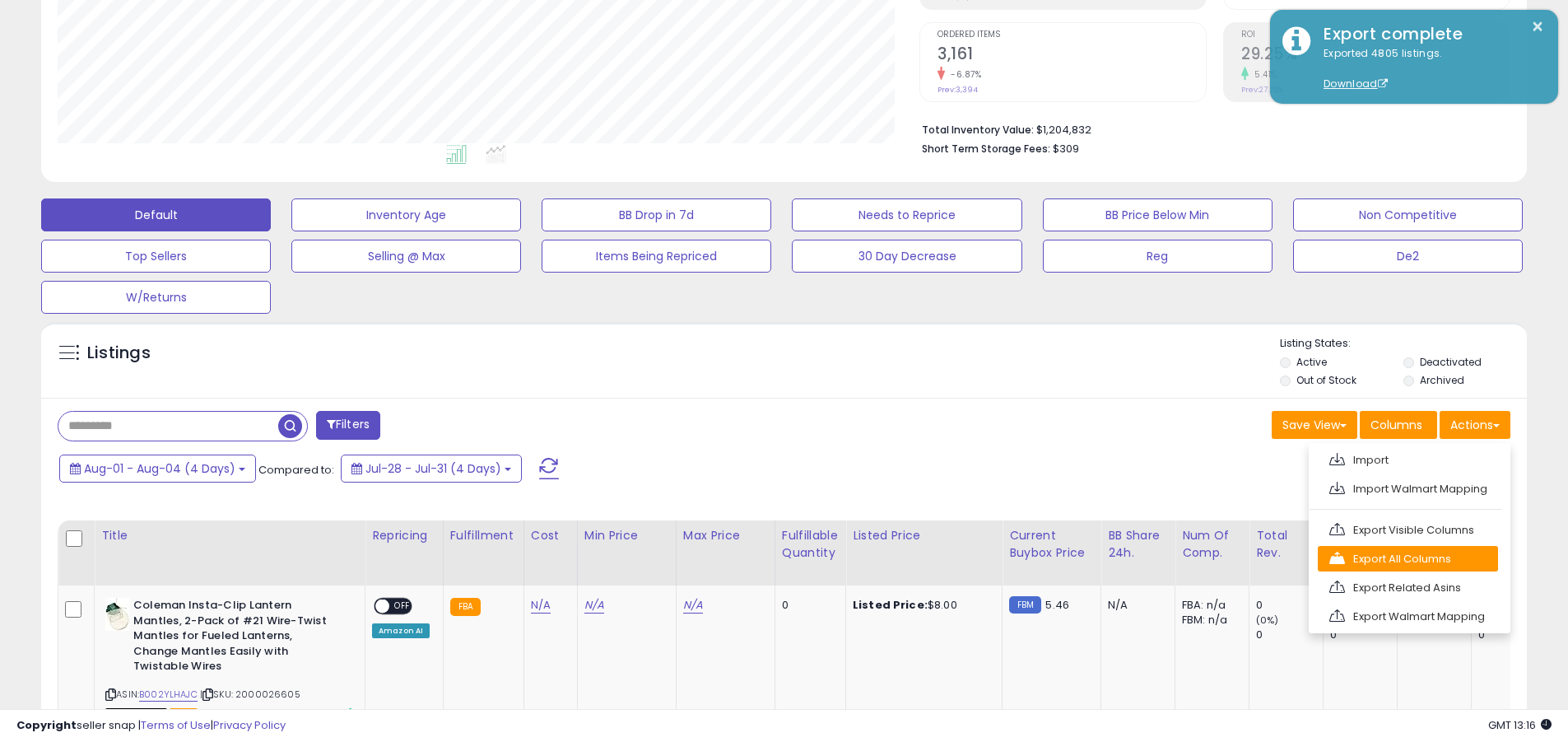 click on "Export All Columns" at bounding box center [1407, 558] 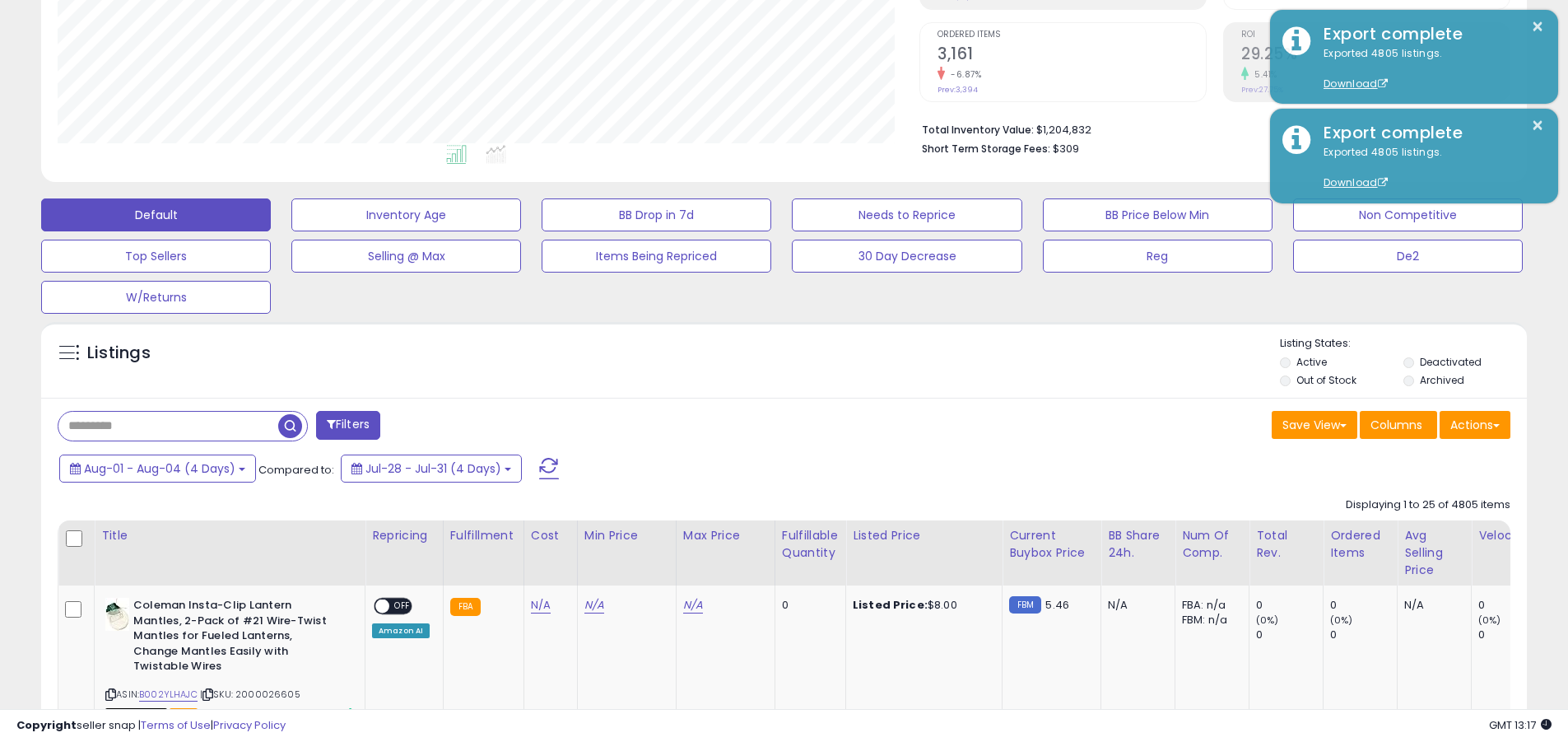 click on "×" at bounding box center [1538, 26] 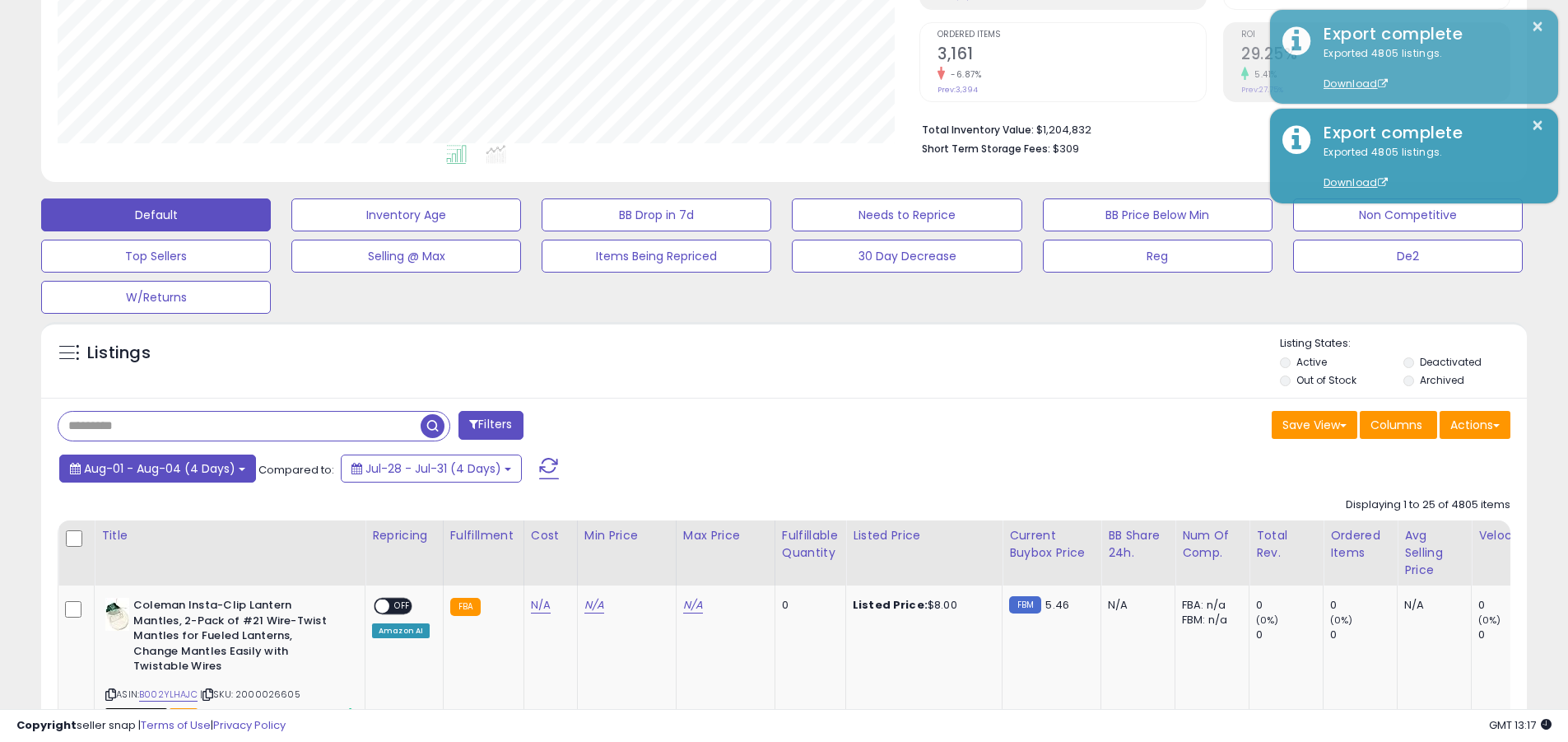 click on "Aug-01 - Aug-04 (4 Days)" at bounding box center (160, 469) 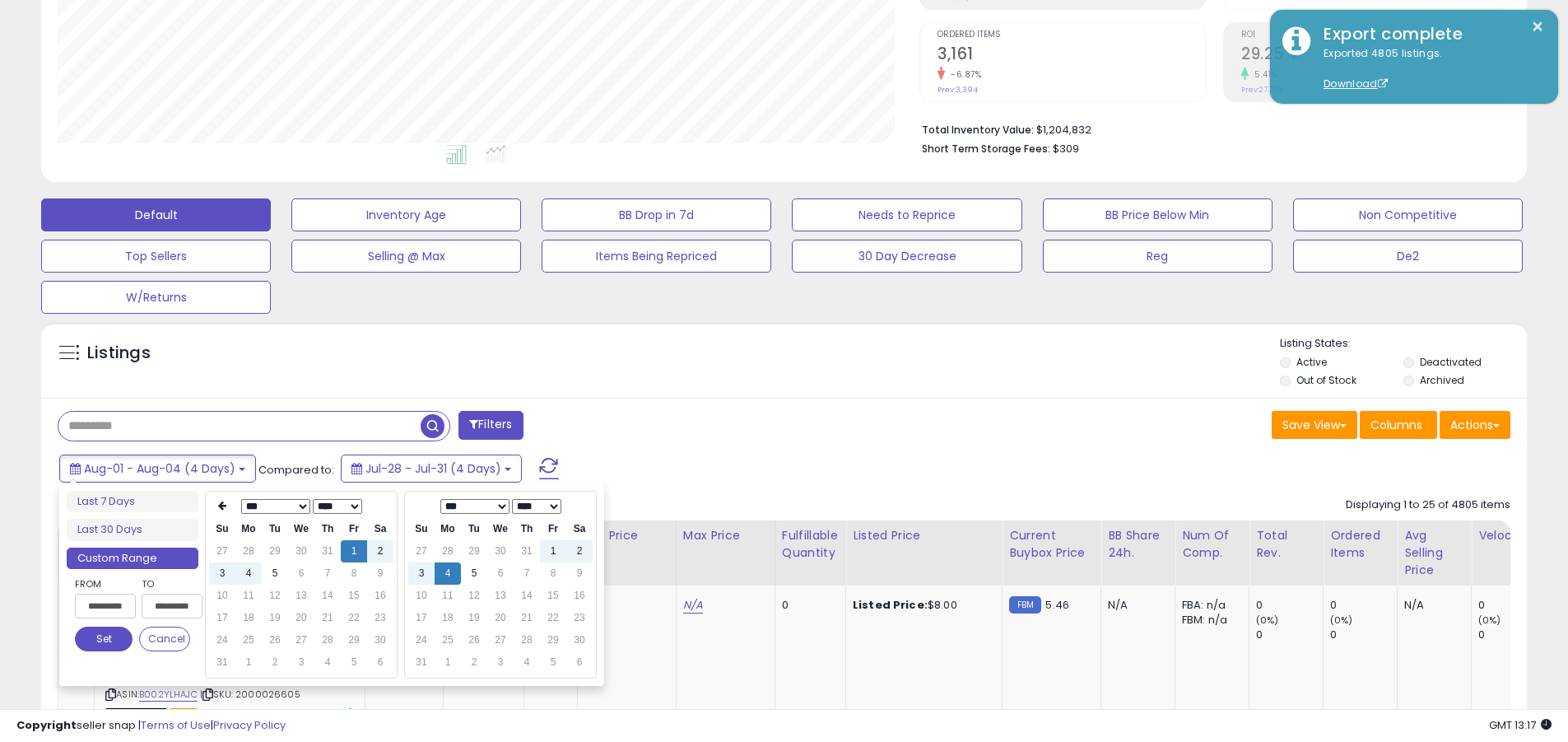 click on "**********" at bounding box center [105, 606] 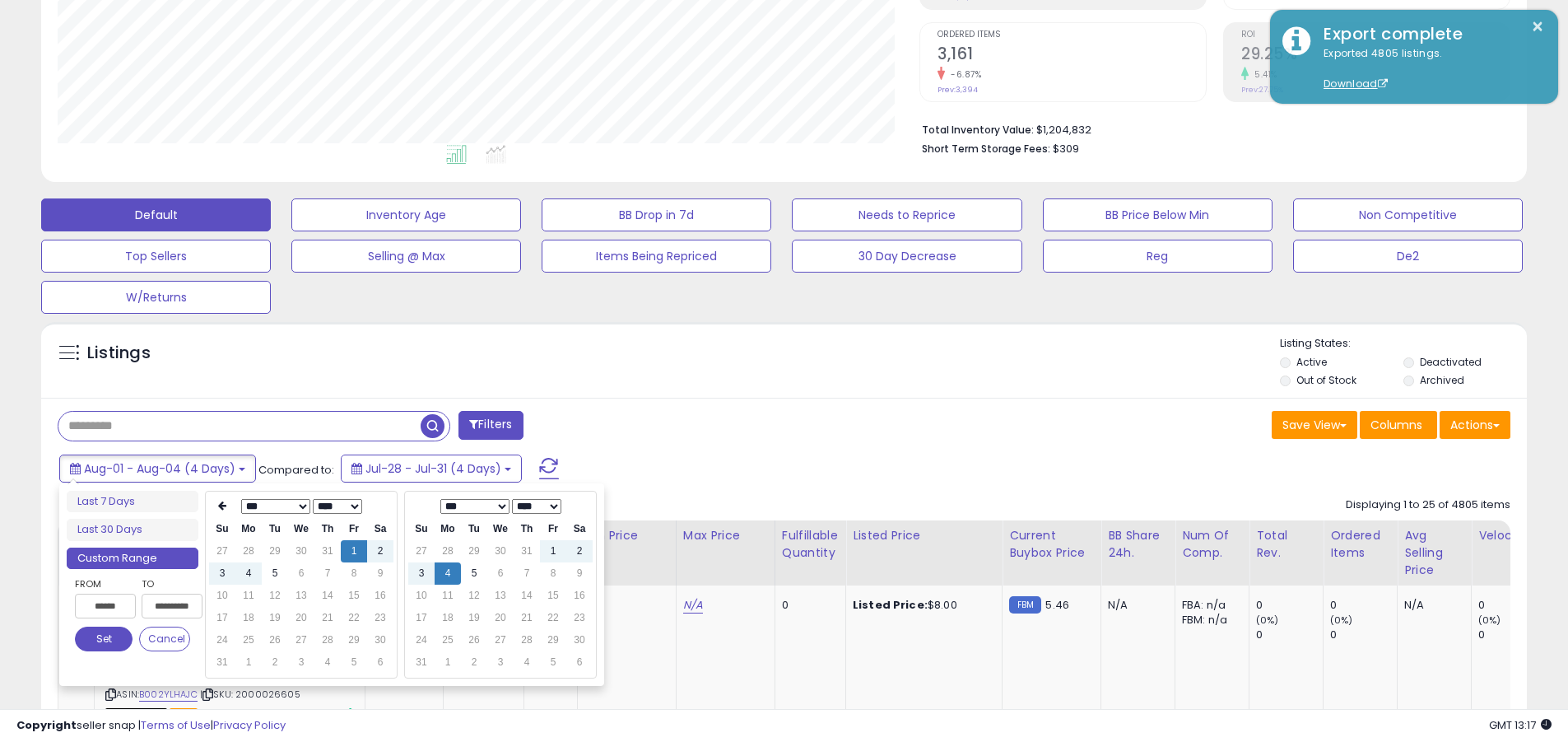 type on "**********" 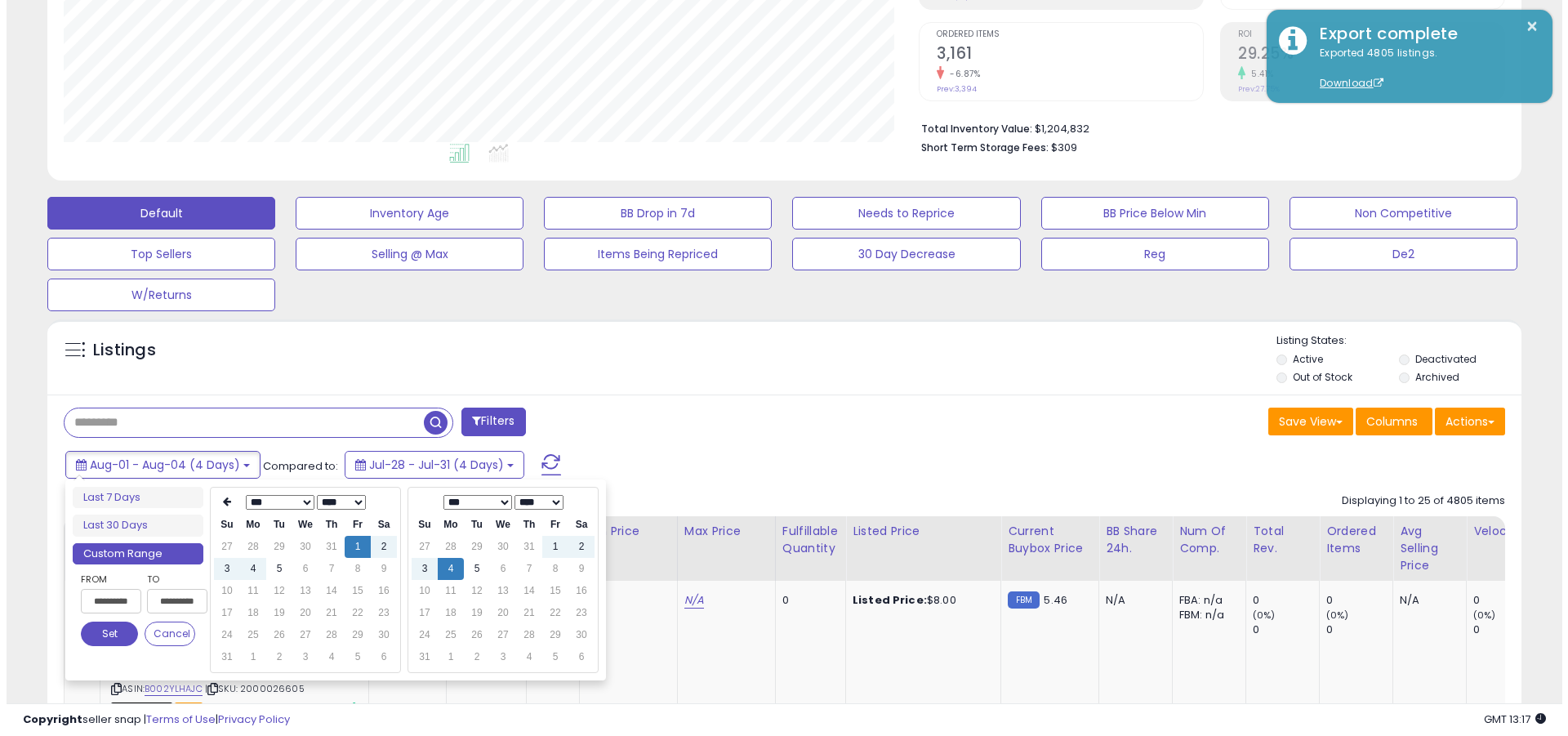 scroll, scrollTop: 0, scrollLeft: 3, axis: horizontal 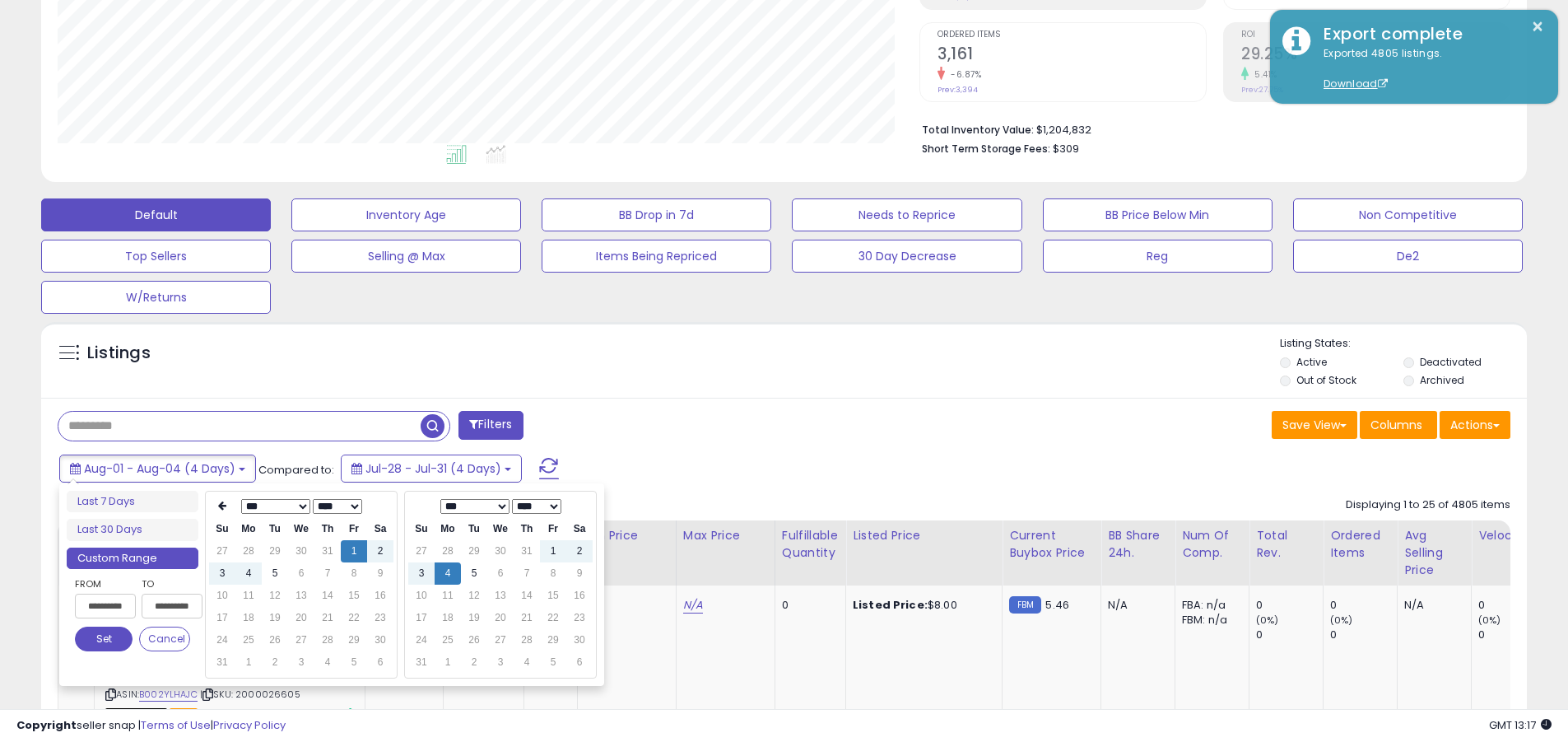 click on "Set" at bounding box center [104, 639] 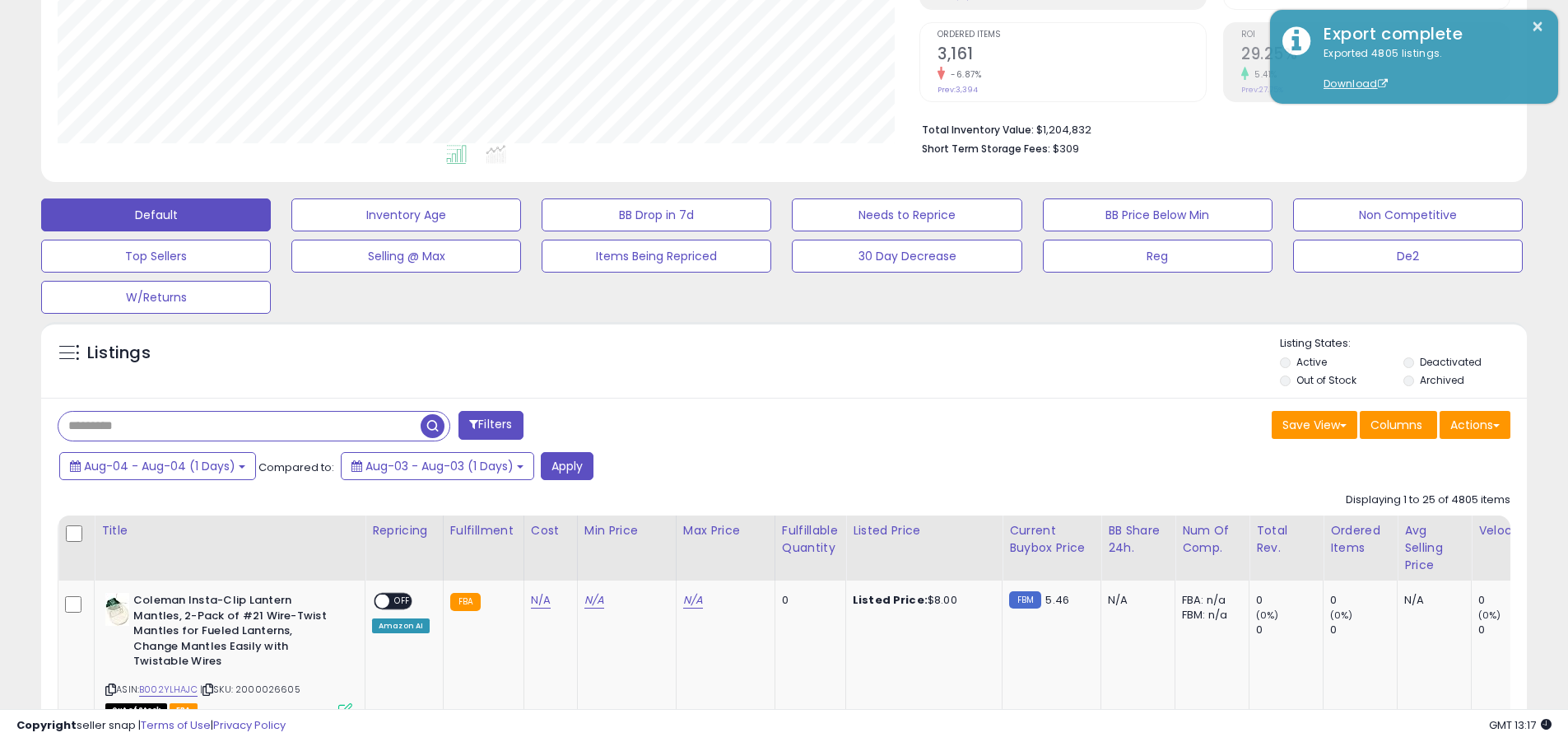 click at bounding box center (240, 426) 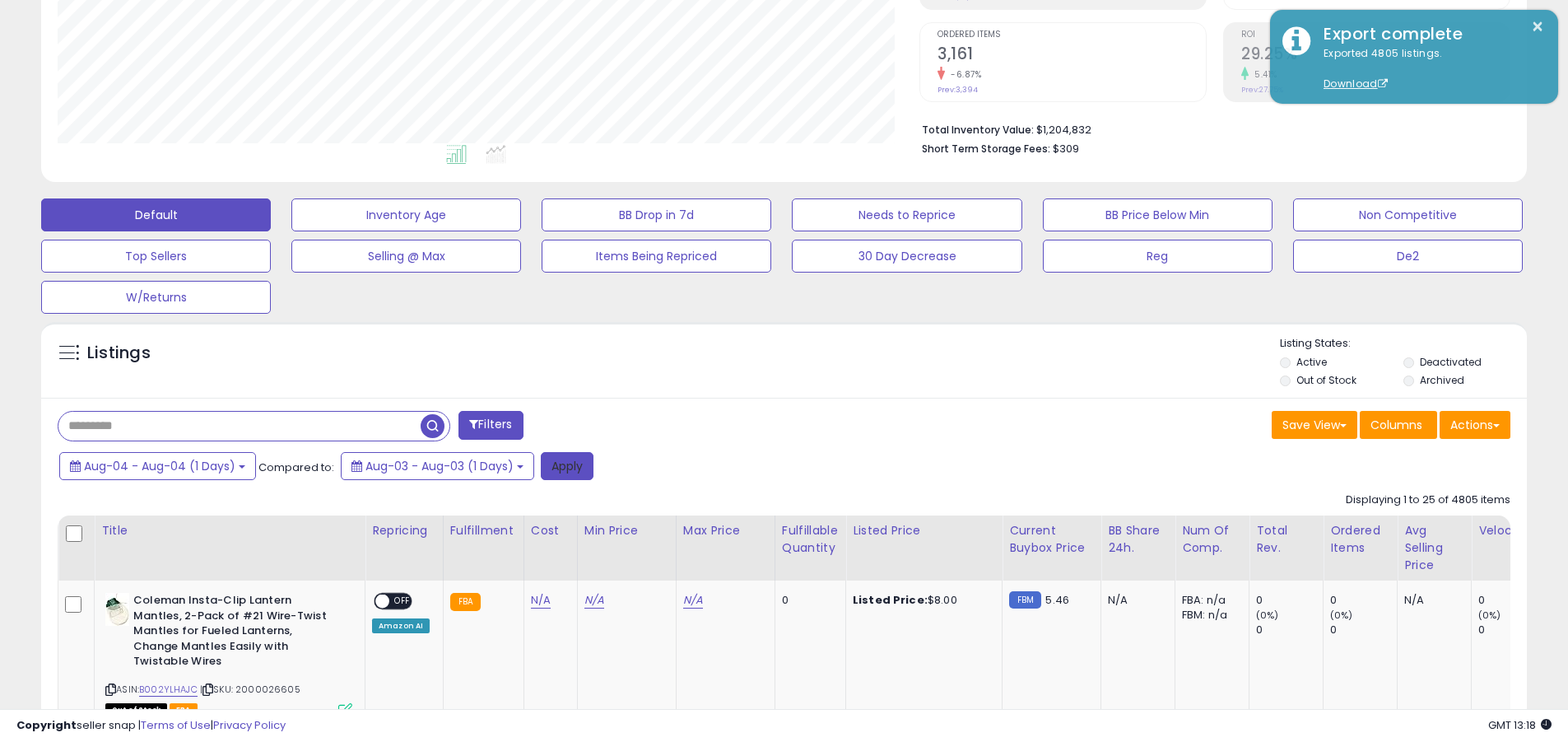 click on "Apply" at bounding box center [567, 466] 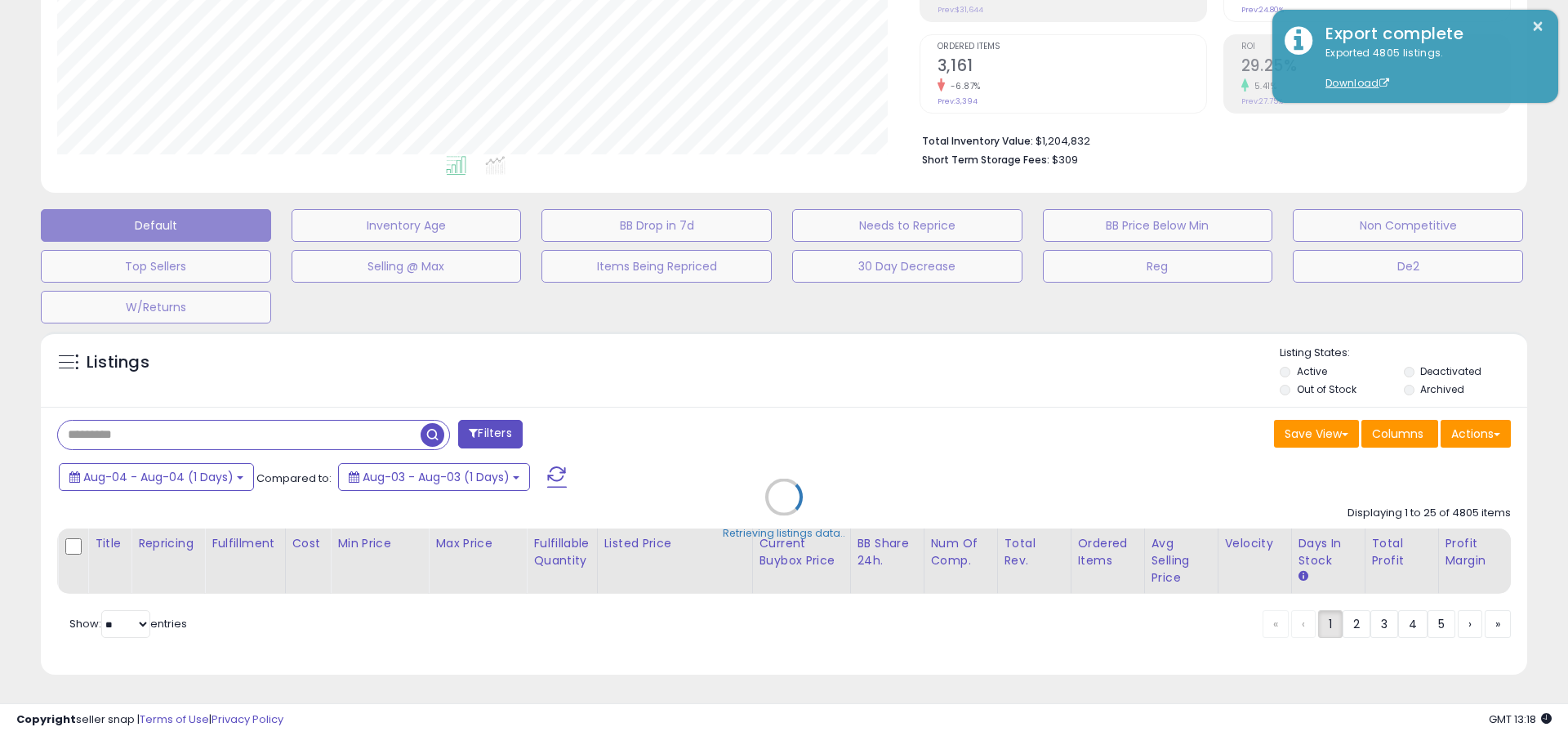 scroll, scrollTop: 816535, scrollLeft: 815804, axis: both 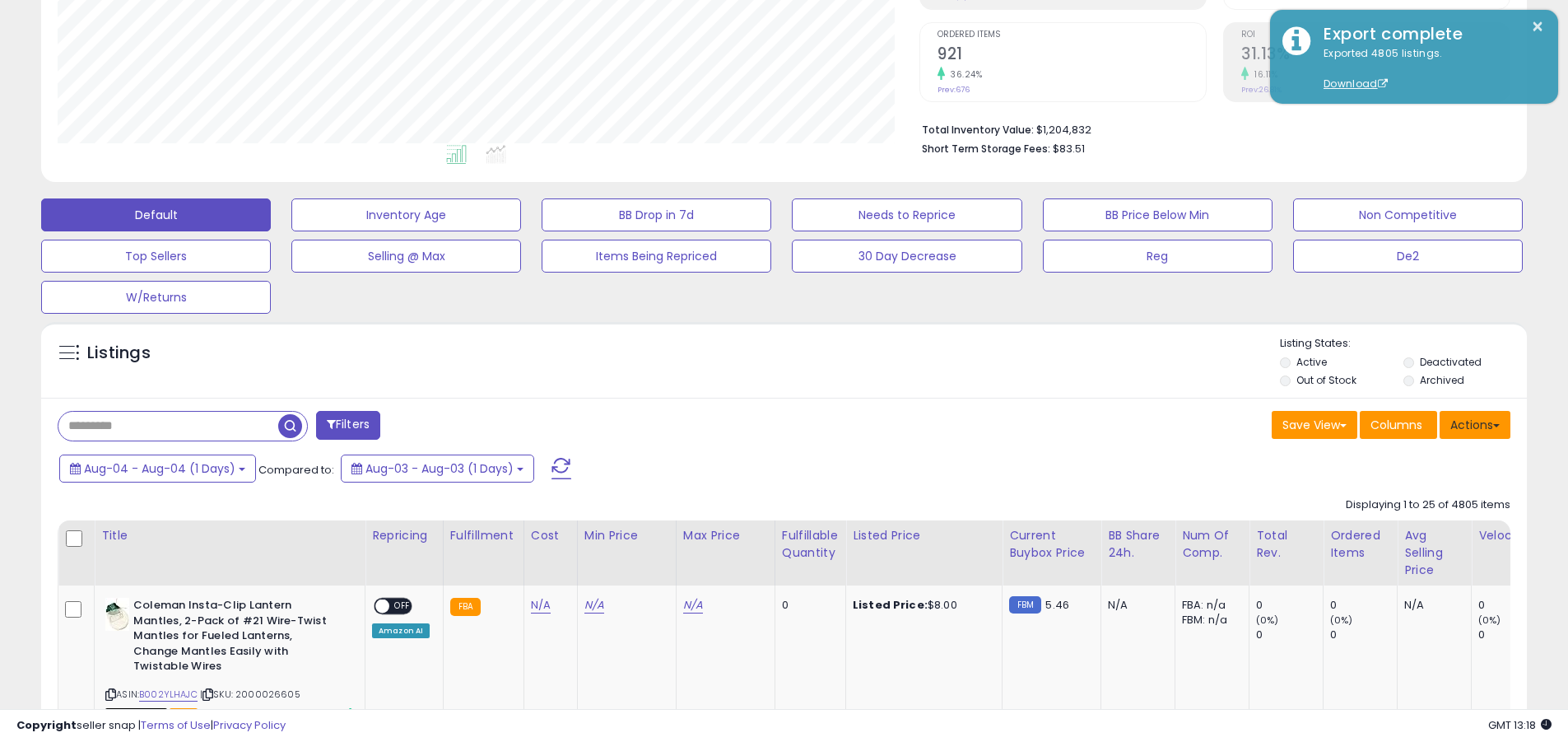 click on "Actions" at bounding box center (1475, 425) 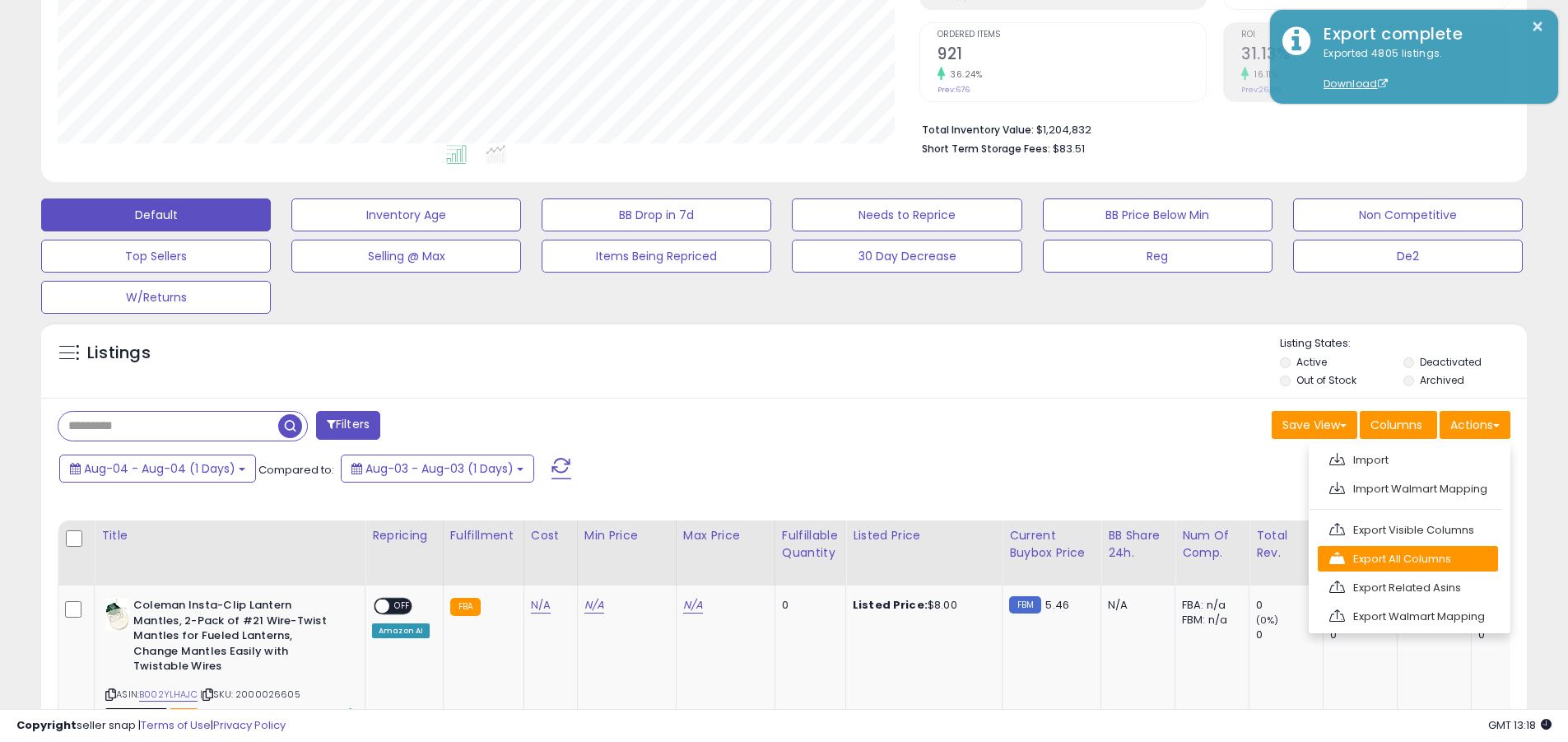 click on "Export All Columns" at bounding box center (1407, 558) 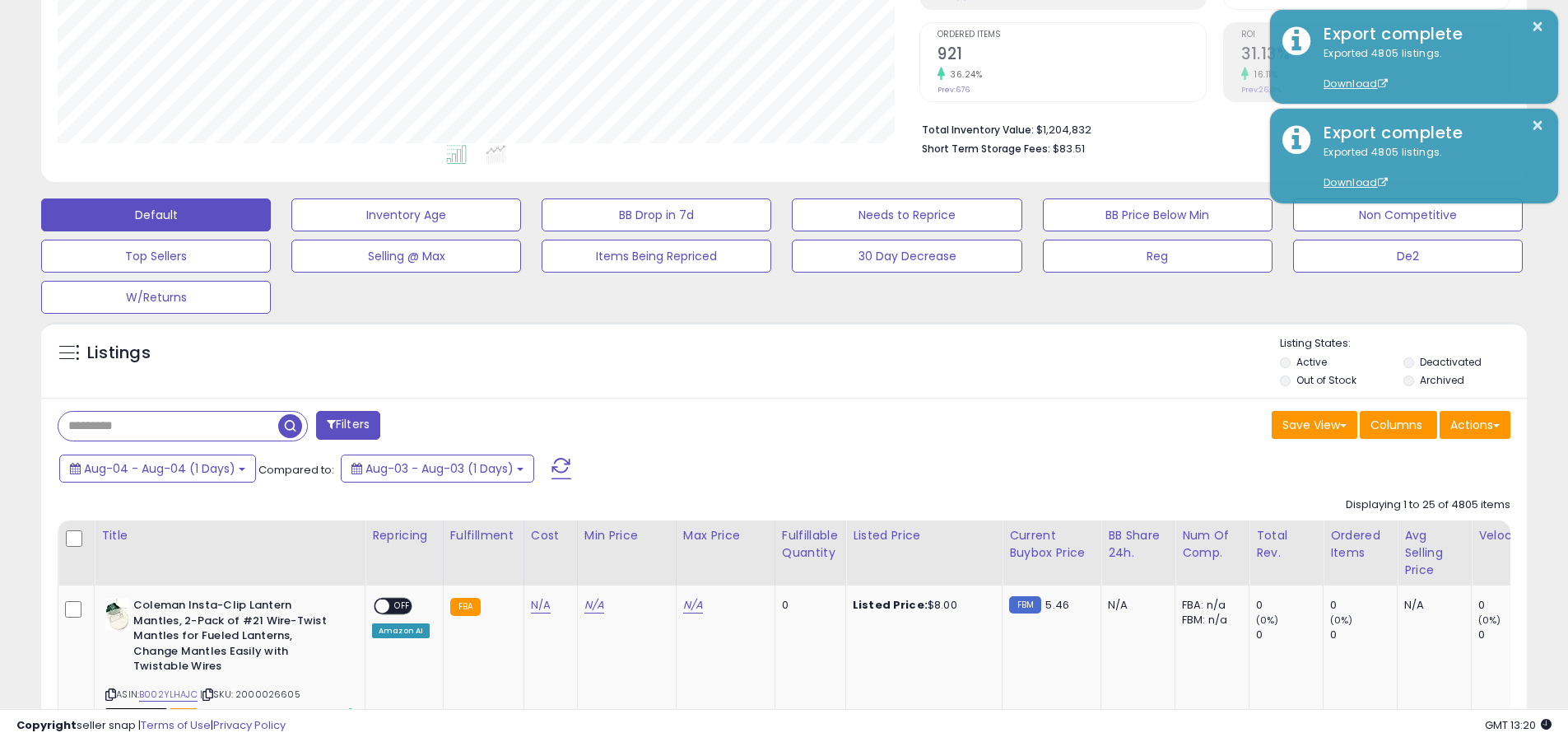 click on "×" at bounding box center [1538, 26] 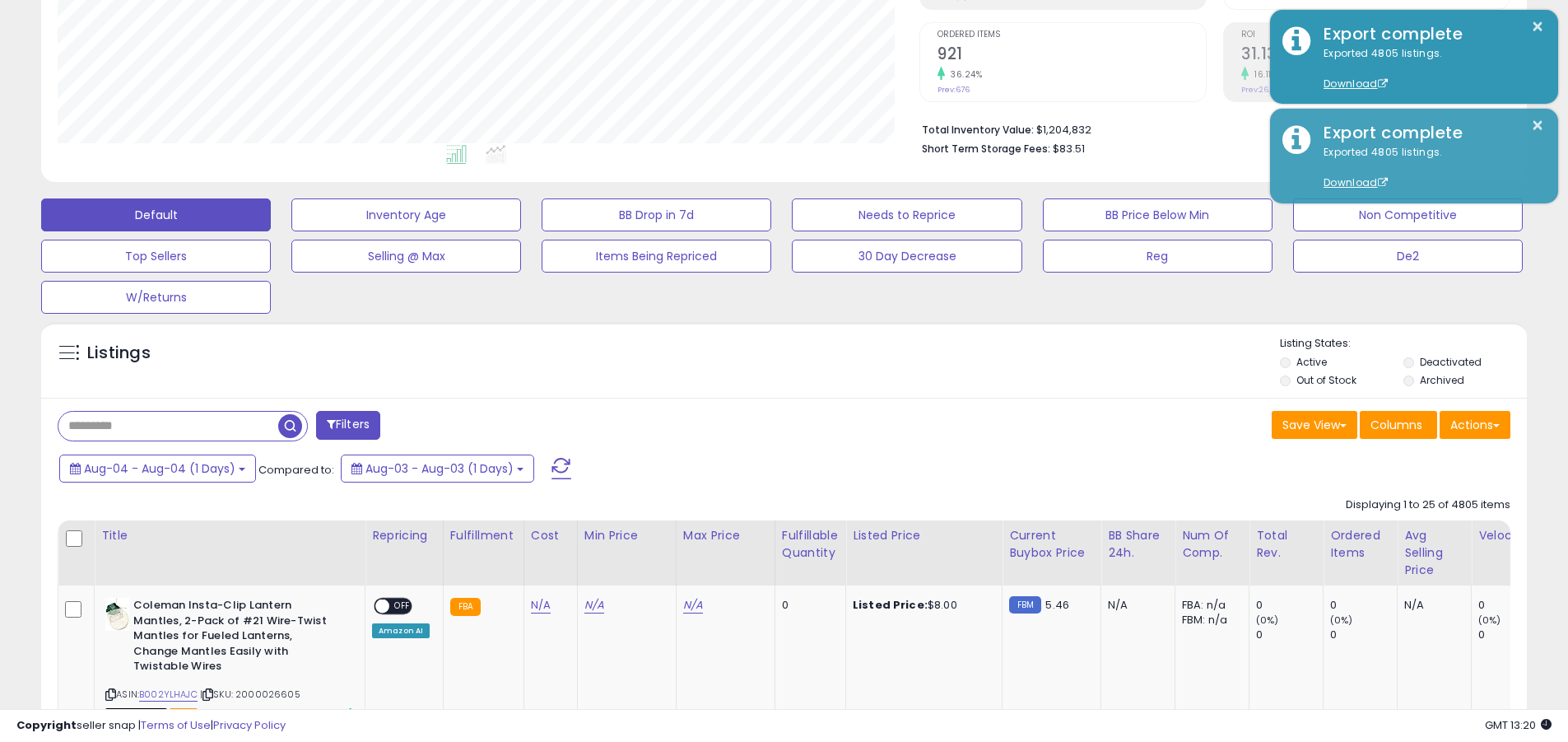 click at bounding box center [168, 426] 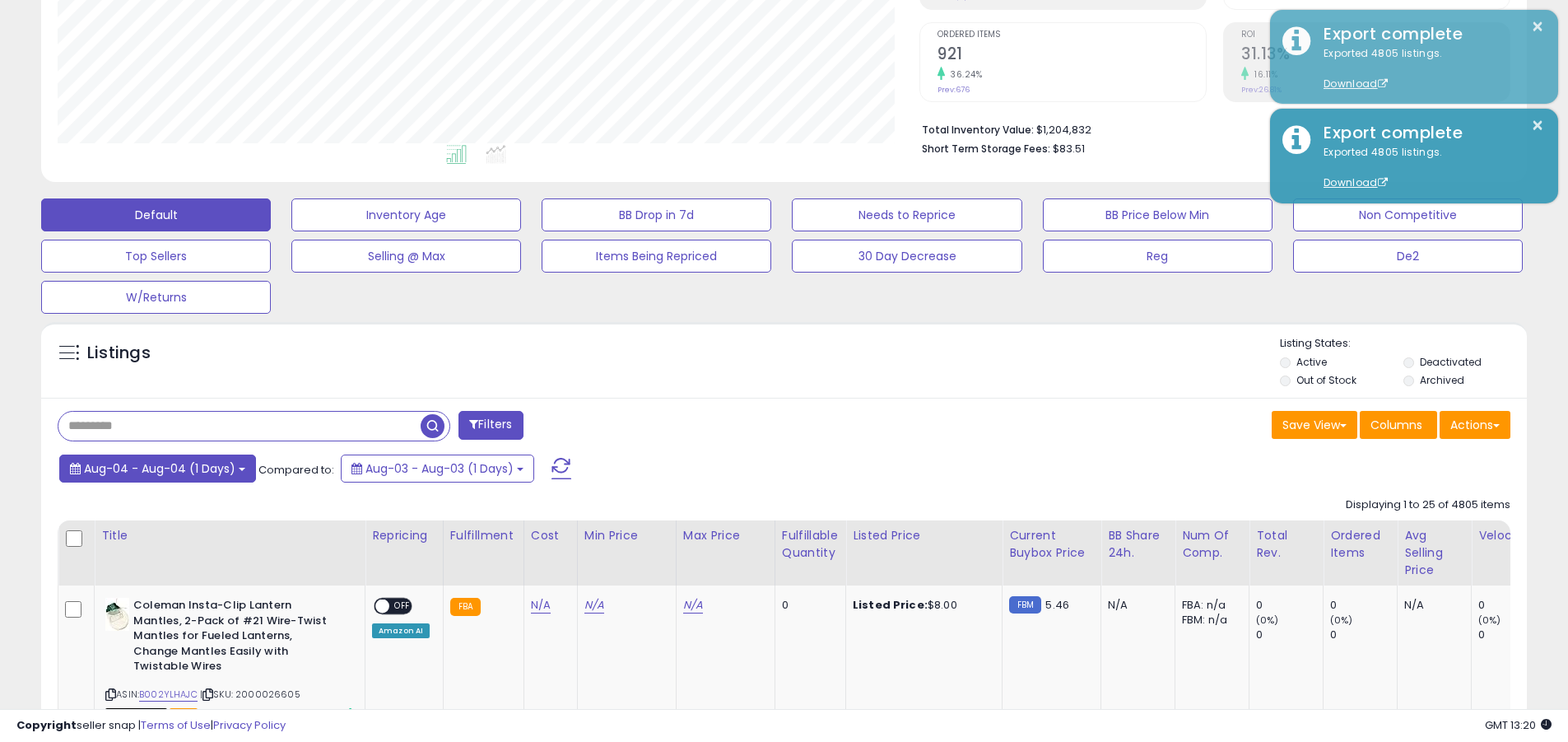 click on "Aug-04 - Aug-04 (1 Days)" at bounding box center [160, 469] 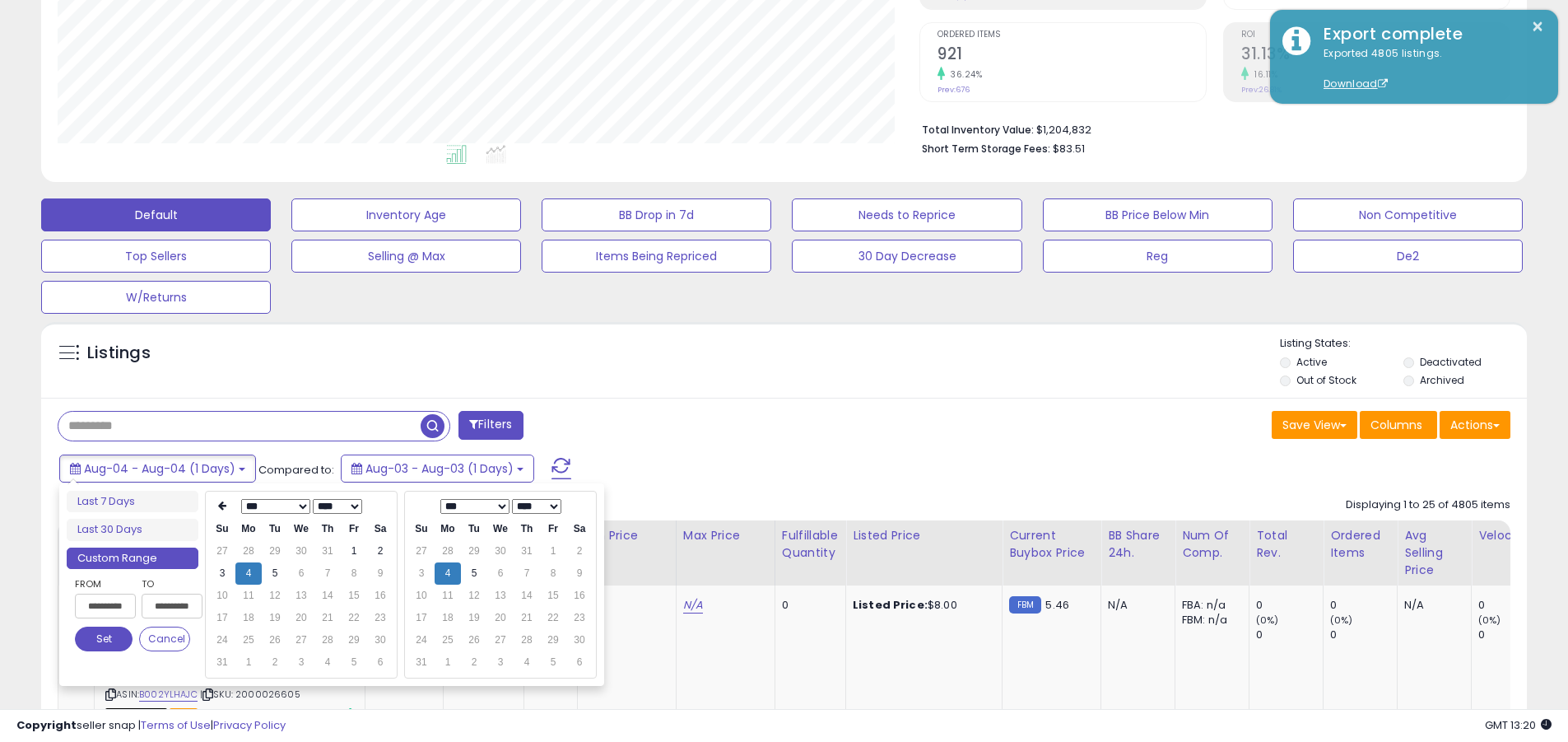 click on "**********" at bounding box center [105, 606] 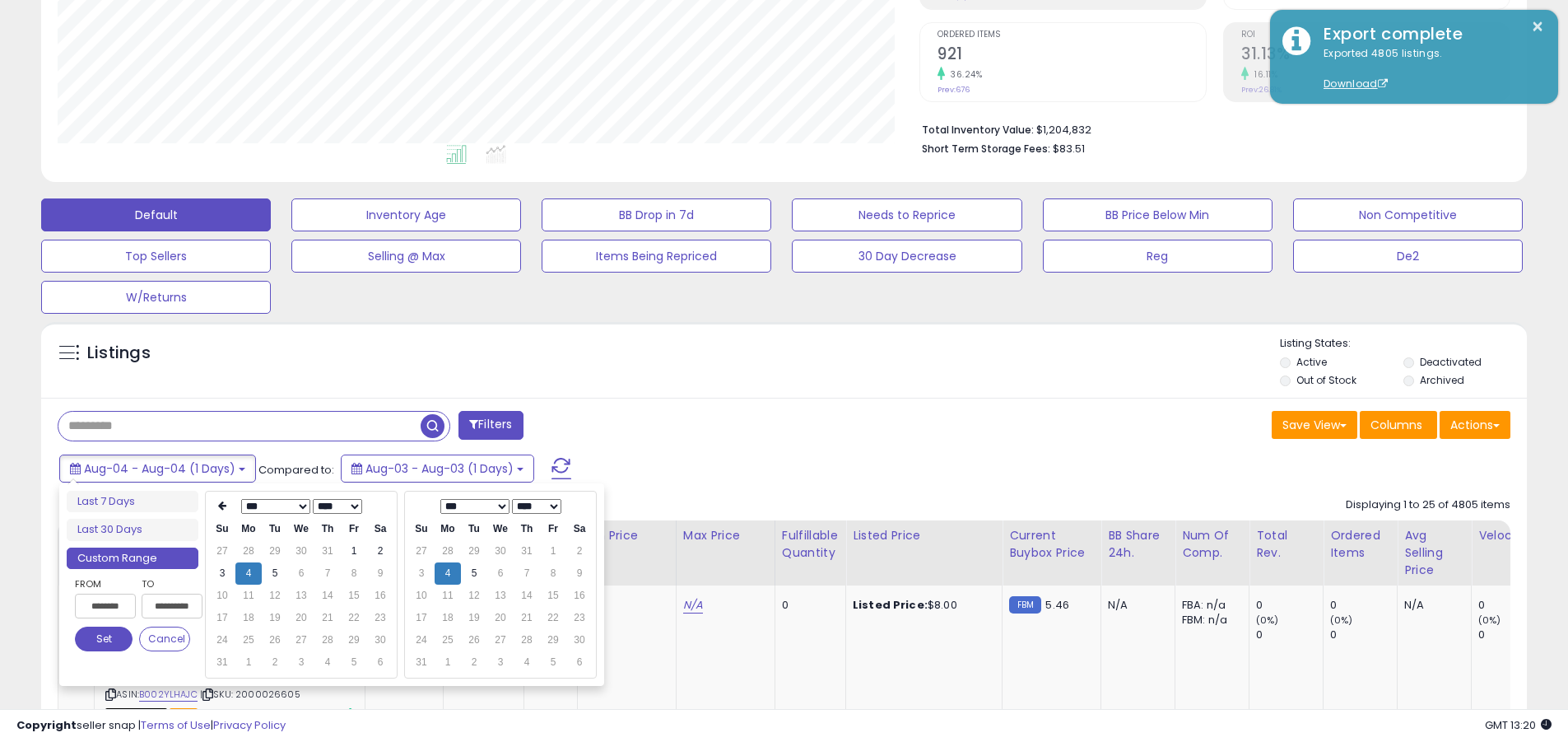 type on "**********" 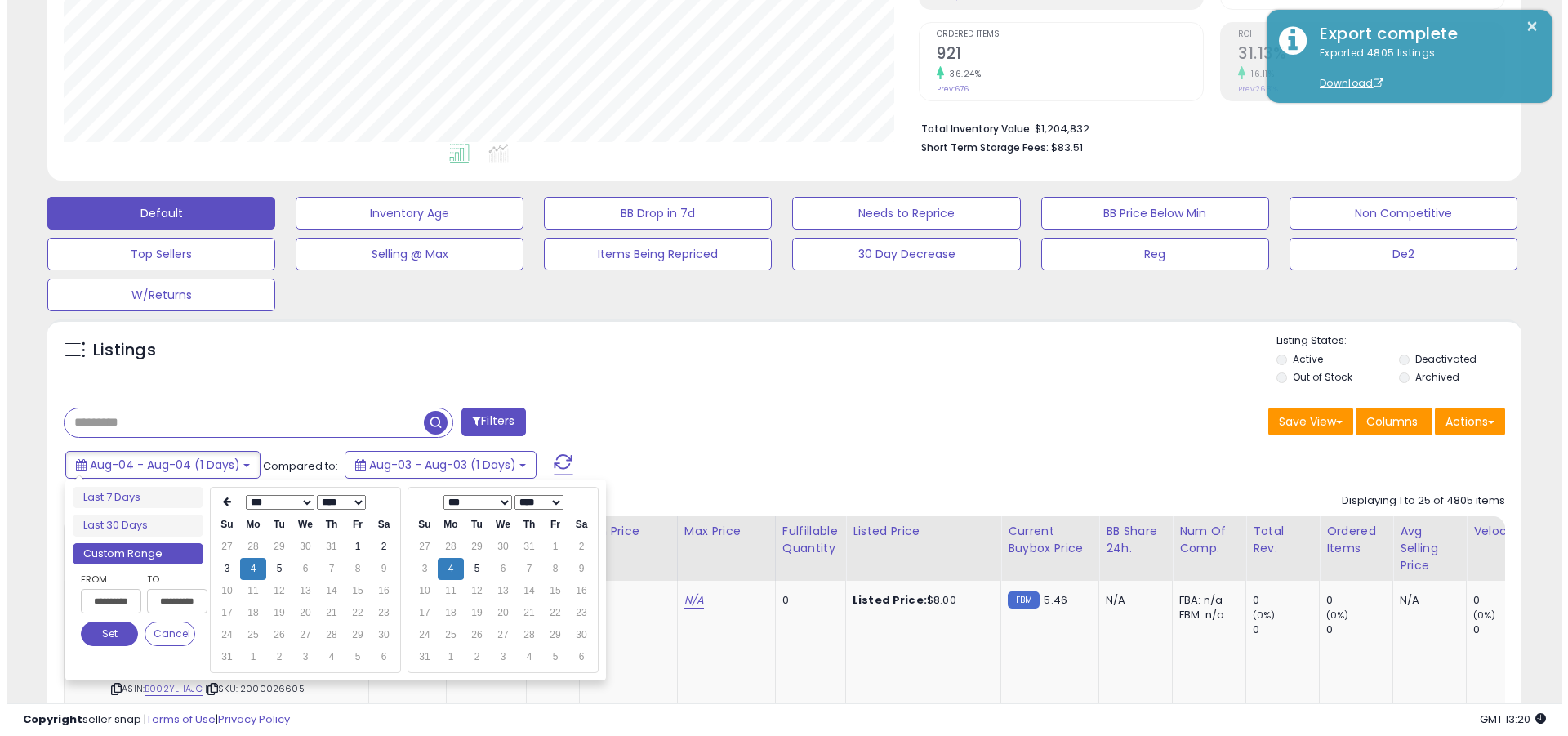 scroll, scrollTop: 0, scrollLeft: 3, axis: horizontal 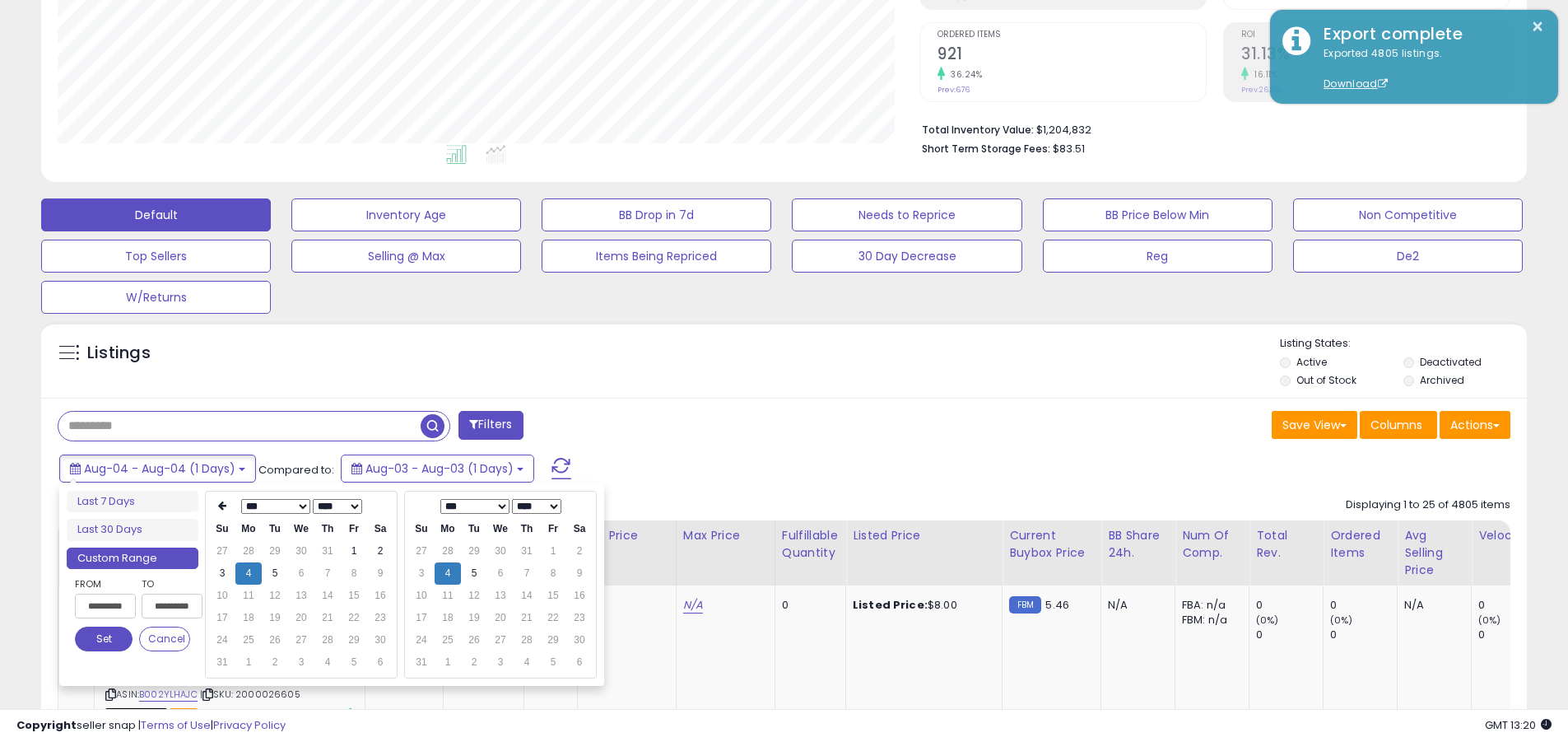 click on "Set" at bounding box center [104, 639] 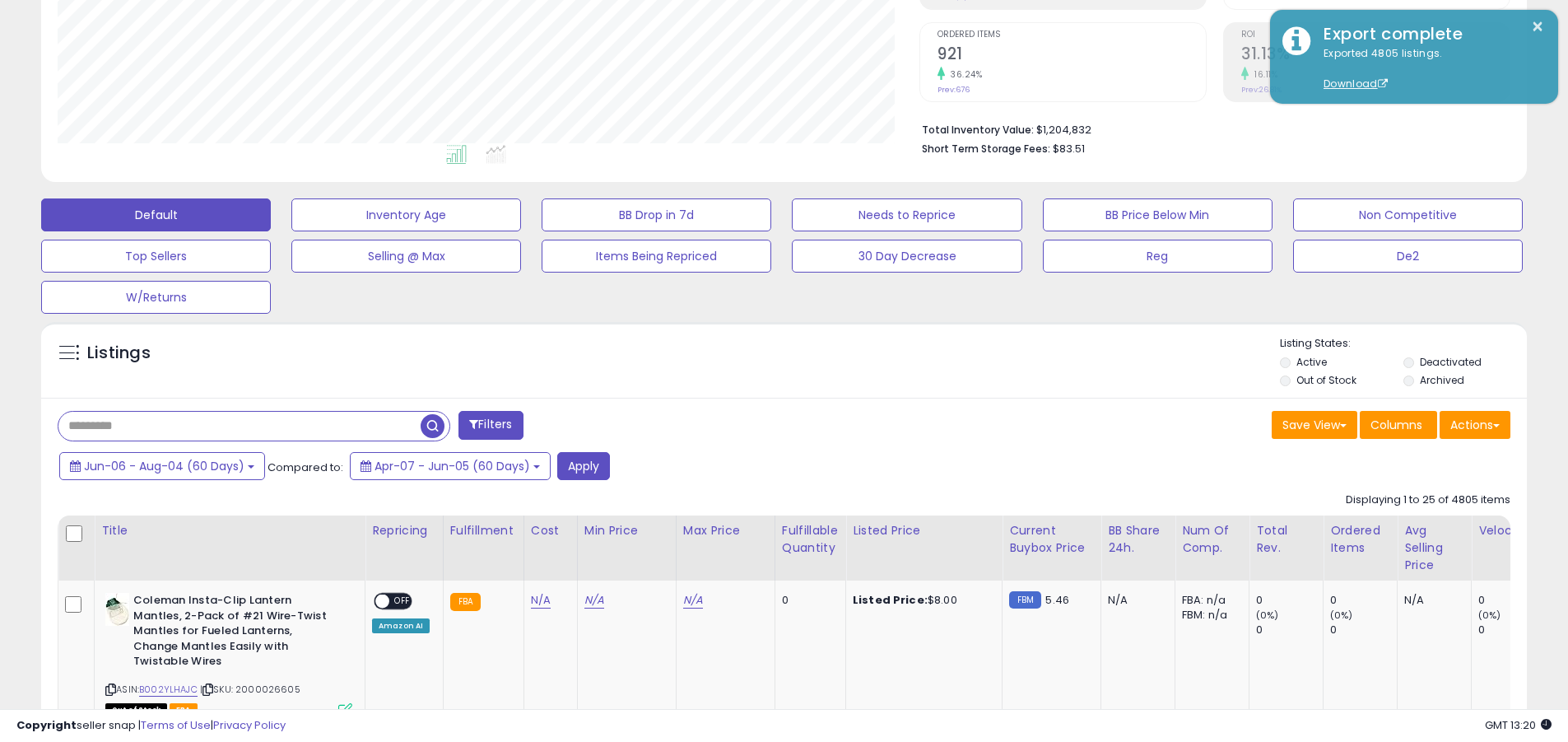 click at bounding box center [240, 426] 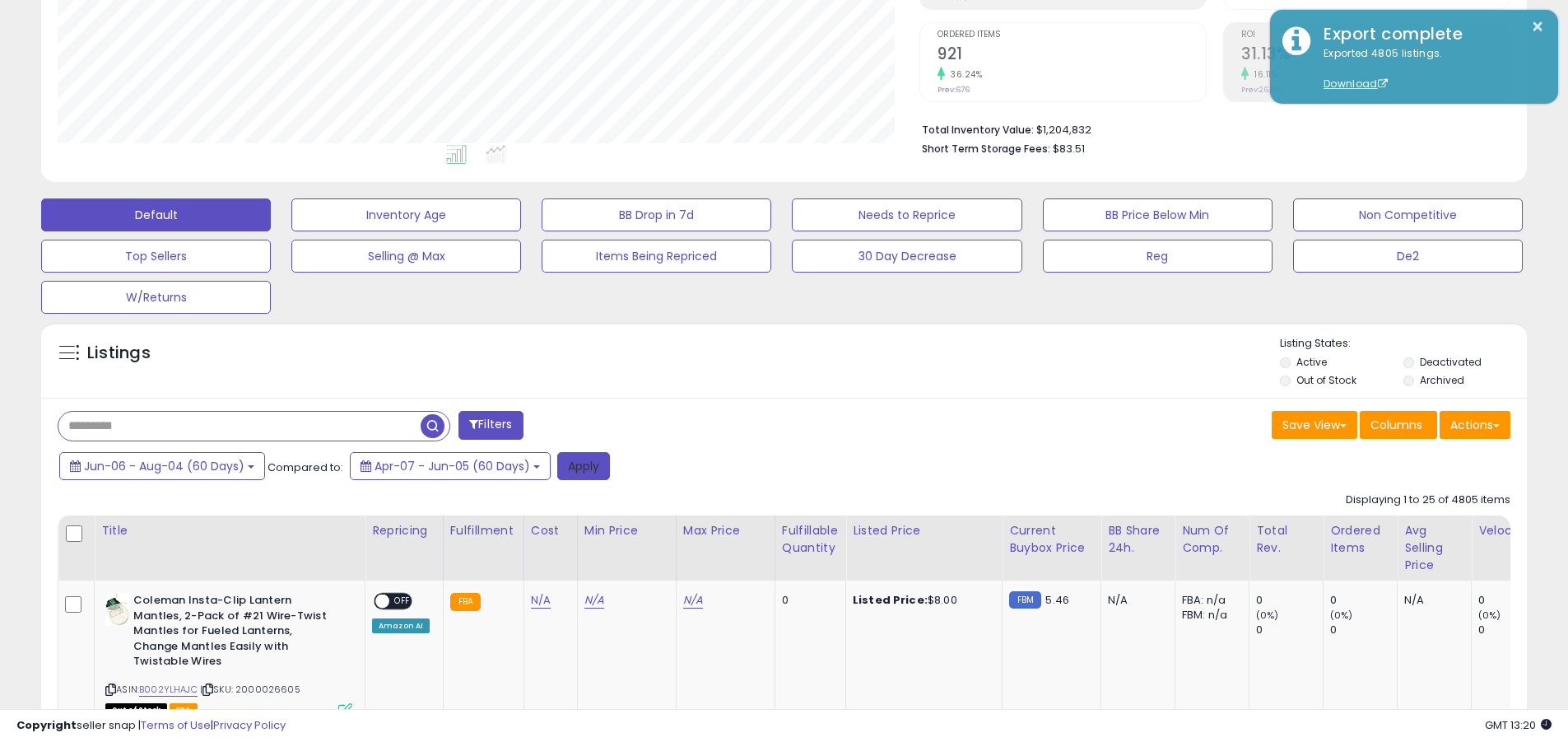 click on "Apply" at bounding box center (584, 466) 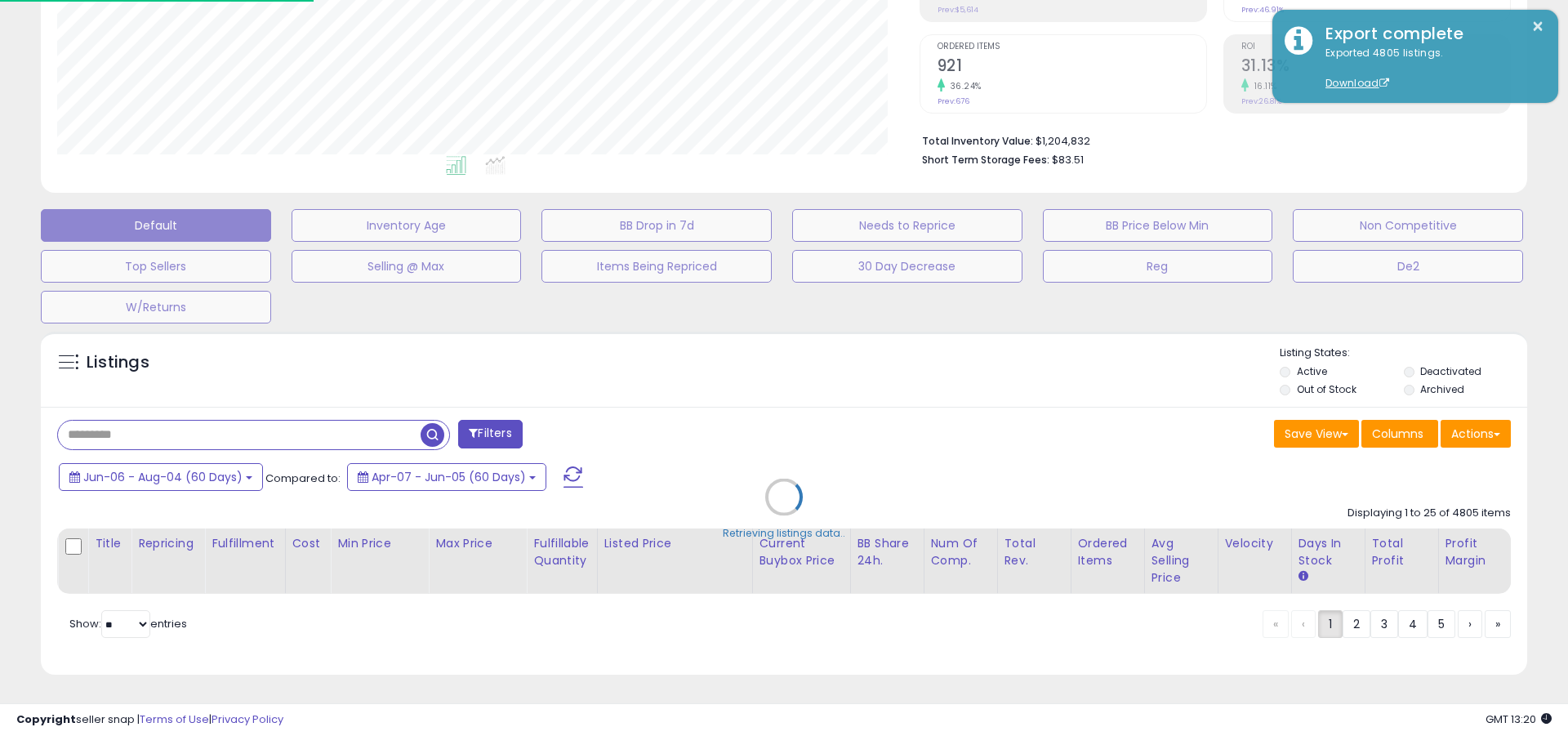 scroll, scrollTop: 816535, scrollLeft: 815804, axis: both 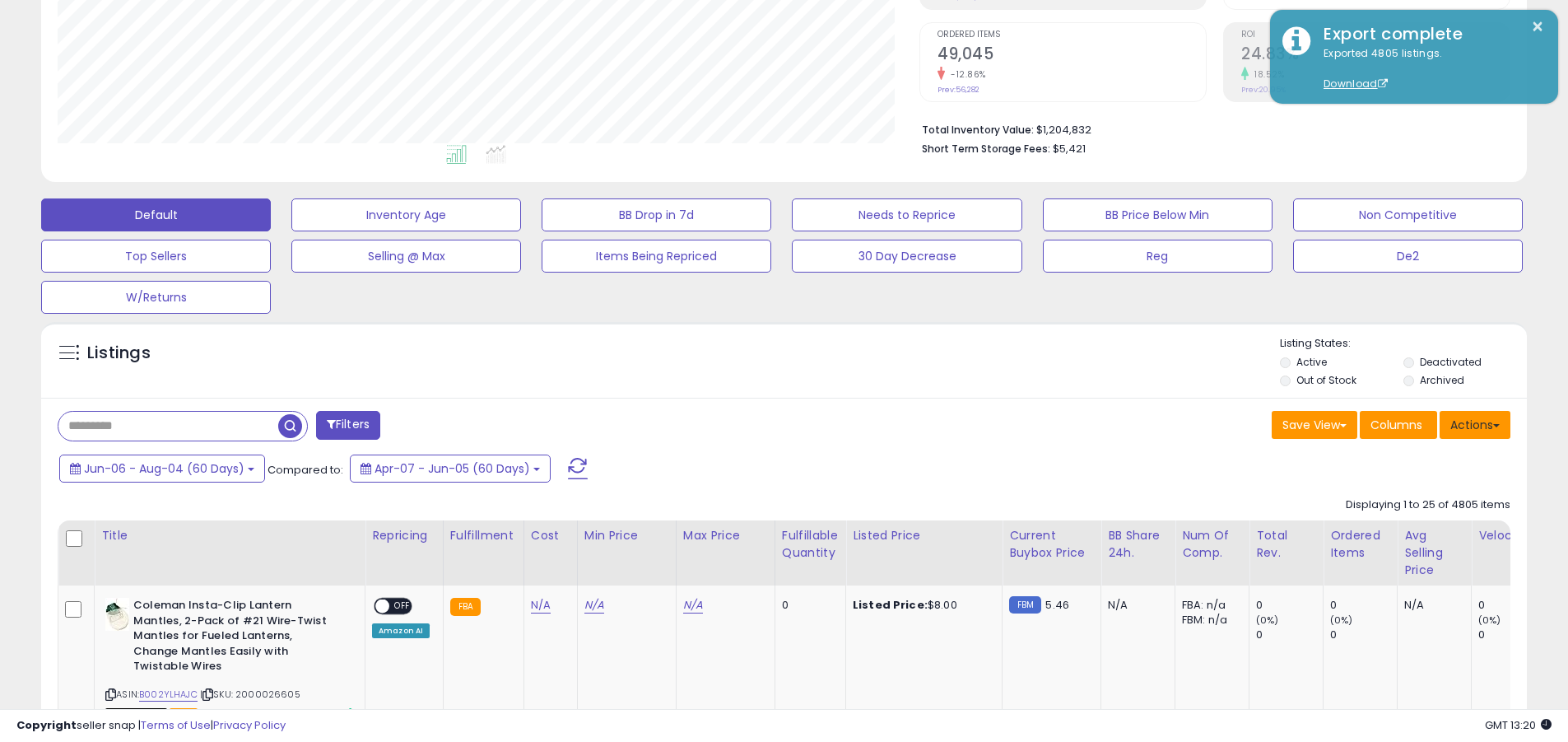 click on "Actions" at bounding box center (1475, 425) 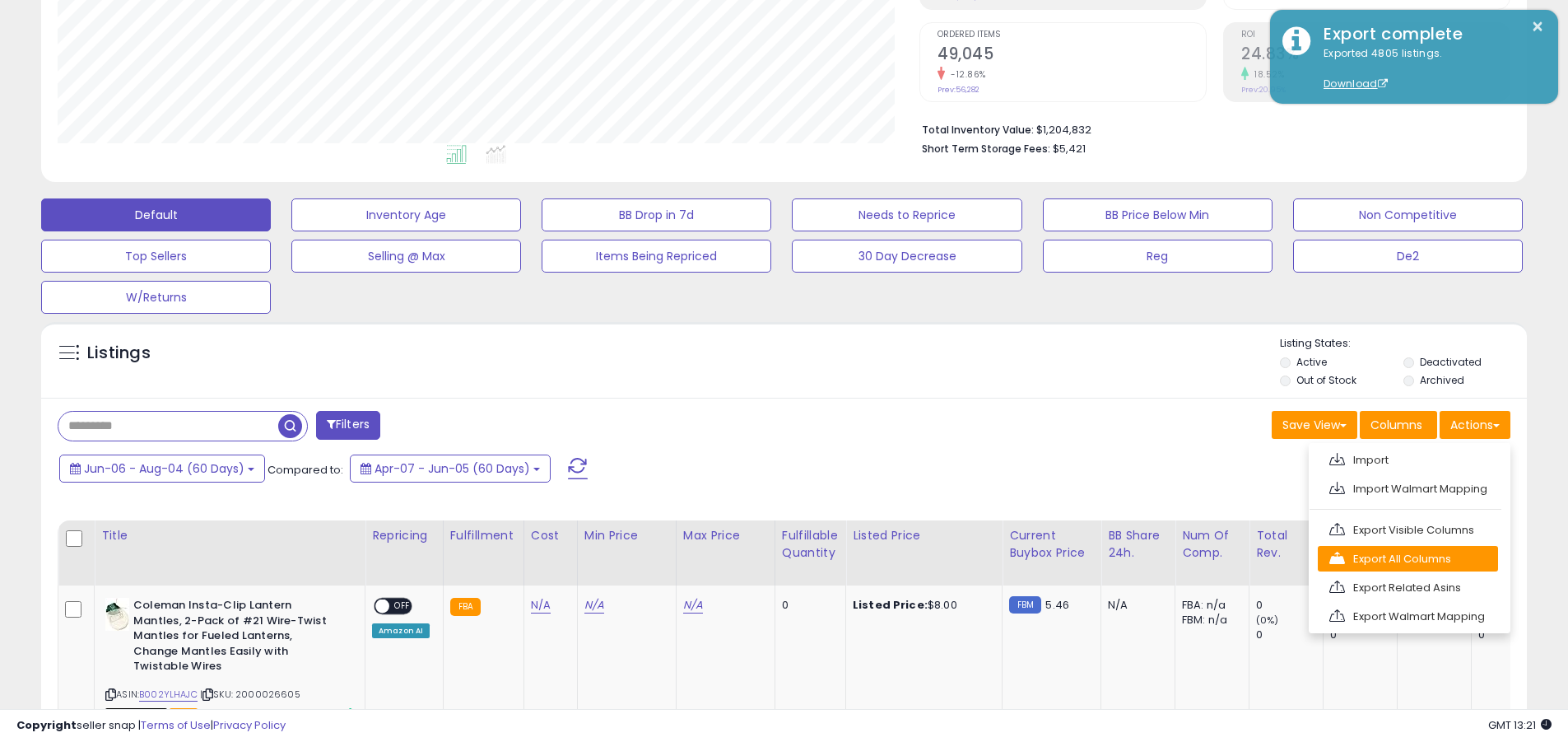 click on "Export All Columns" at bounding box center (1407, 558) 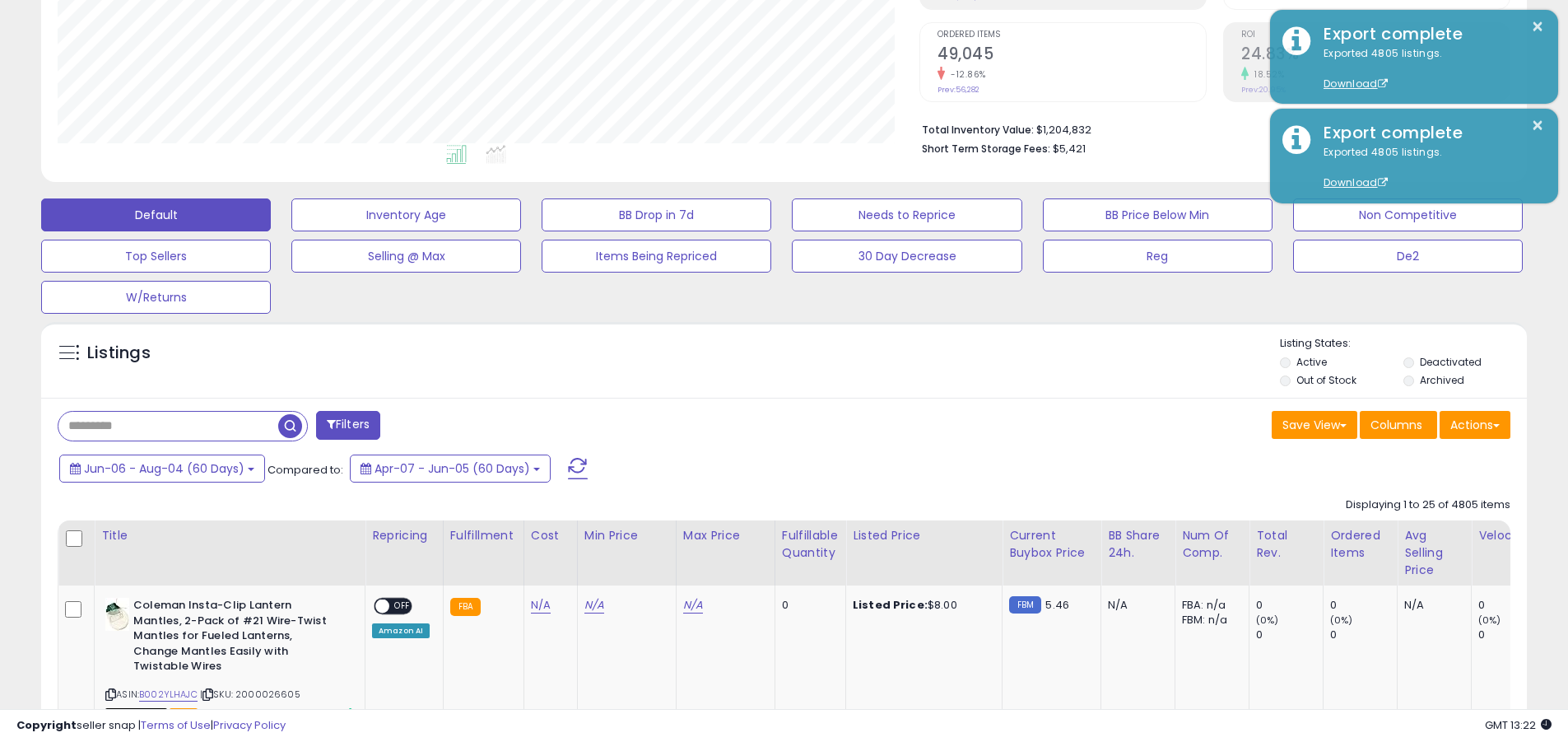 click on "×" at bounding box center (1538, 26) 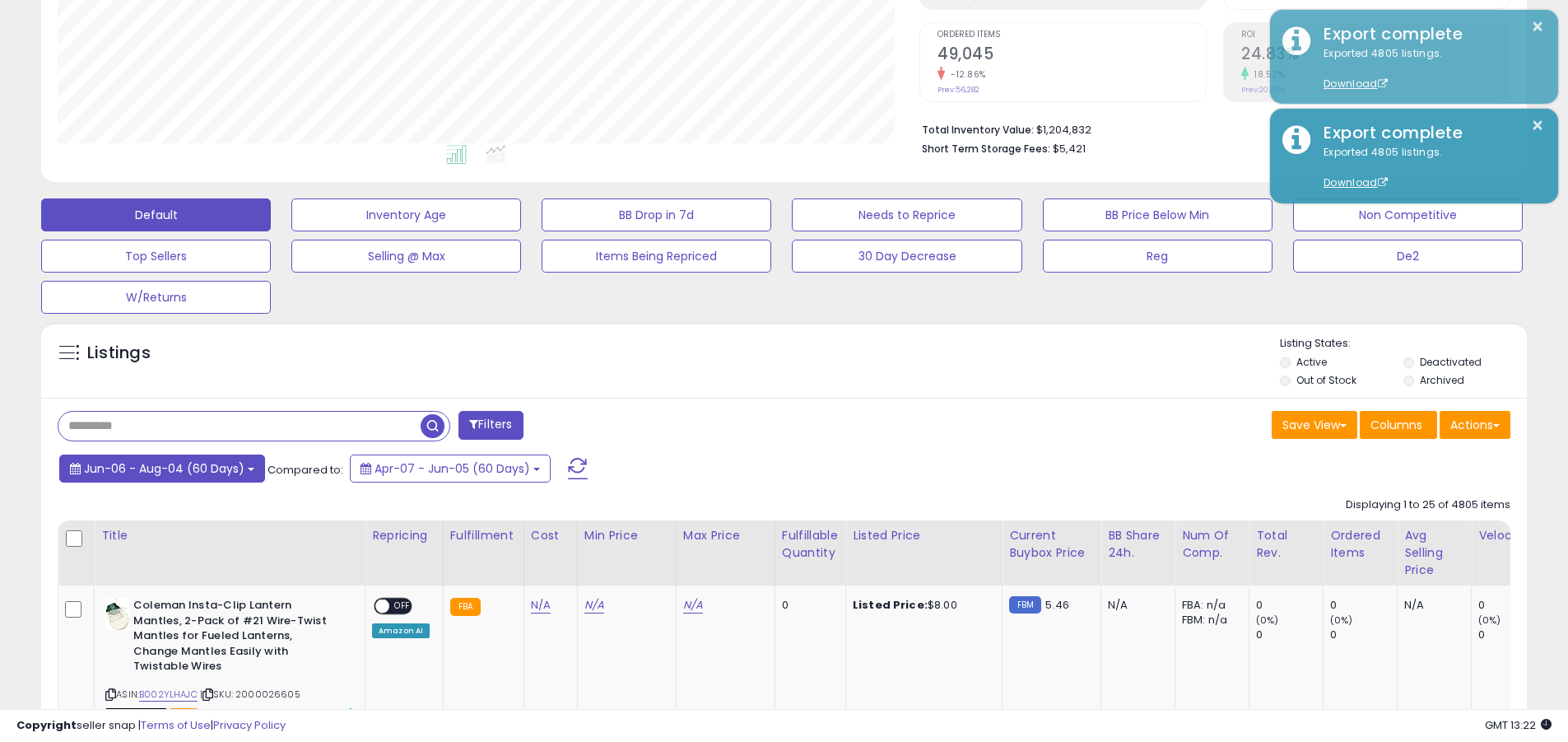 click on "Jun-06 - Aug-04 (60 Days)" at bounding box center [164, 469] 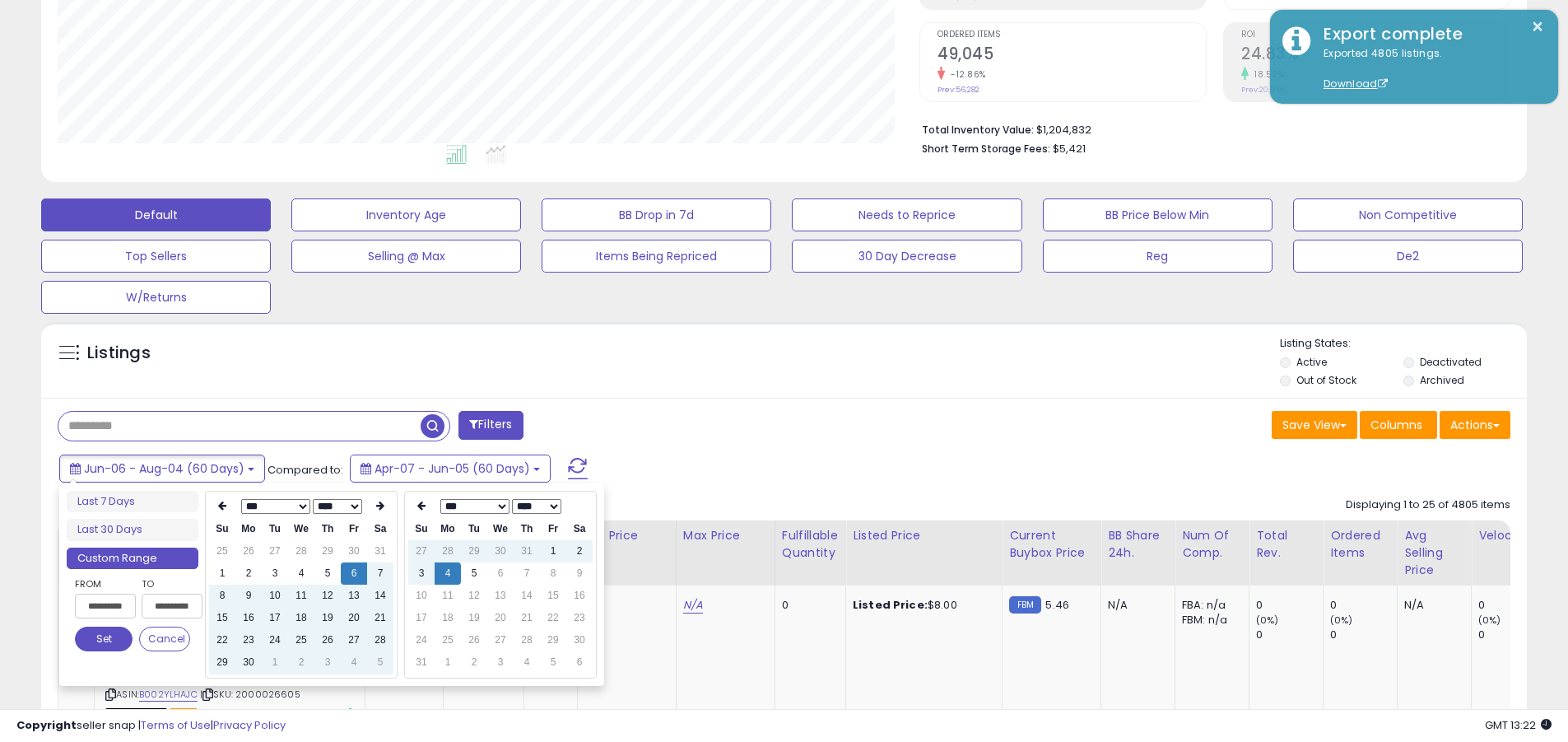 click on "**********" at bounding box center [105, 606] 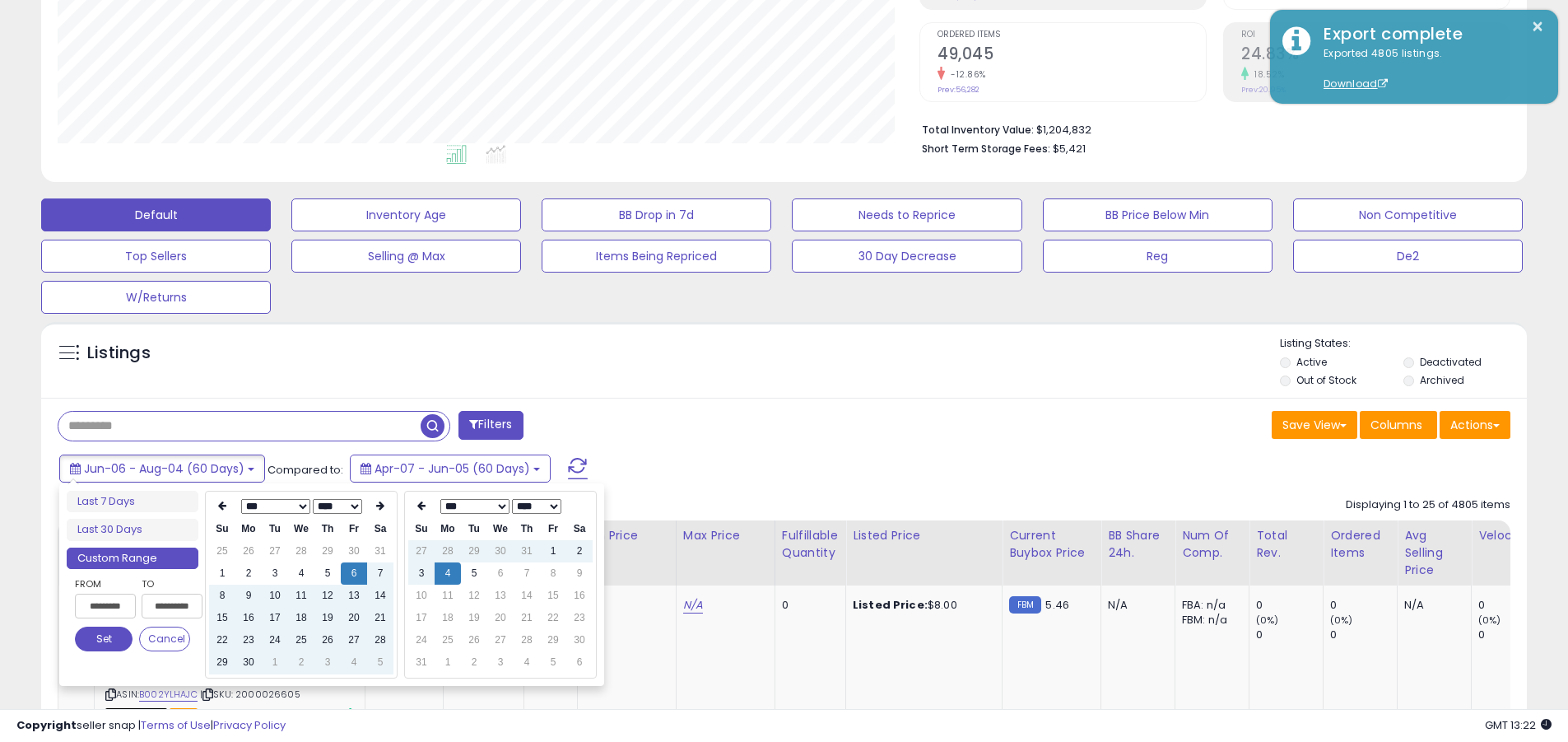 type on "**********" 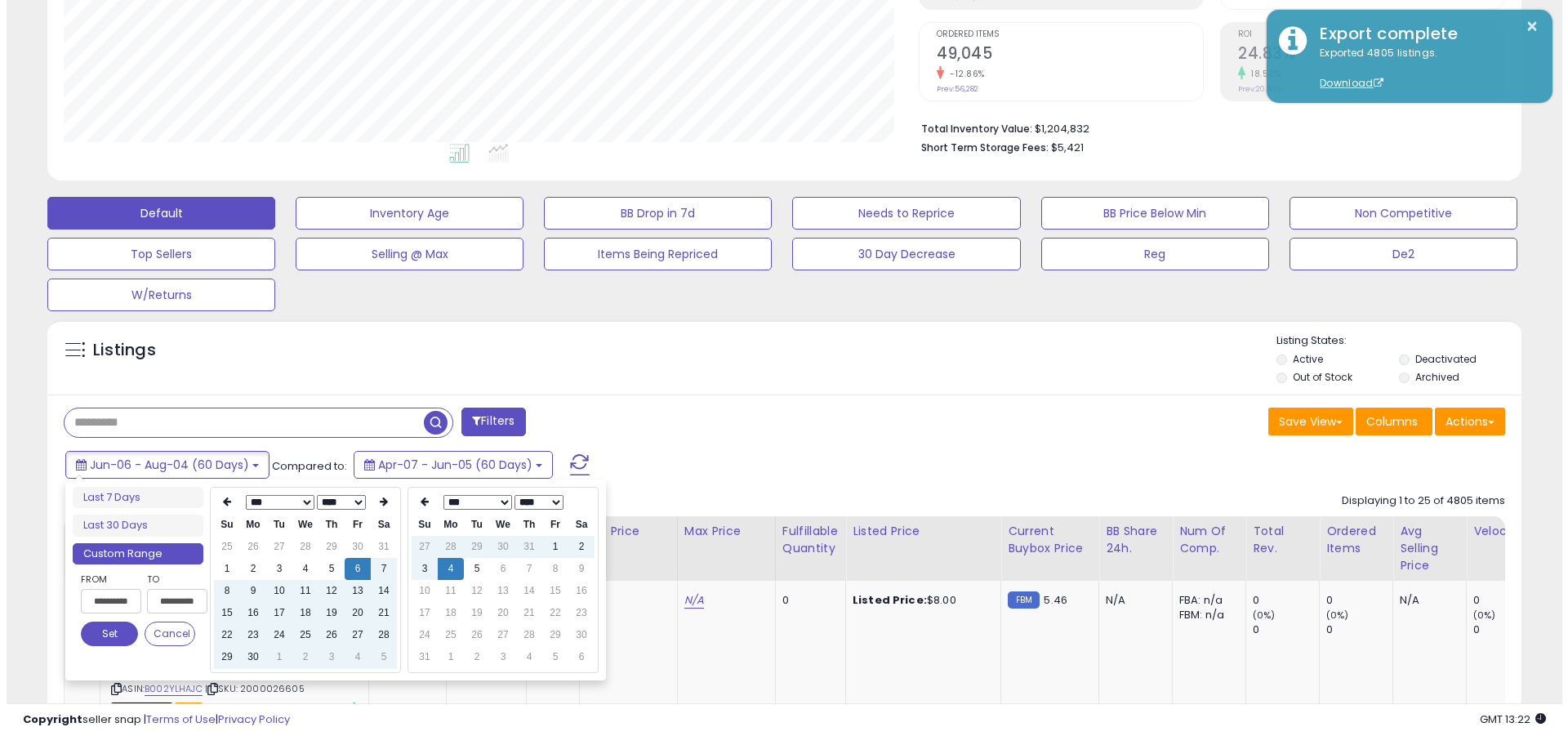 scroll, scrollTop: 0, scrollLeft: 2, axis: horizontal 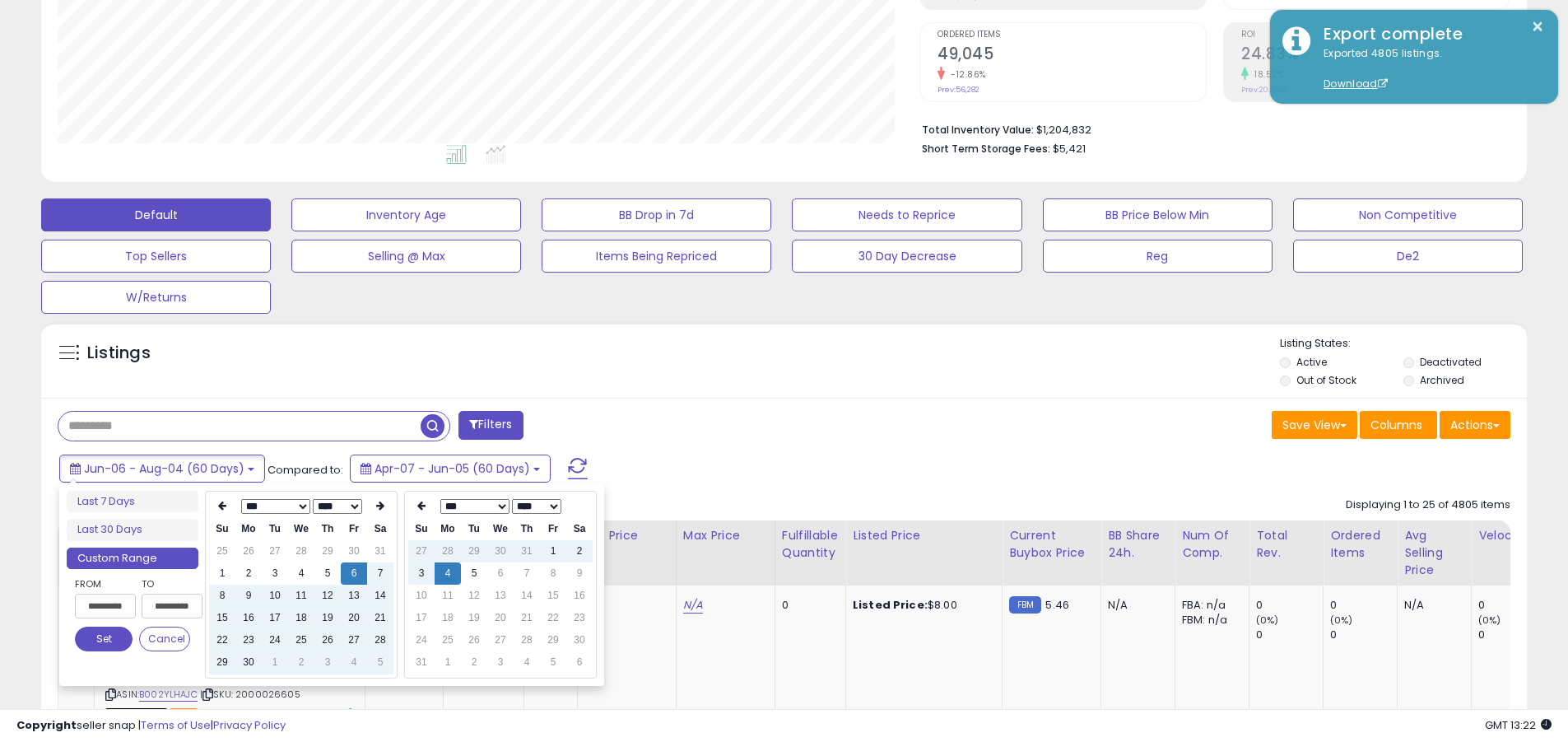 click on "Set" at bounding box center [104, 639] 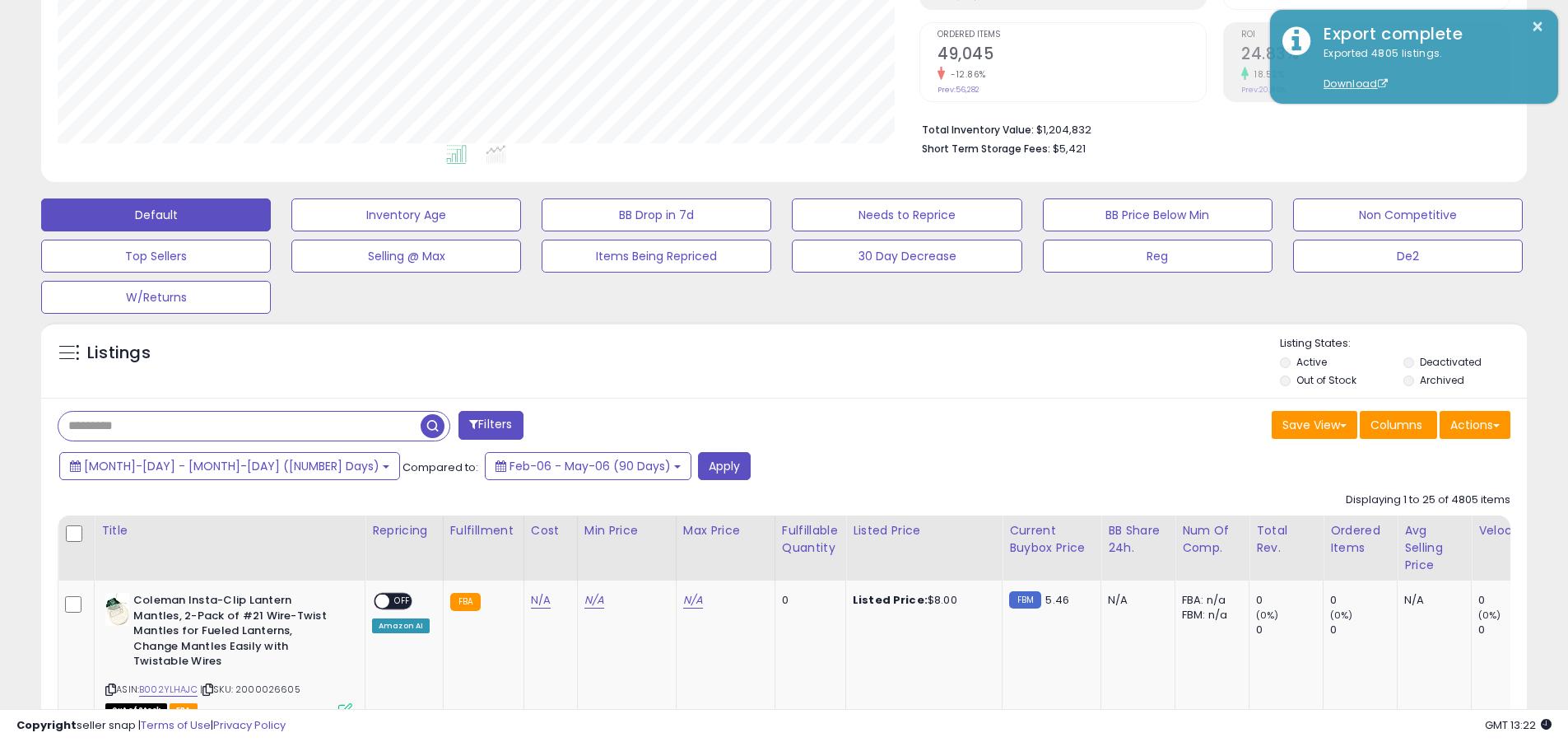 click at bounding box center [240, 426] 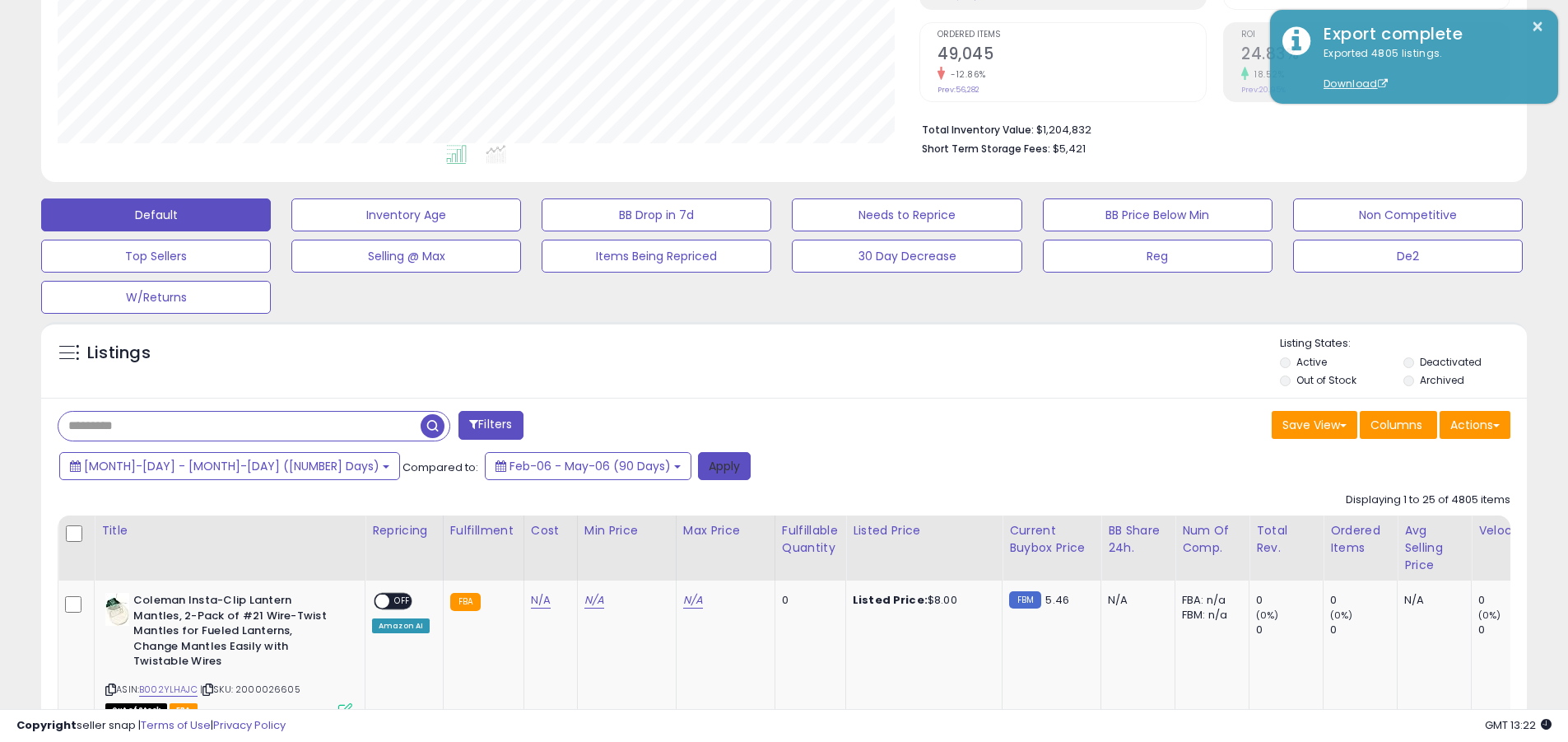 click on "Apply" at bounding box center [724, 466] 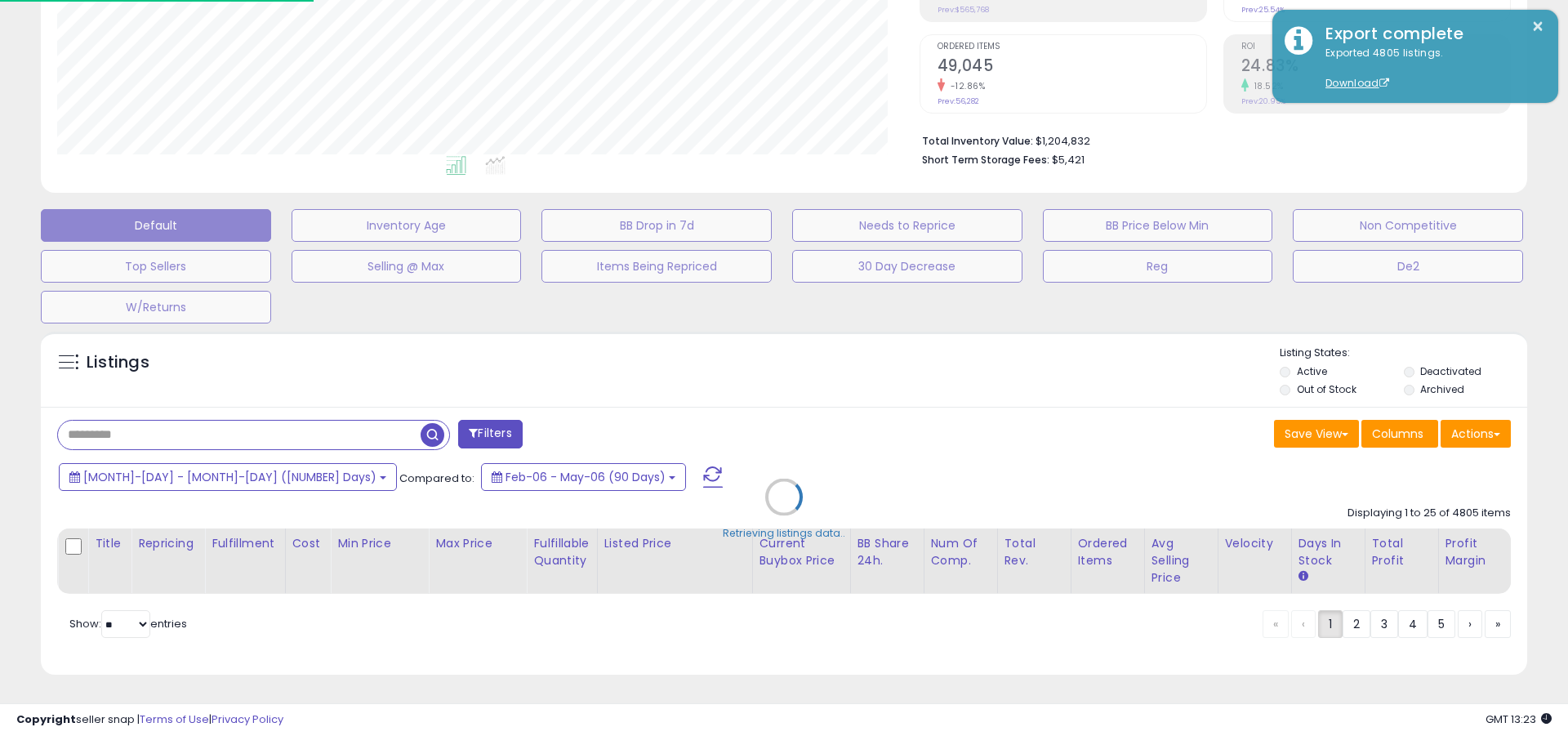scroll, scrollTop: 816535, scrollLeft: 815804, axis: both 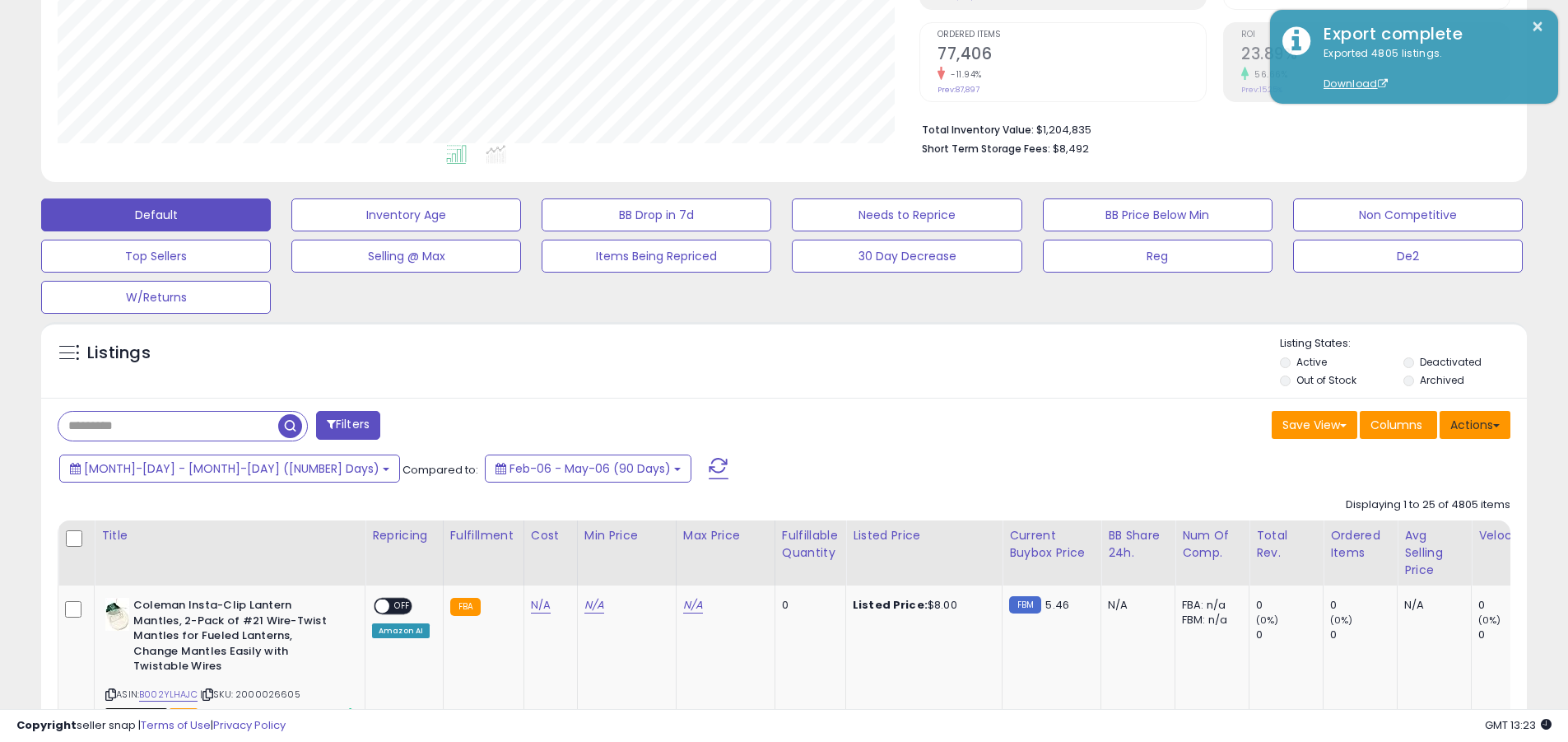click on "Actions" at bounding box center [1475, 425] 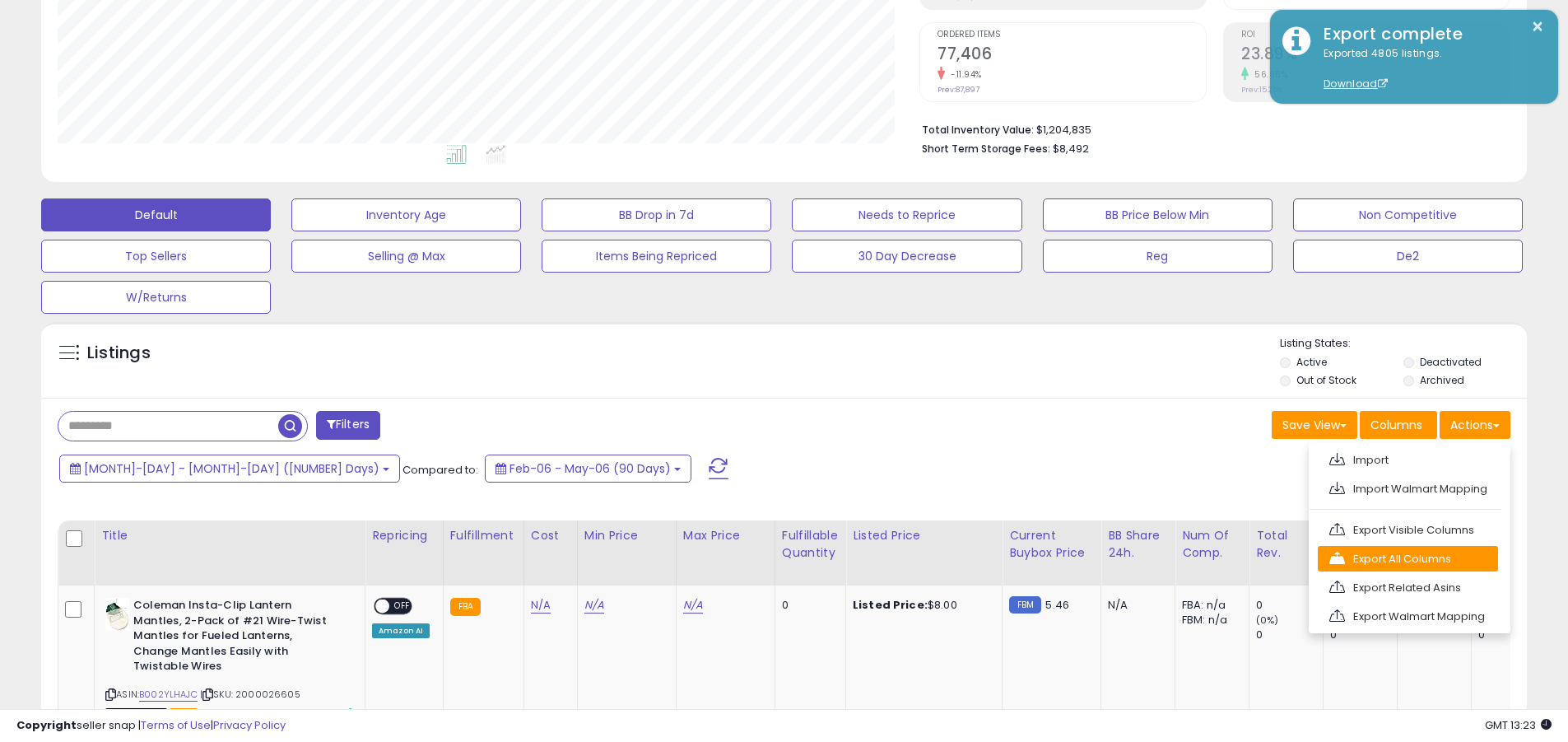 click on "Export All Columns" at bounding box center [1407, 558] 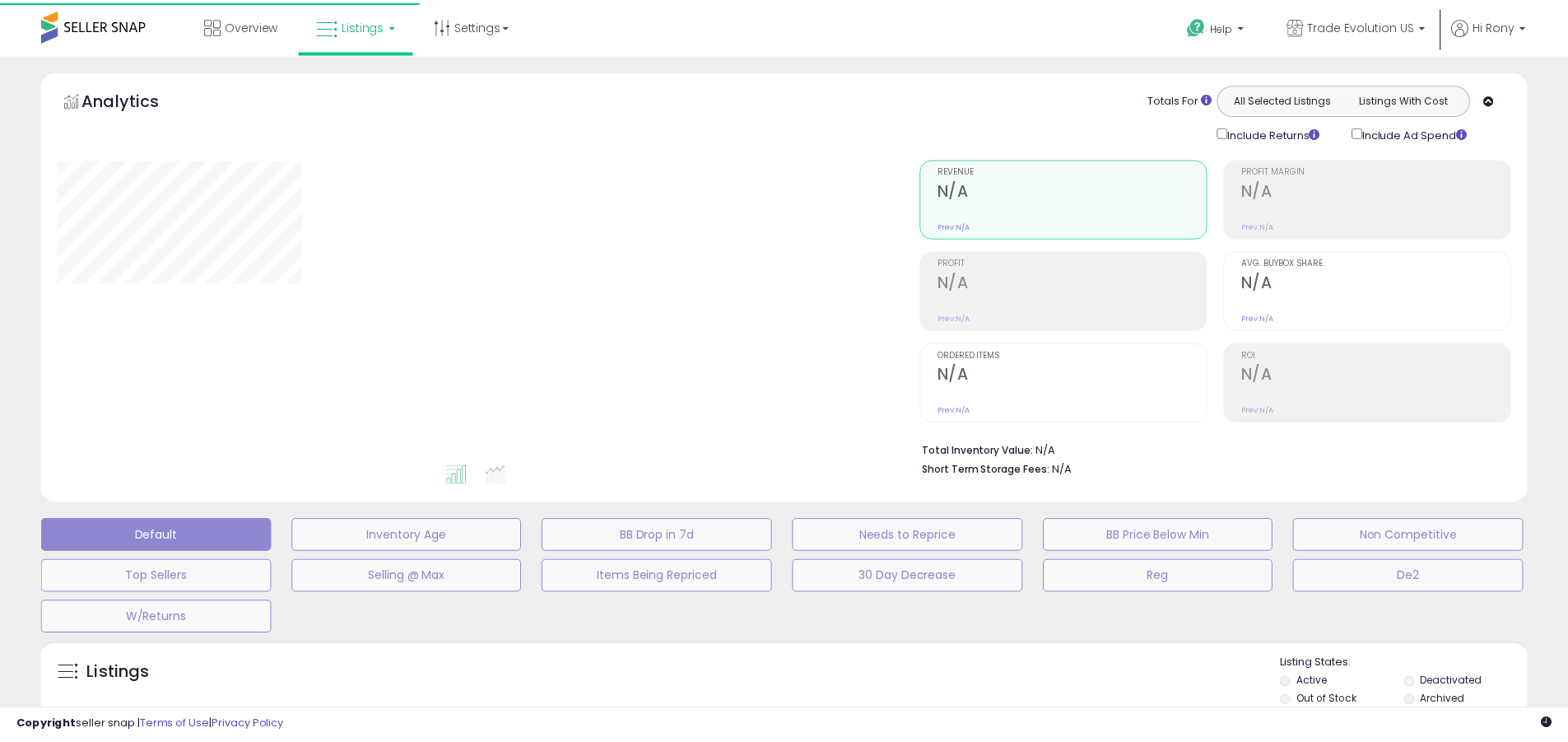 scroll, scrollTop: 70, scrollLeft: 0, axis: vertical 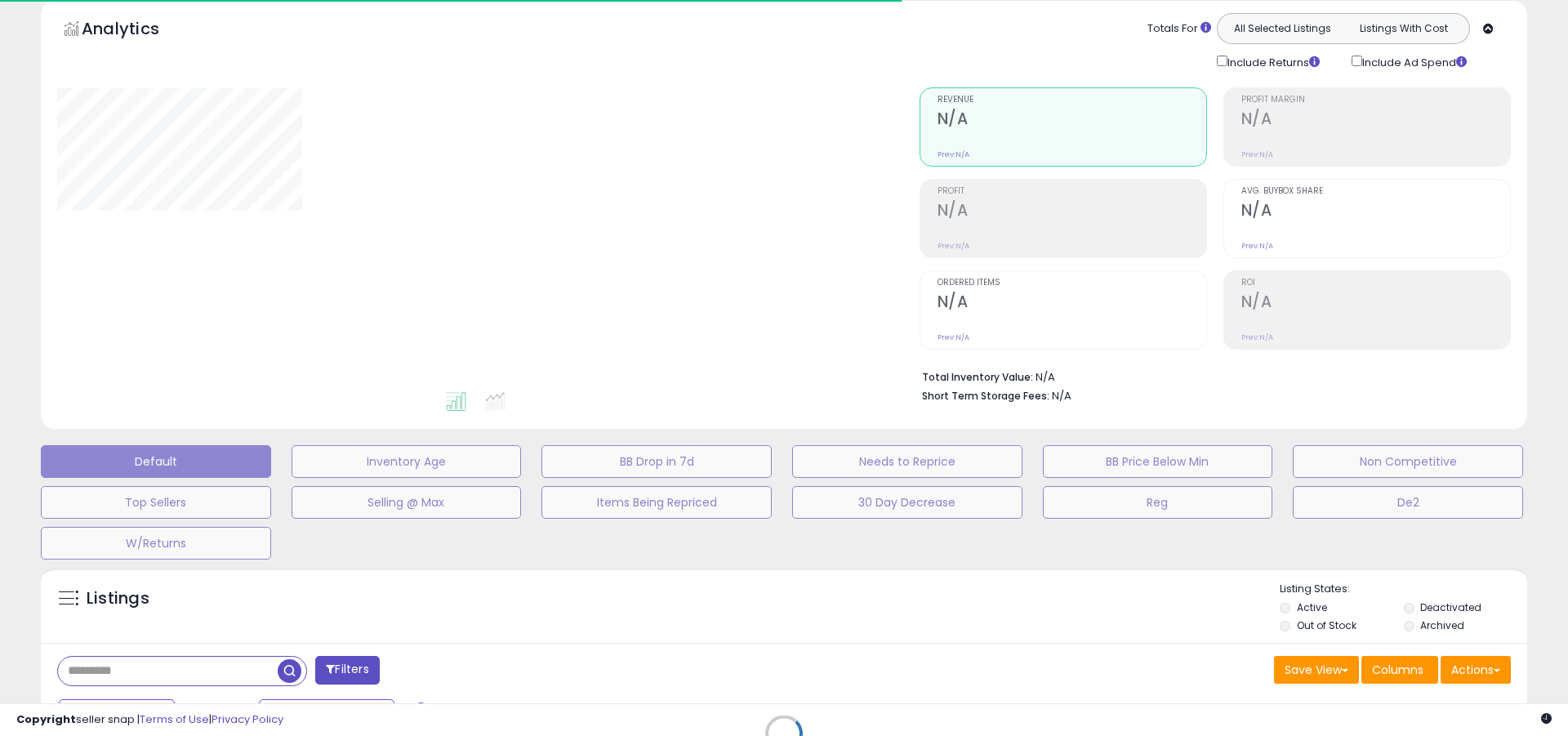 click 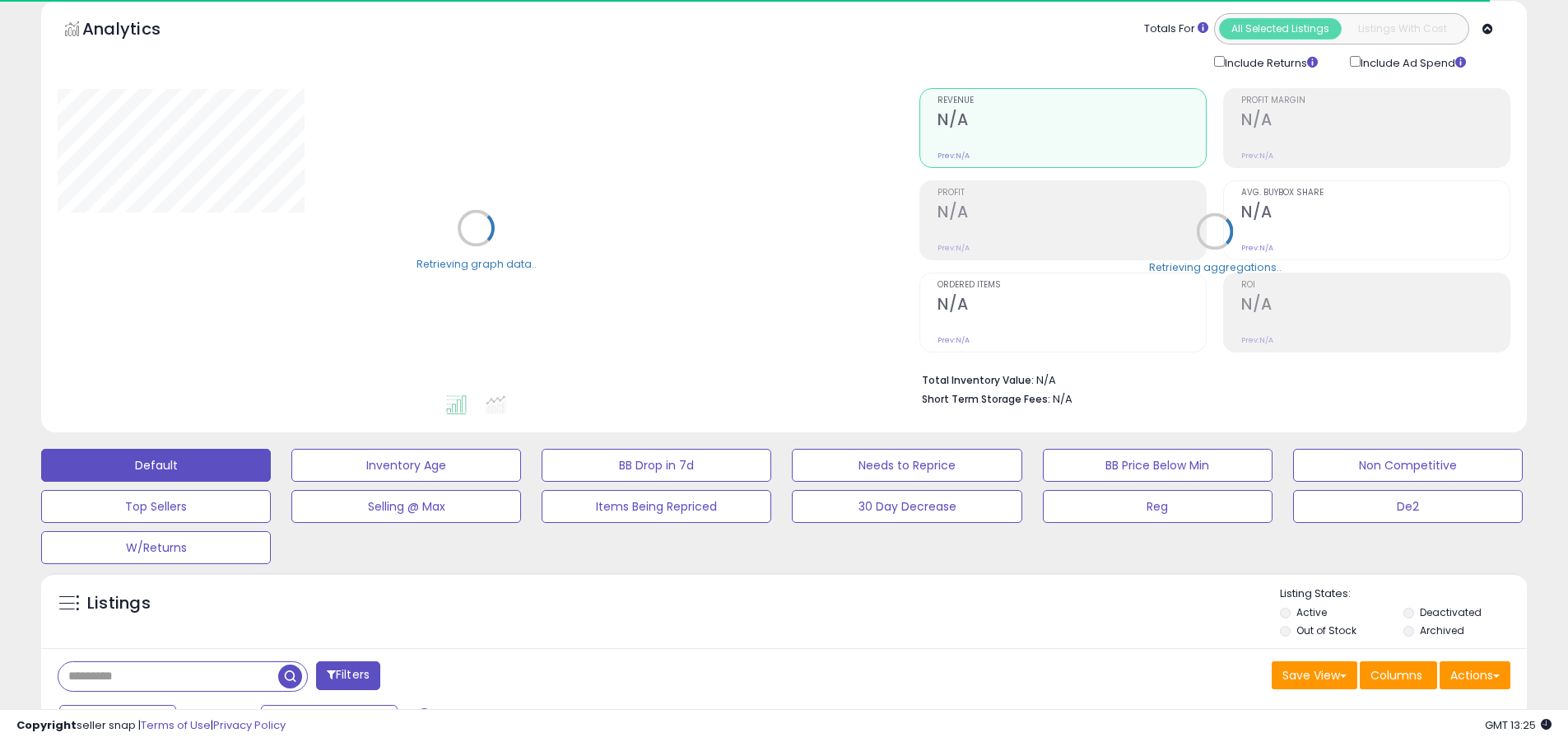 click on "Trade Evolution US" at bounding box center (1359, -45) 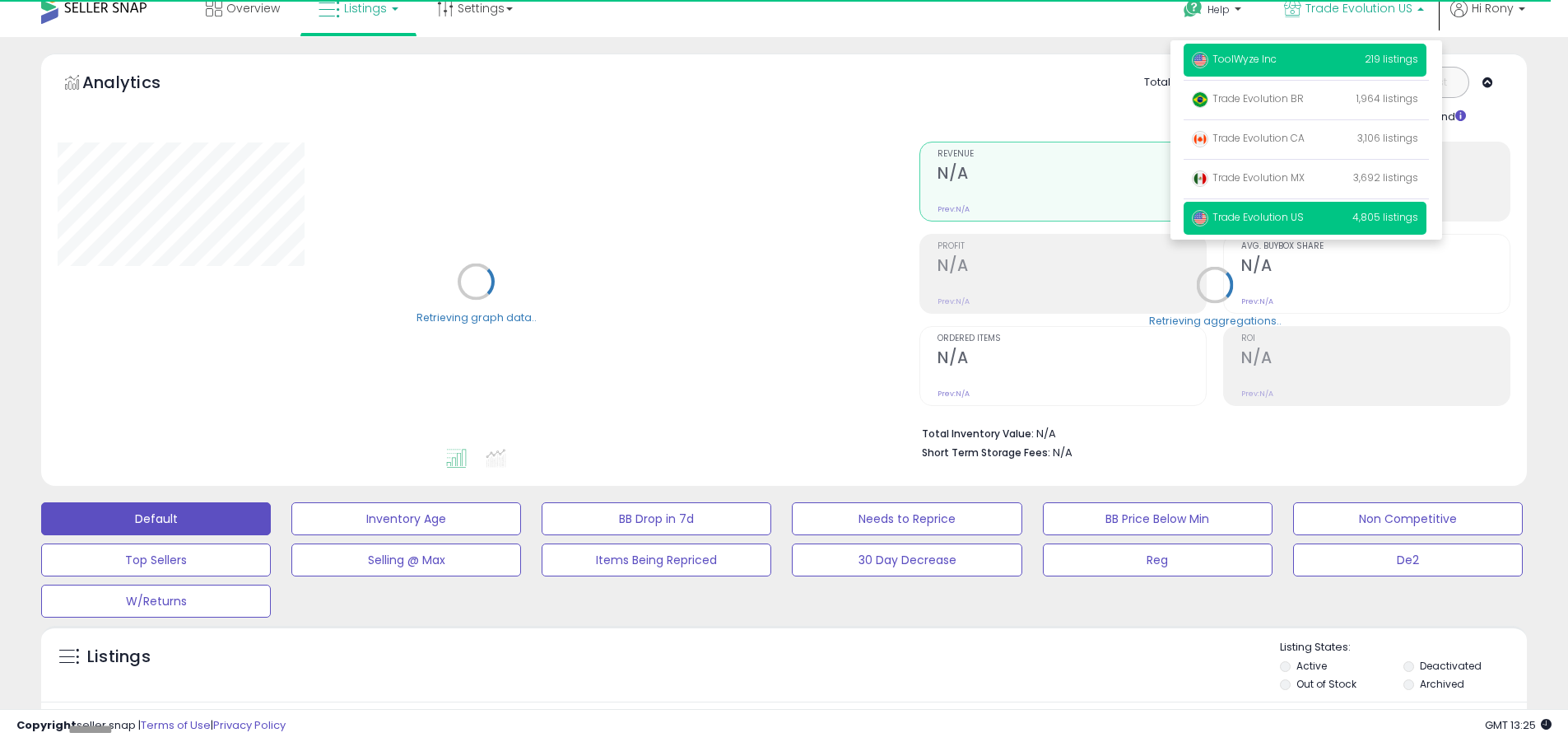 click on "ToolWyze Inc" at bounding box center (1234, 58) 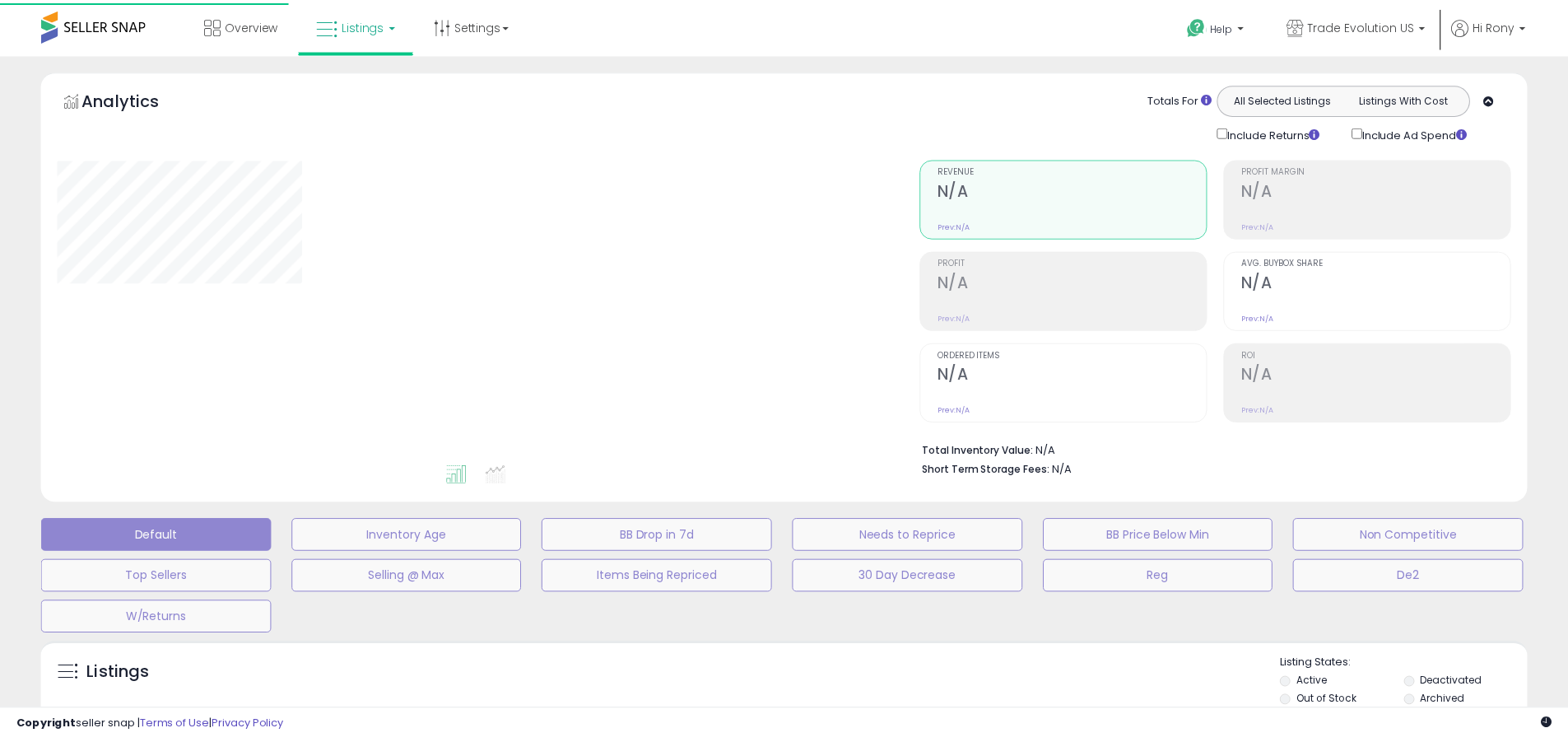 scroll, scrollTop: 0, scrollLeft: 0, axis: both 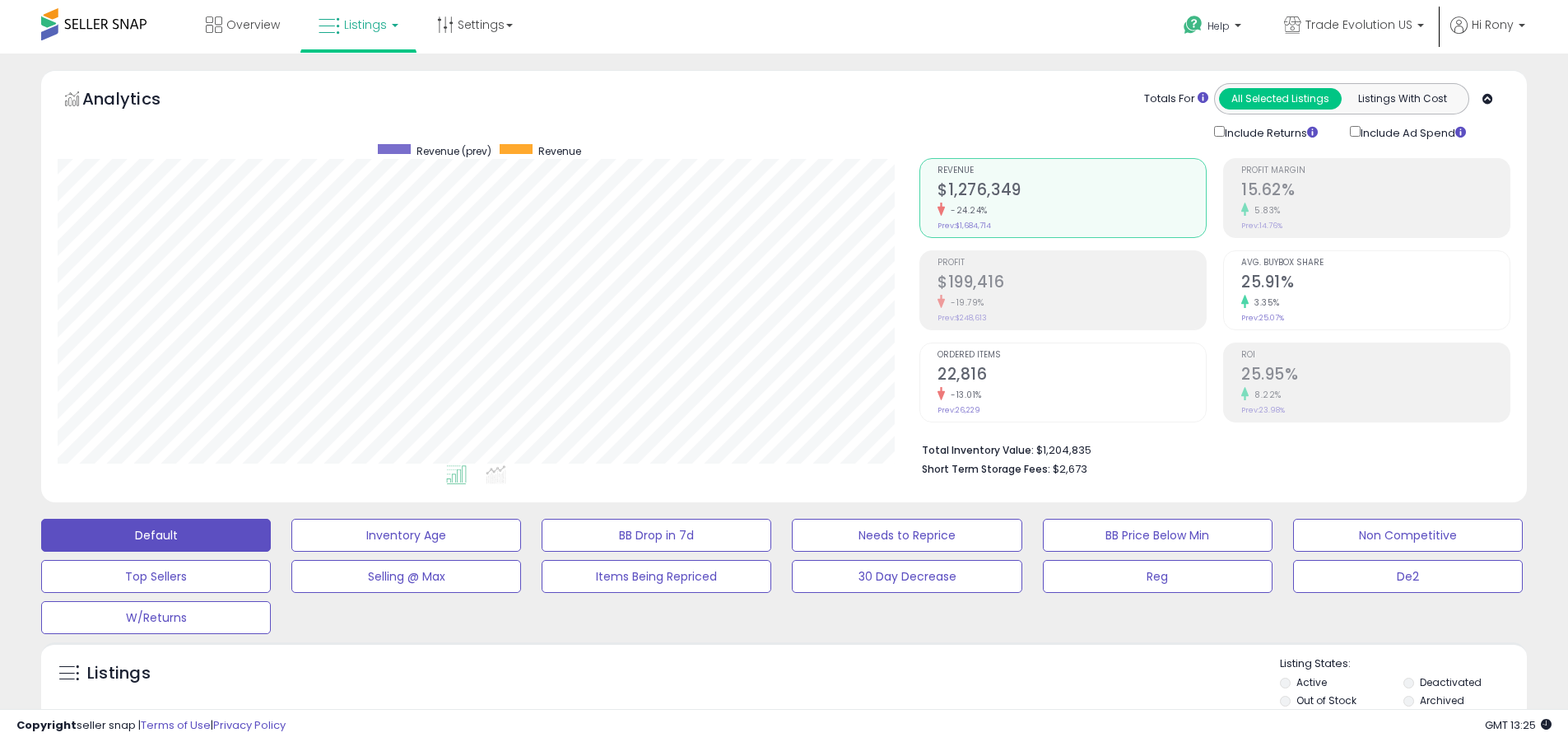click on "Deactivated" at bounding box center [1450, 682] 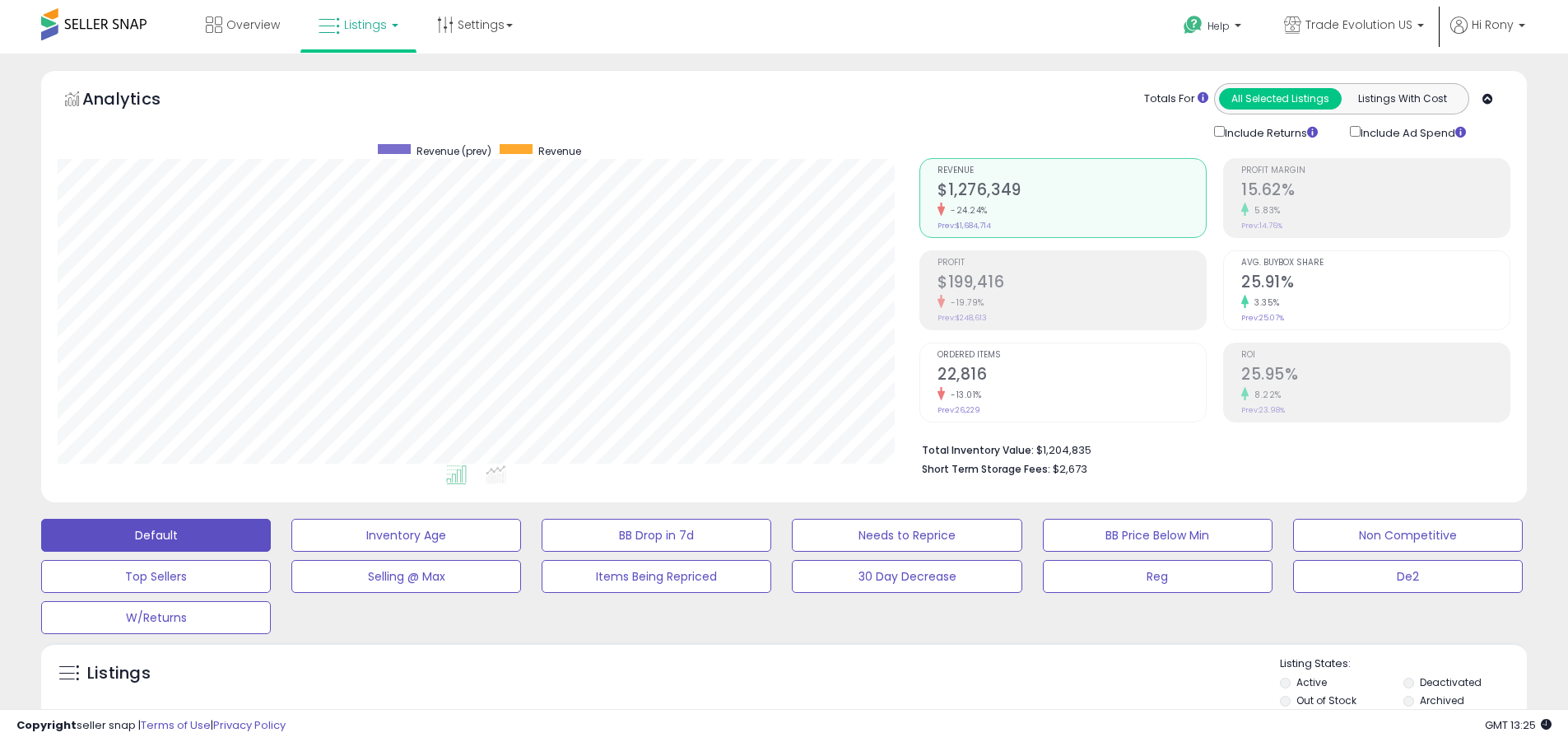 click on "Archived" at bounding box center [1442, 700] 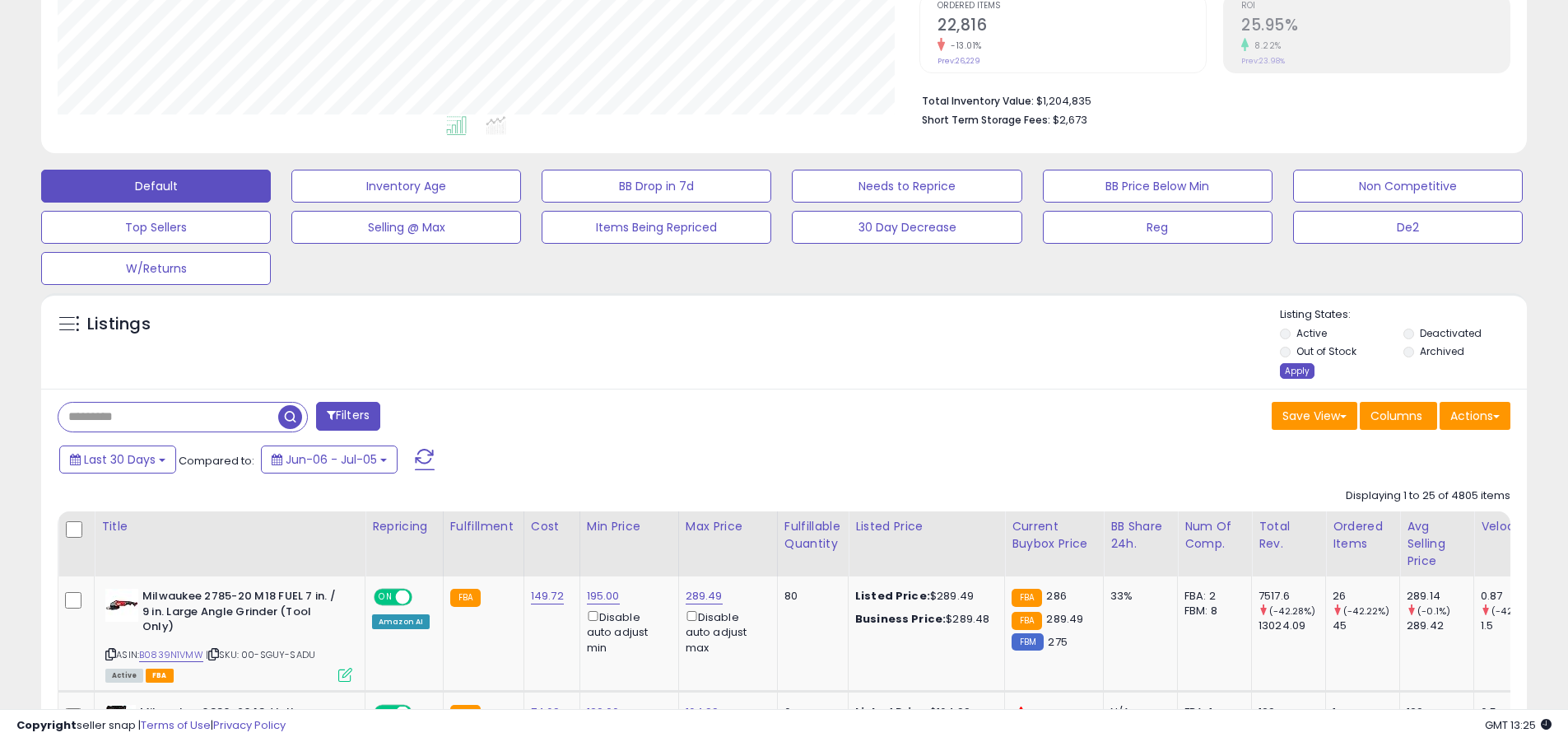 click on "Apply" at bounding box center [1297, 371] 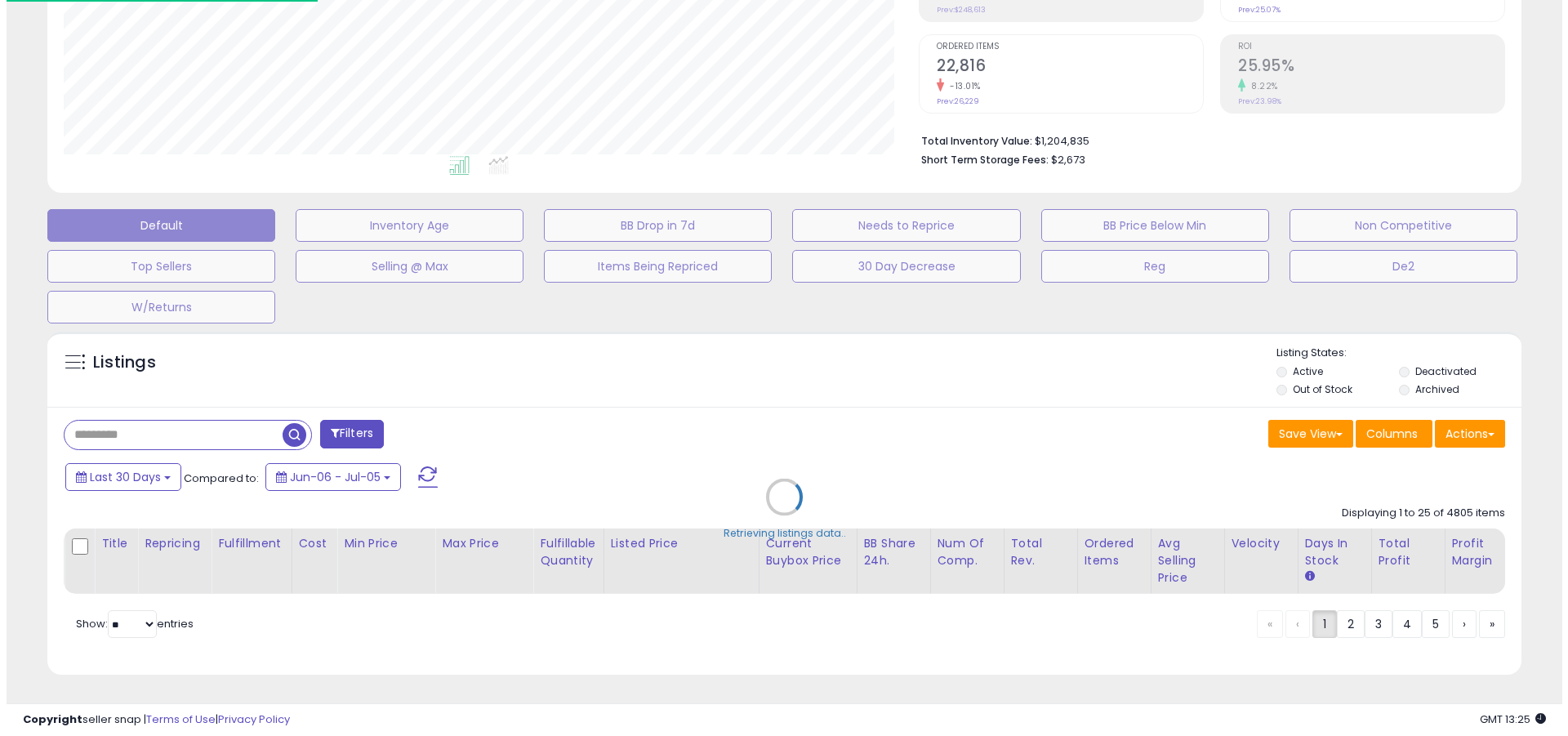 scroll, scrollTop: 318, scrollLeft: 0, axis: vertical 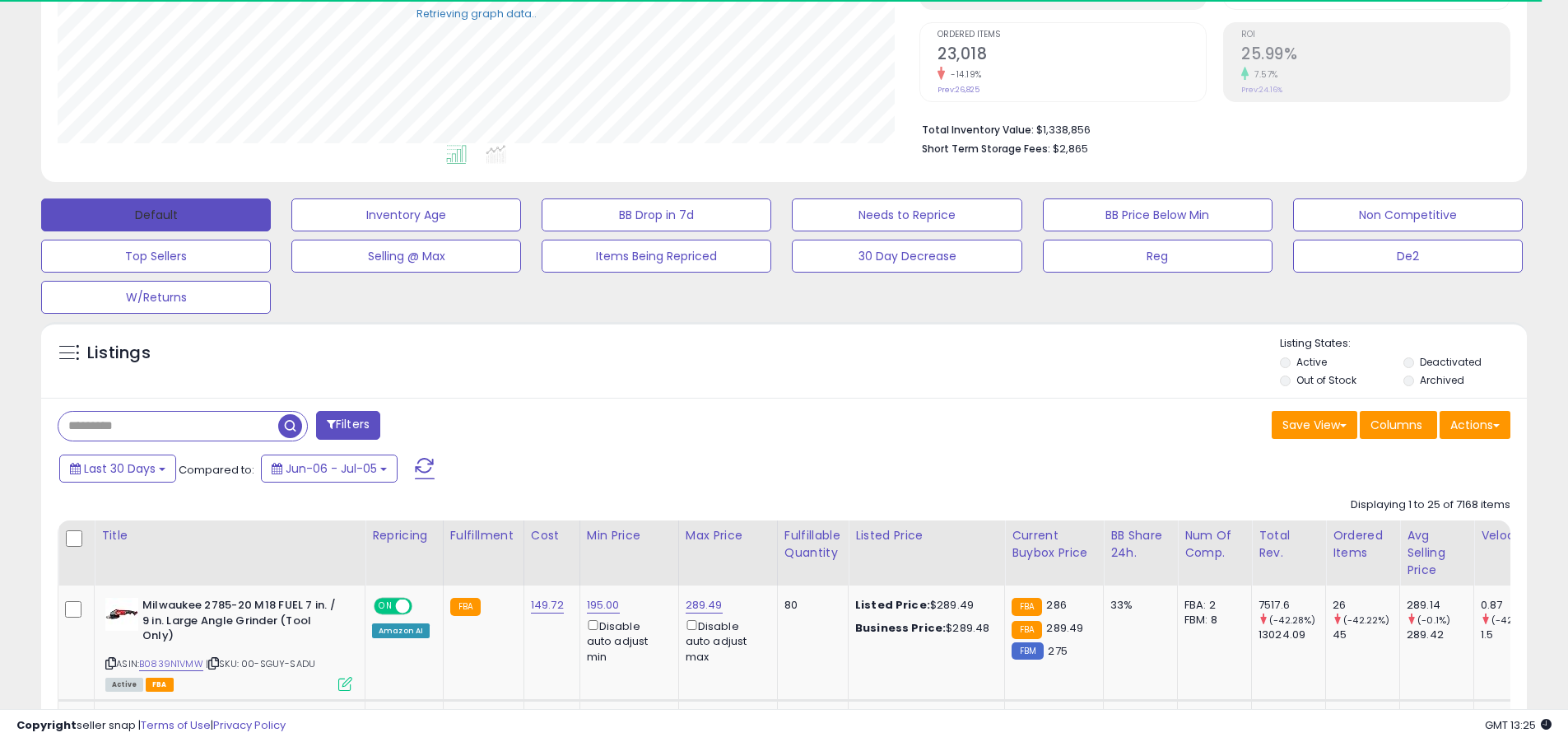 click on "Default" at bounding box center (156, 215) 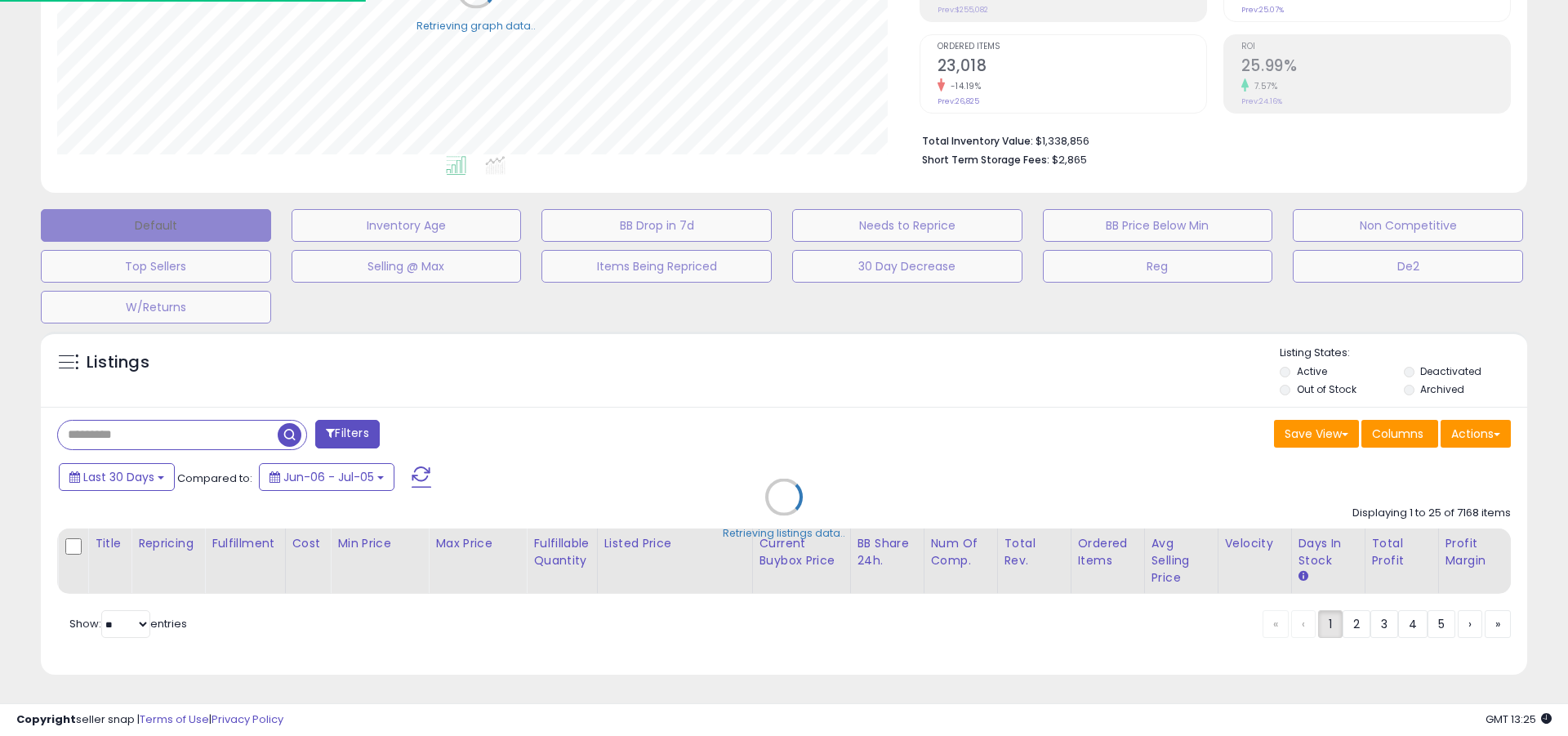 scroll, scrollTop: 816535, scrollLeft: 815804, axis: both 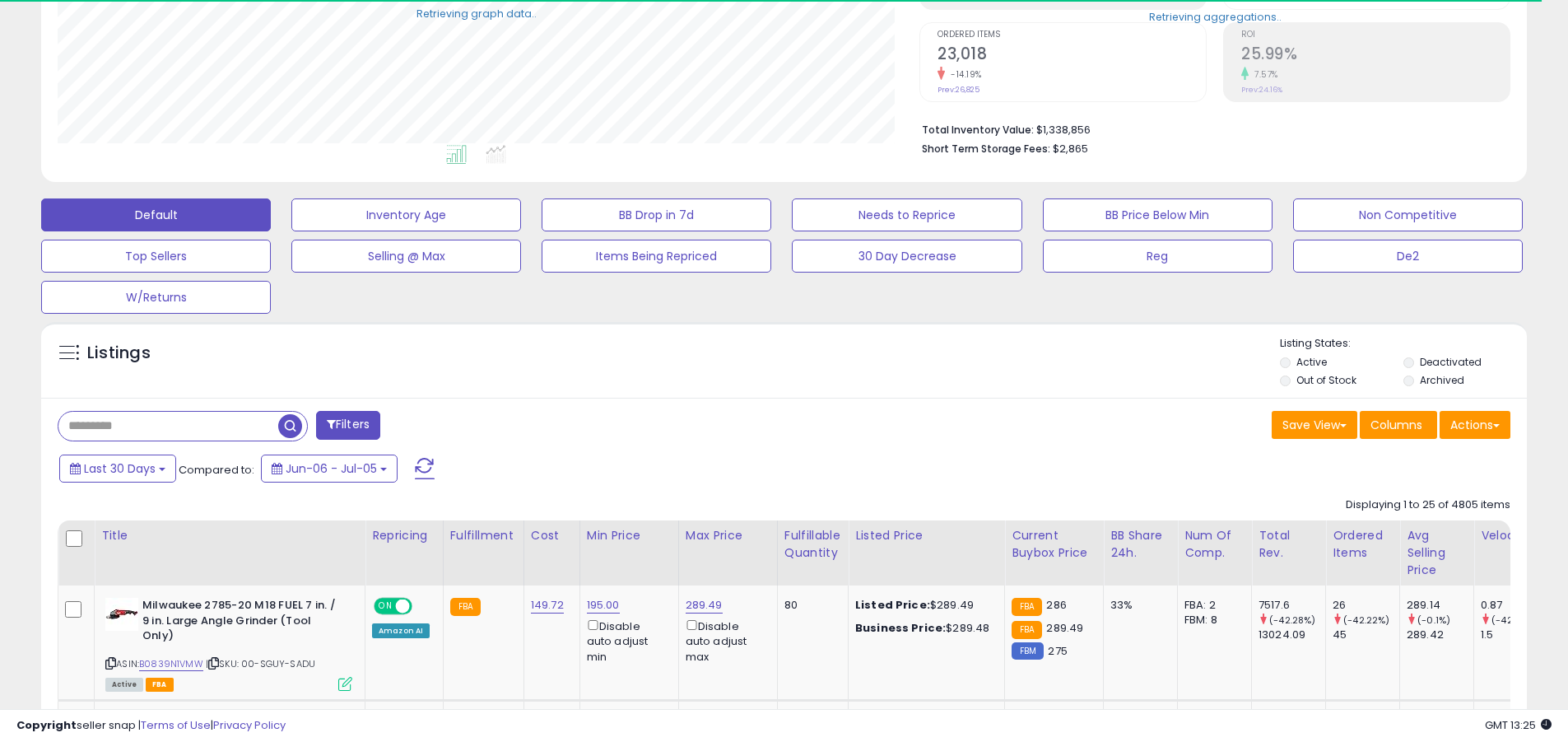 click at bounding box center (425, 469) 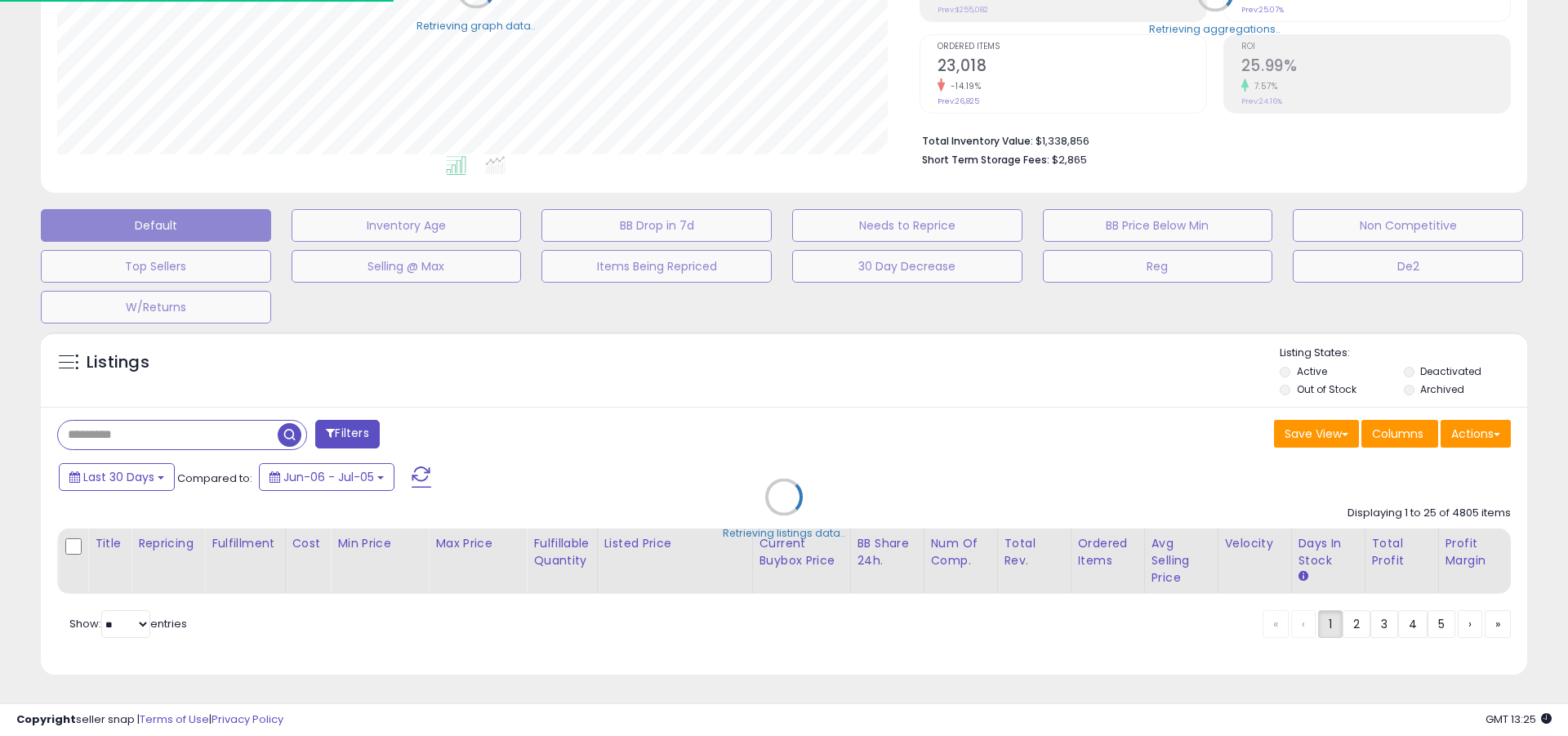 scroll, scrollTop: 816535, scrollLeft: 815804, axis: both 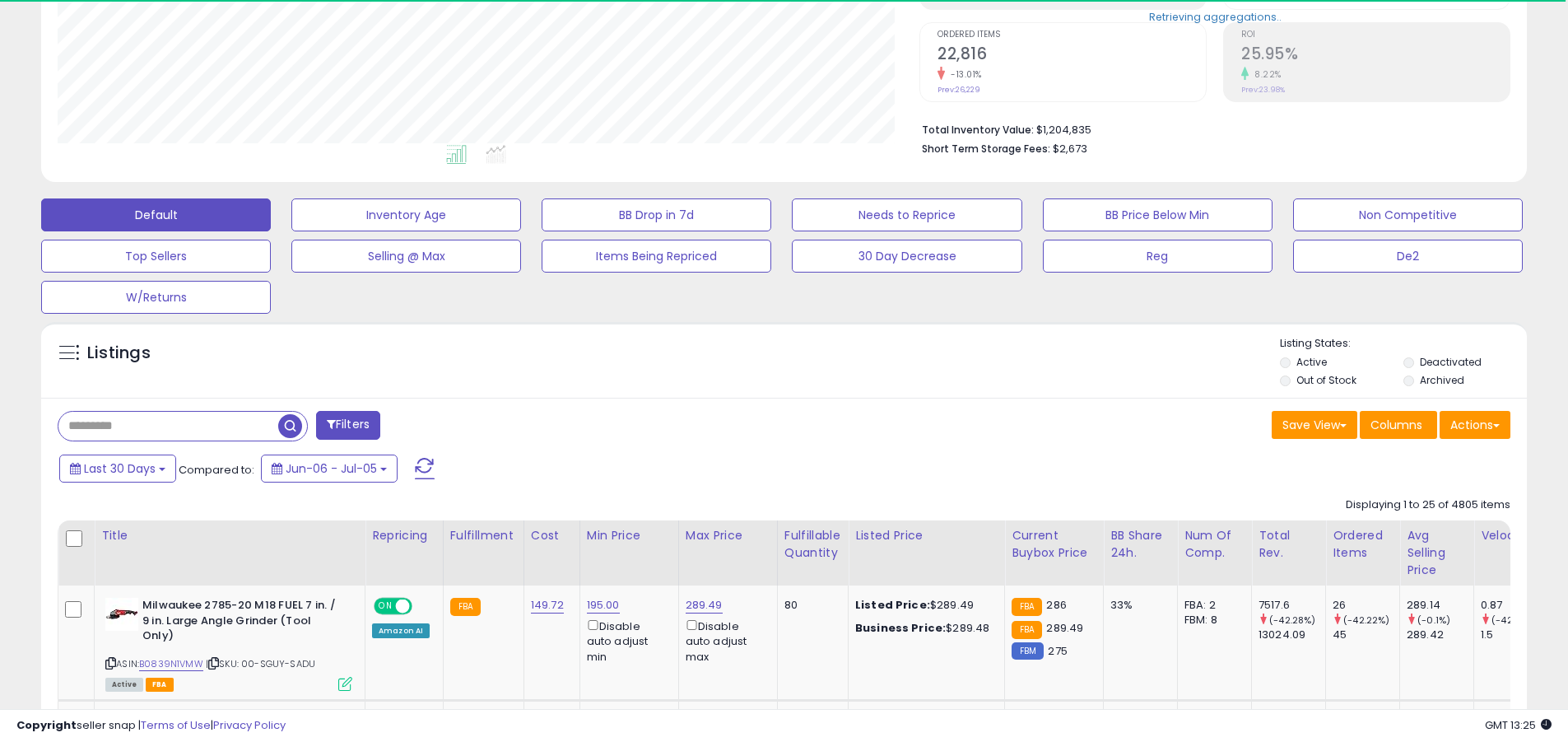 click at bounding box center (168, 426) 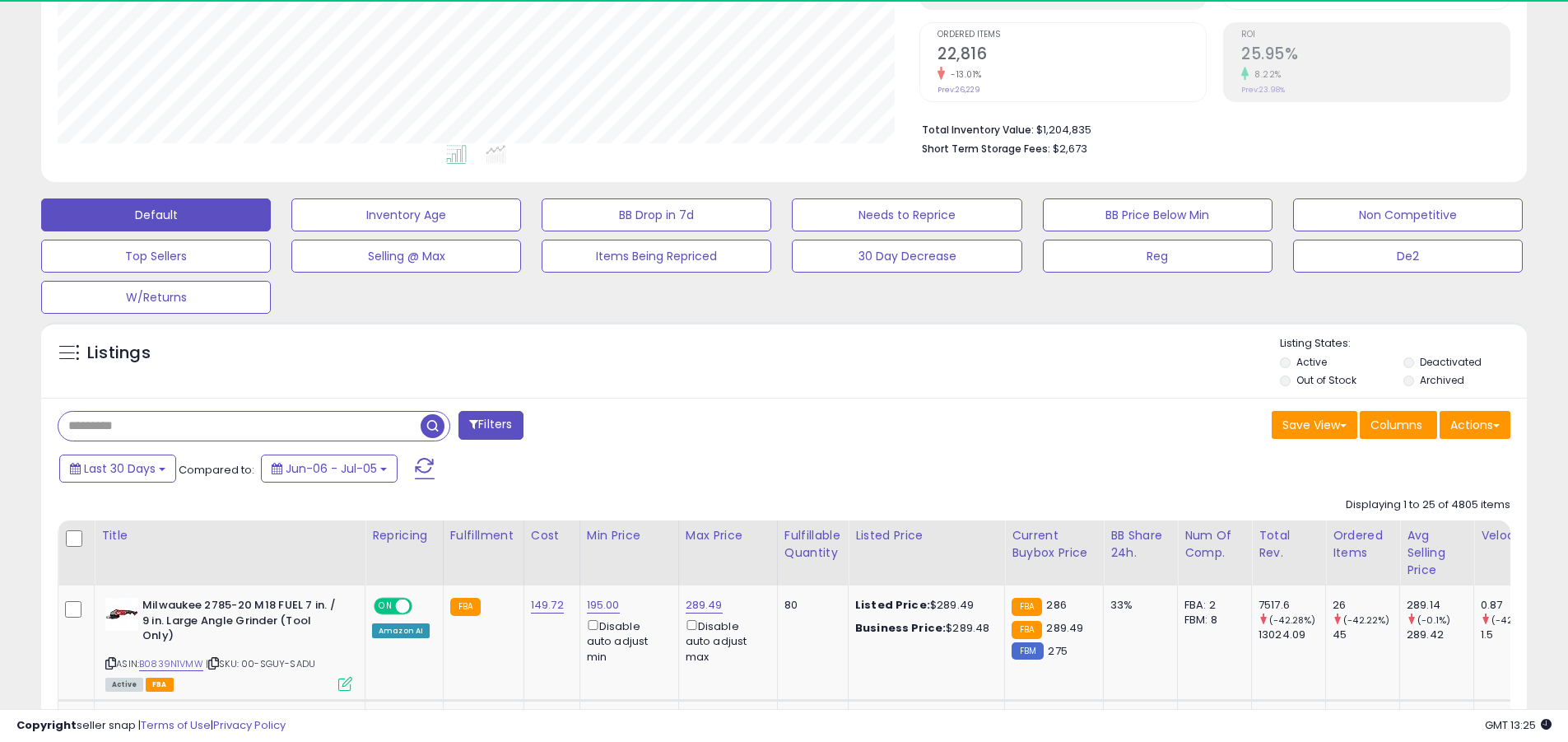 scroll, scrollTop: 823192, scrollLeft: 822235, axis: both 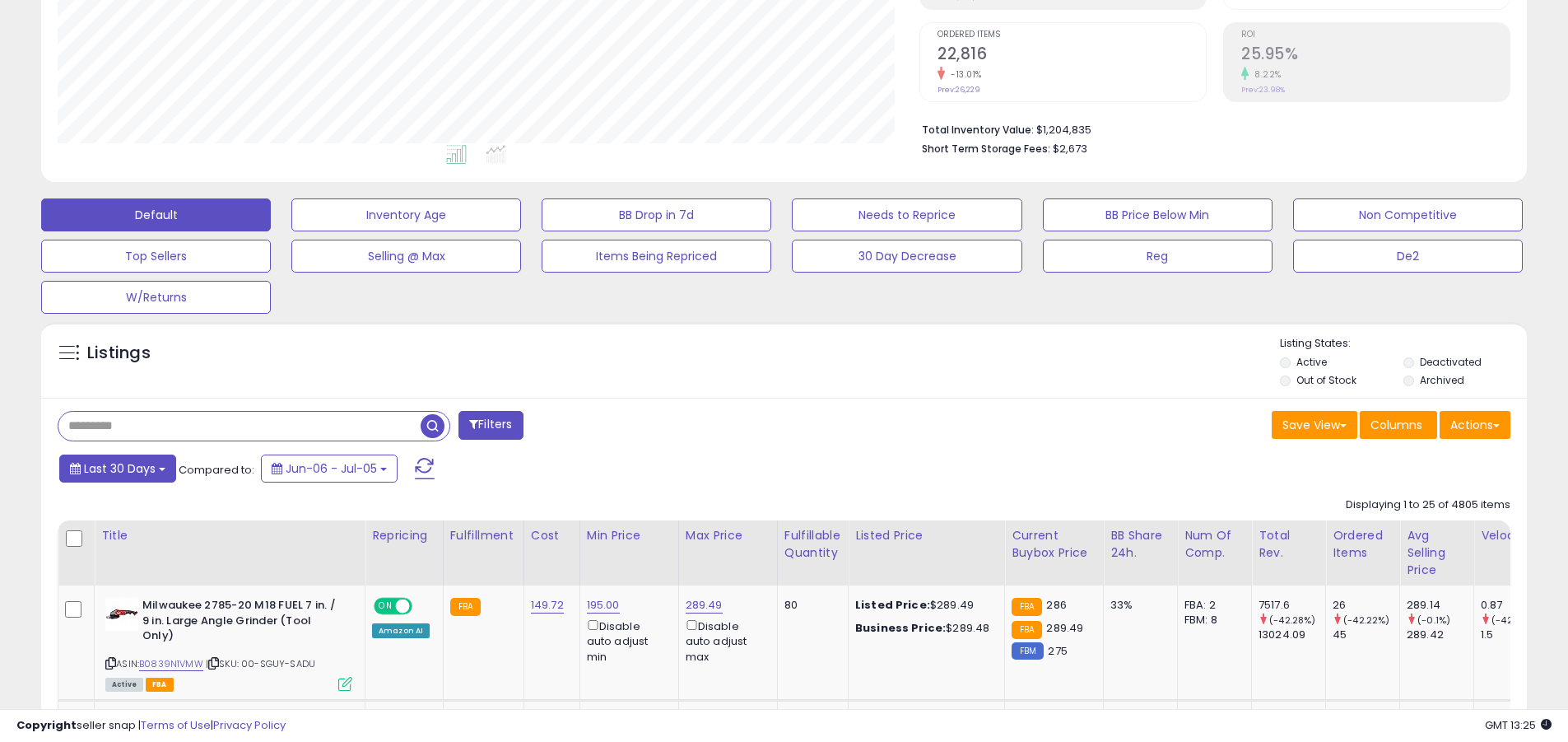 click on "Last 30 Days" at bounding box center (119, 469) 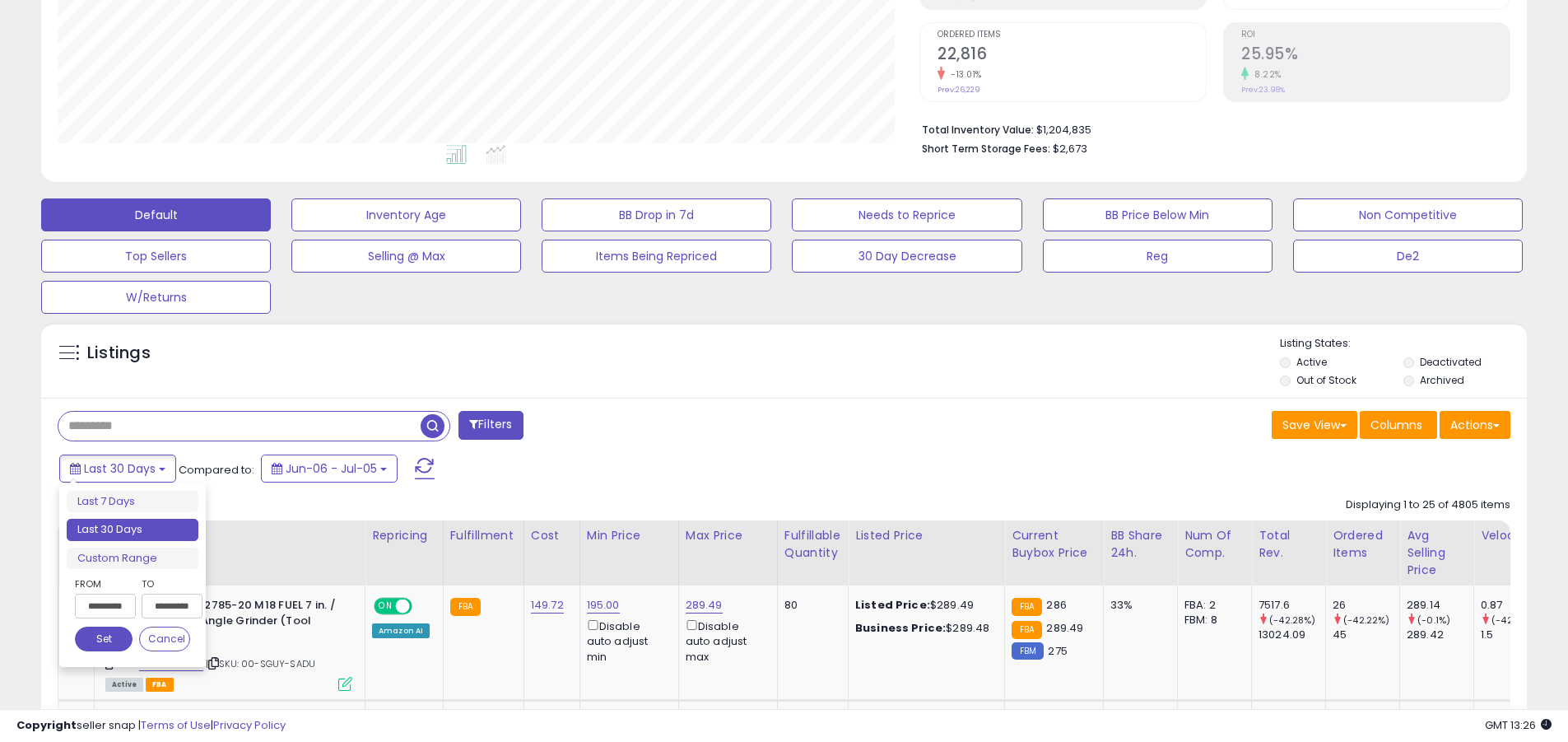 click on "Last 30 Days" at bounding box center [133, 530] 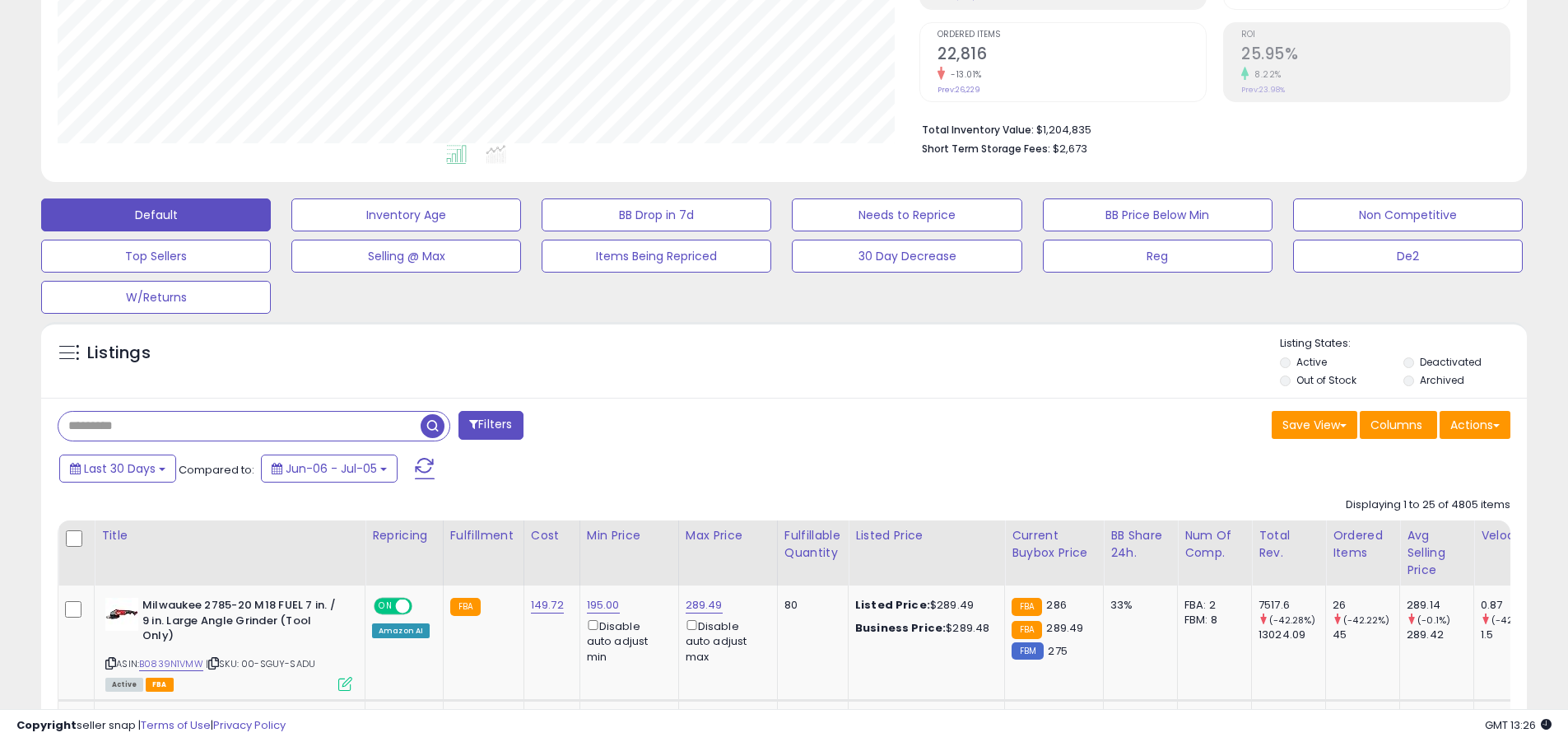 click at bounding box center [240, 426] 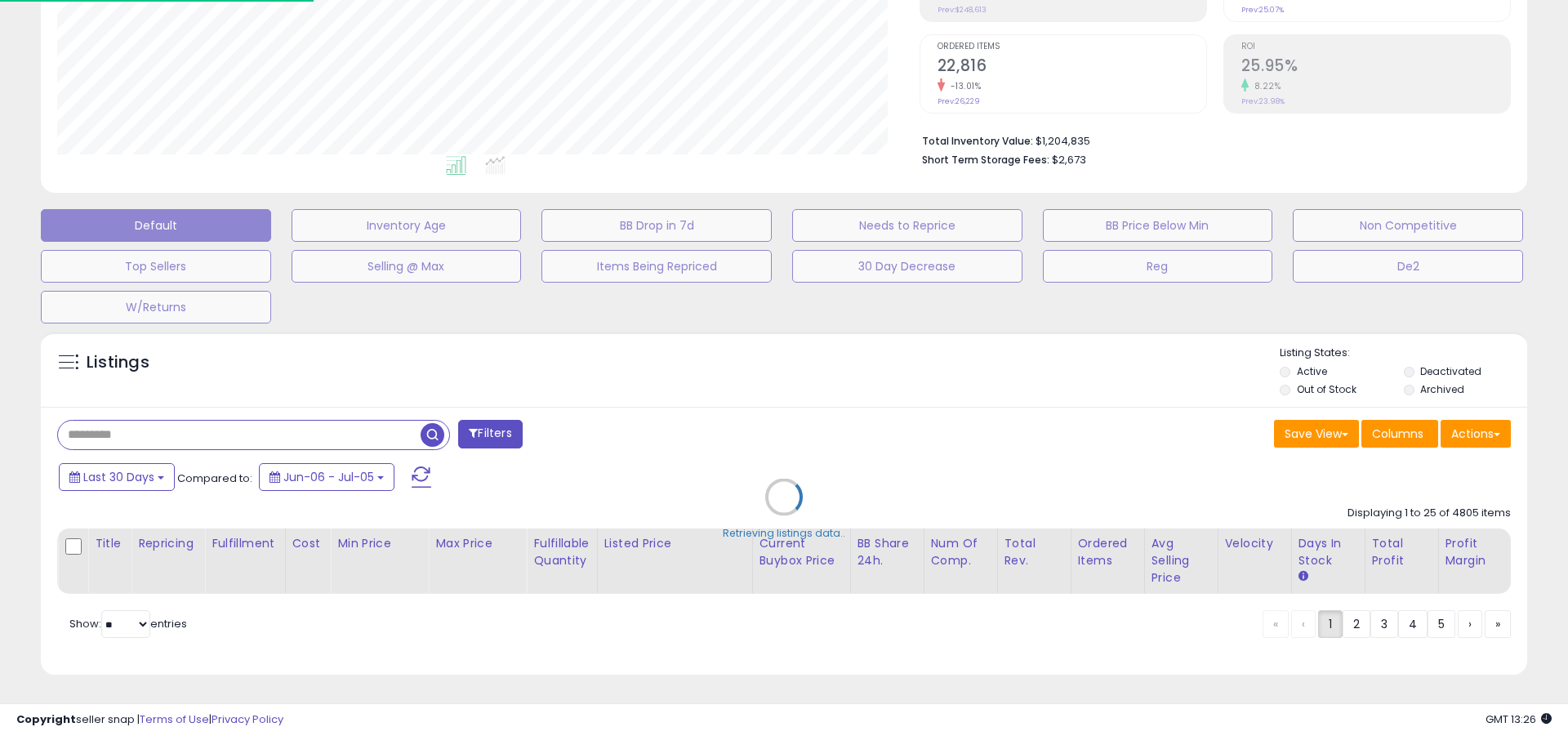 scroll, scrollTop: 816535, scrollLeft: 815804, axis: both 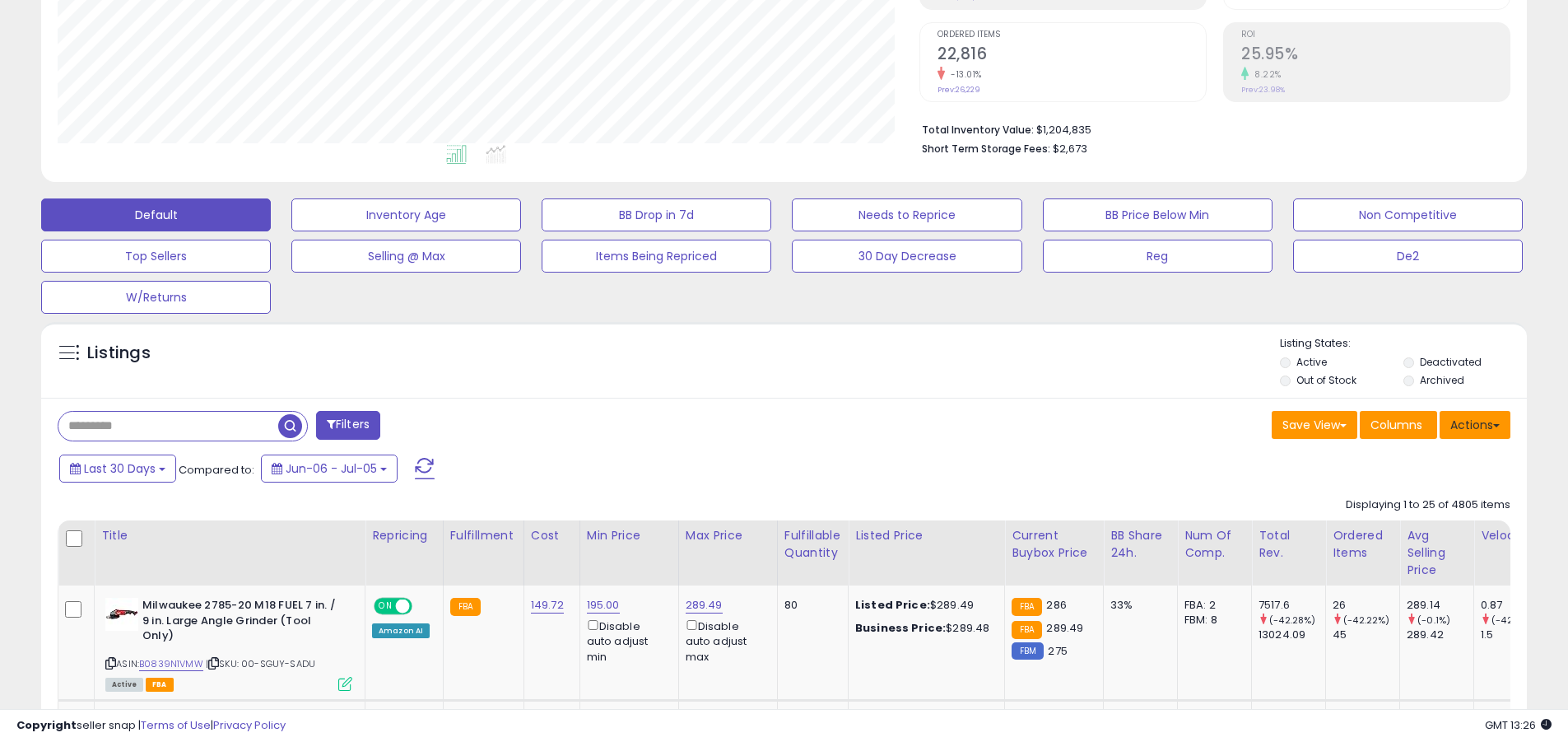 click on "Actions" at bounding box center (1475, 425) 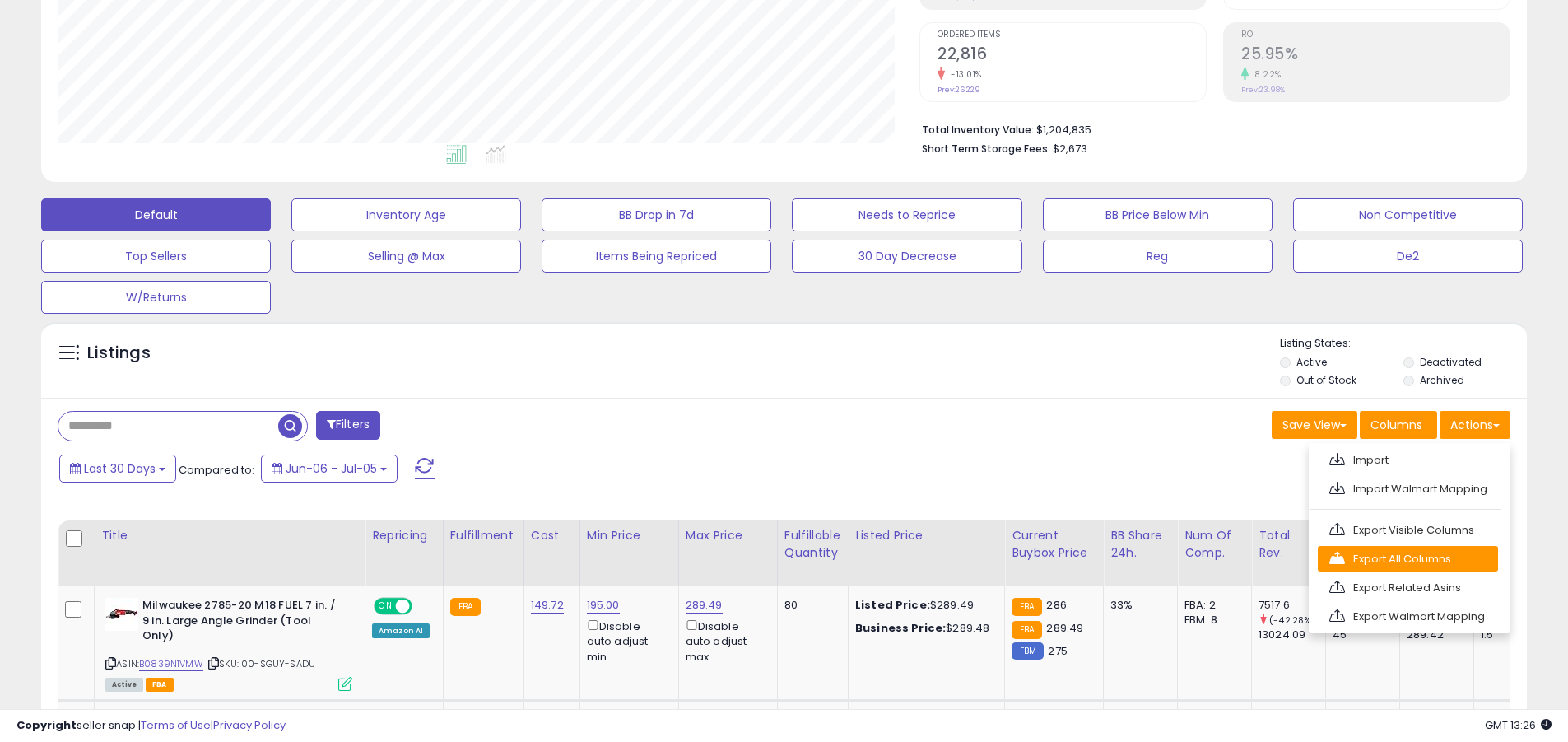 click on "Export All Columns" at bounding box center [1407, 558] 